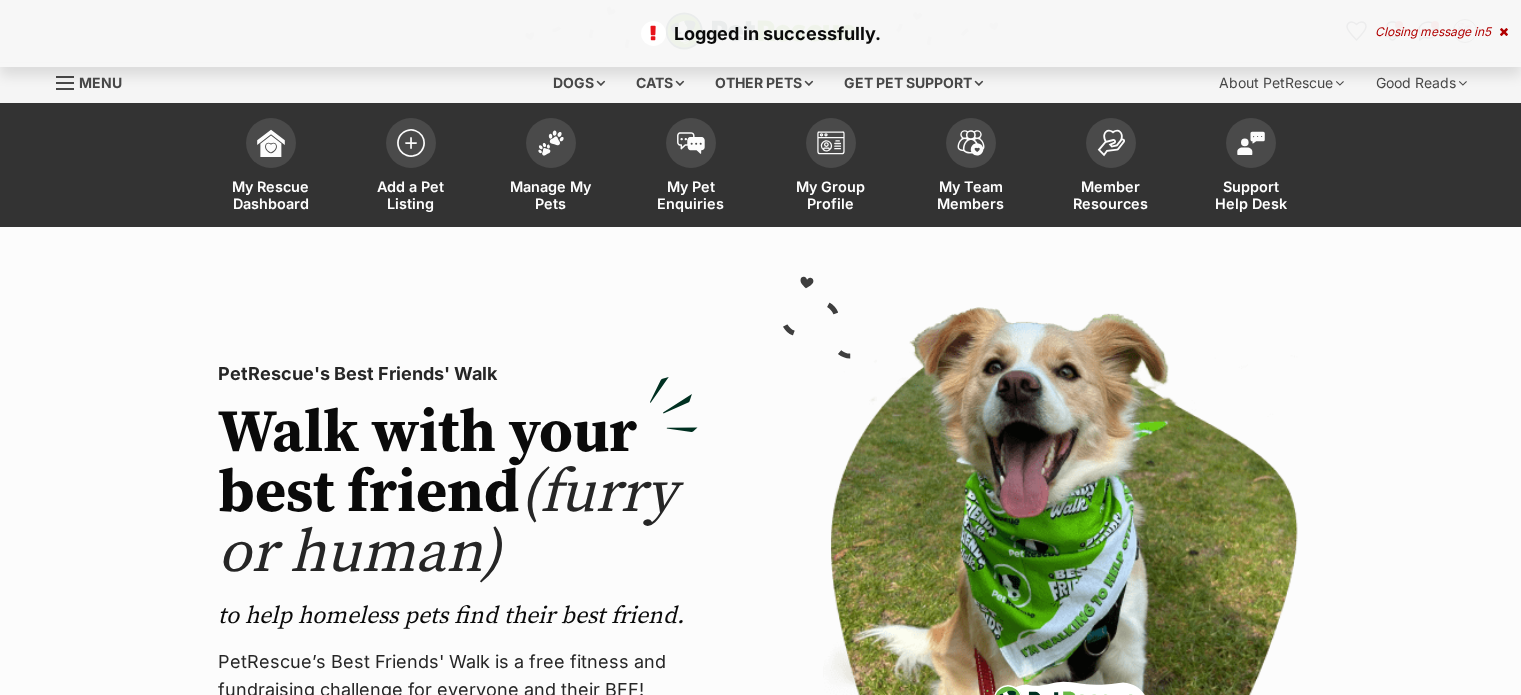 scroll, scrollTop: 0, scrollLeft: 0, axis: both 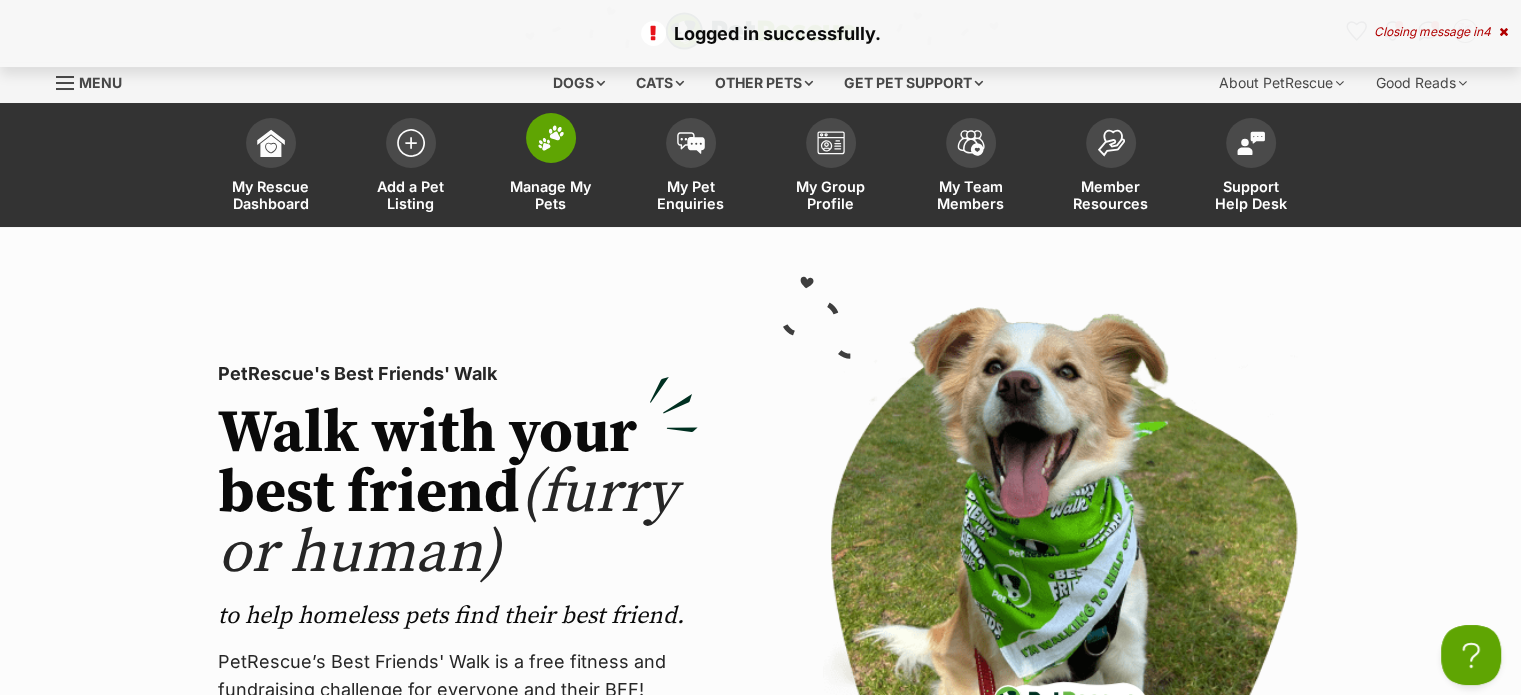 click on "Manage My Pets" at bounding box center [551, 195] 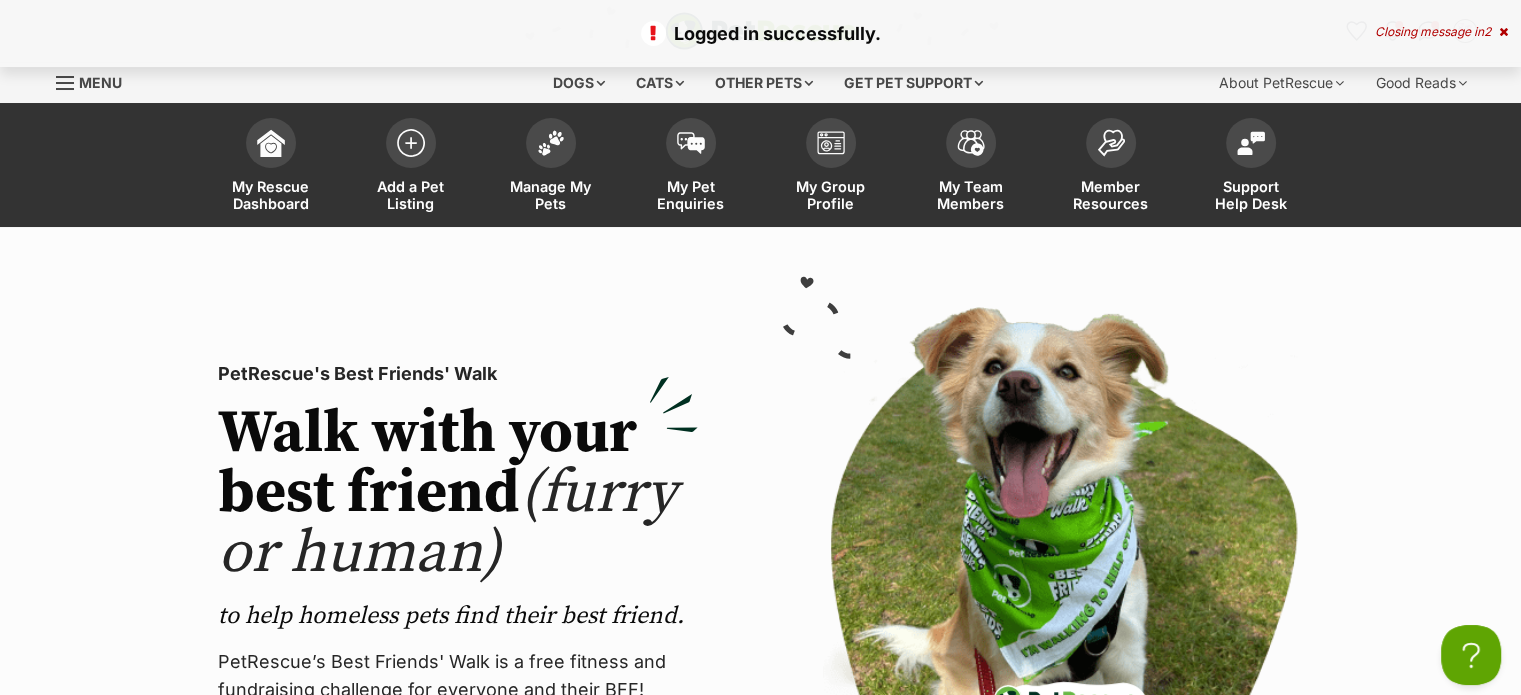 scroll, scrollTop: 0, scrollLeft: 0, axis: both 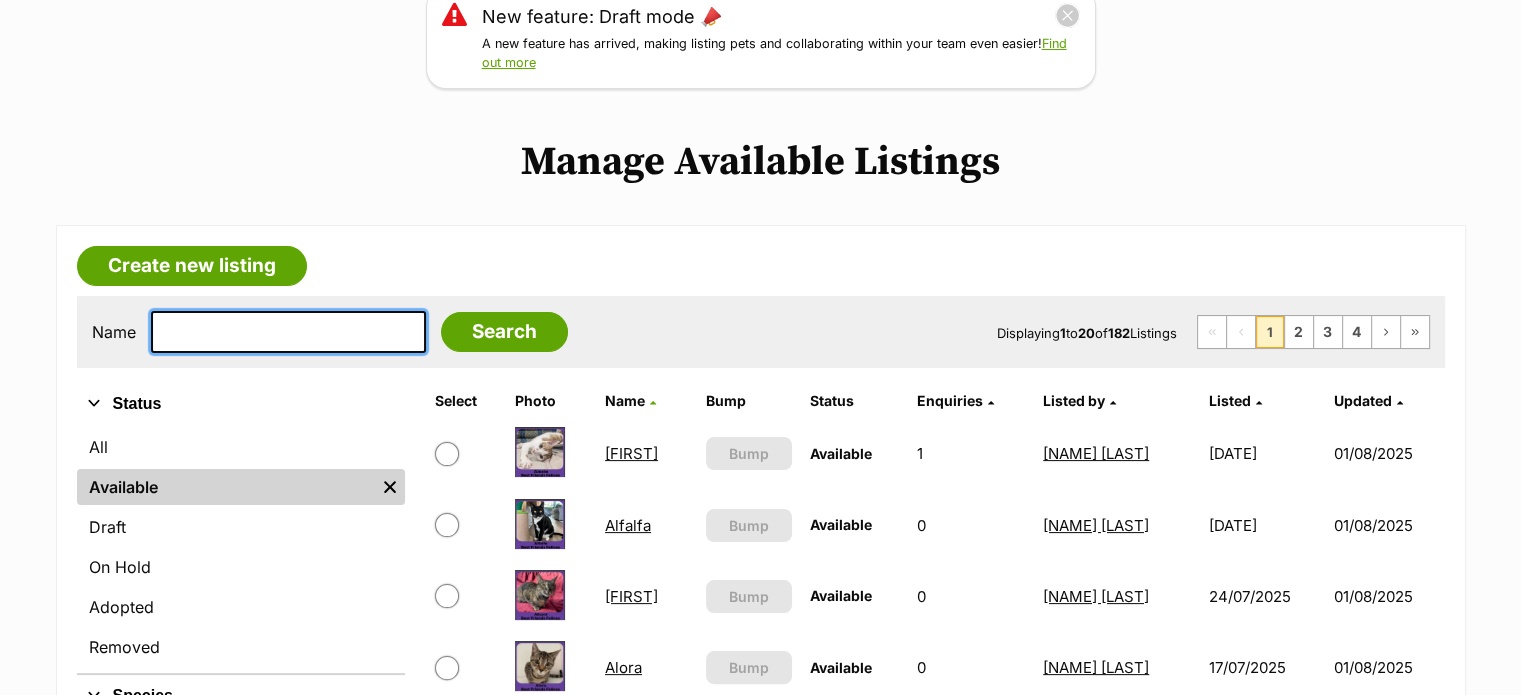click at bounding box center (288, 332) 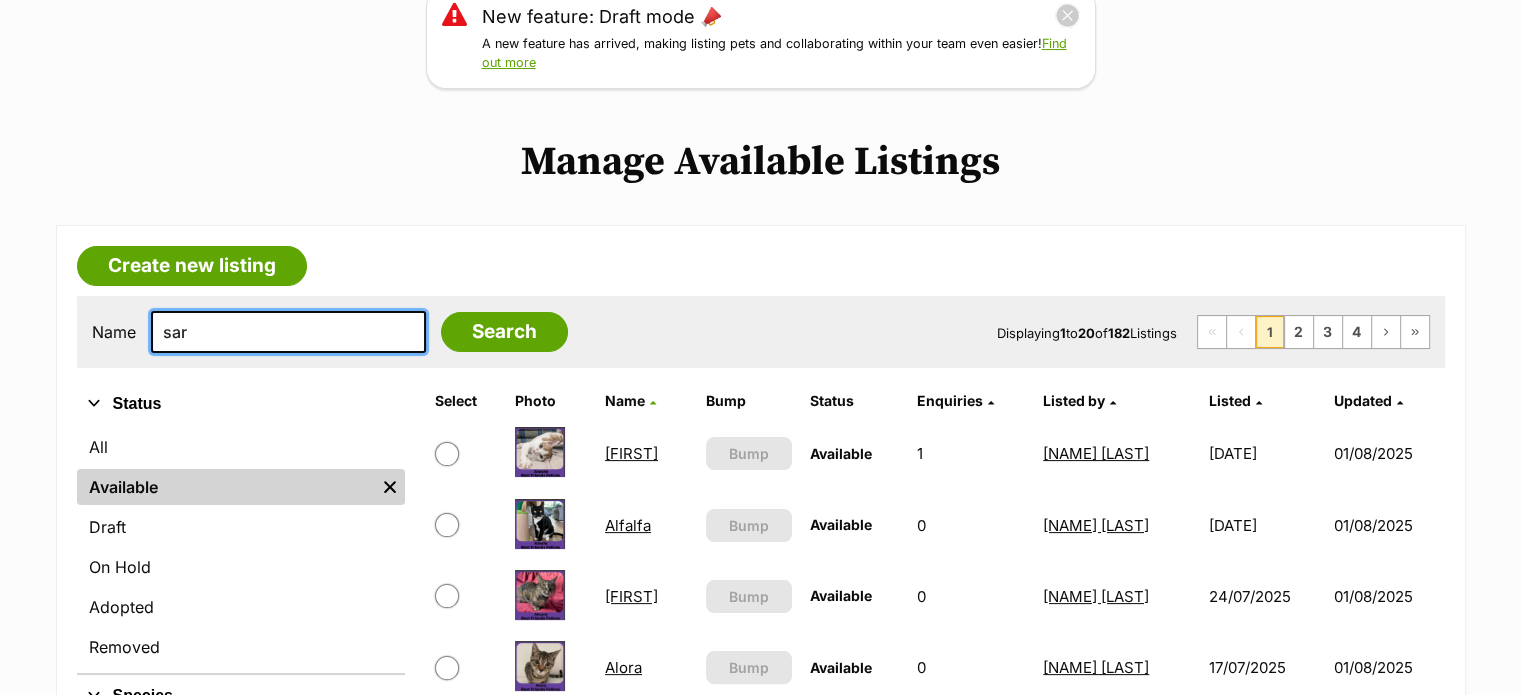 type on "sar" 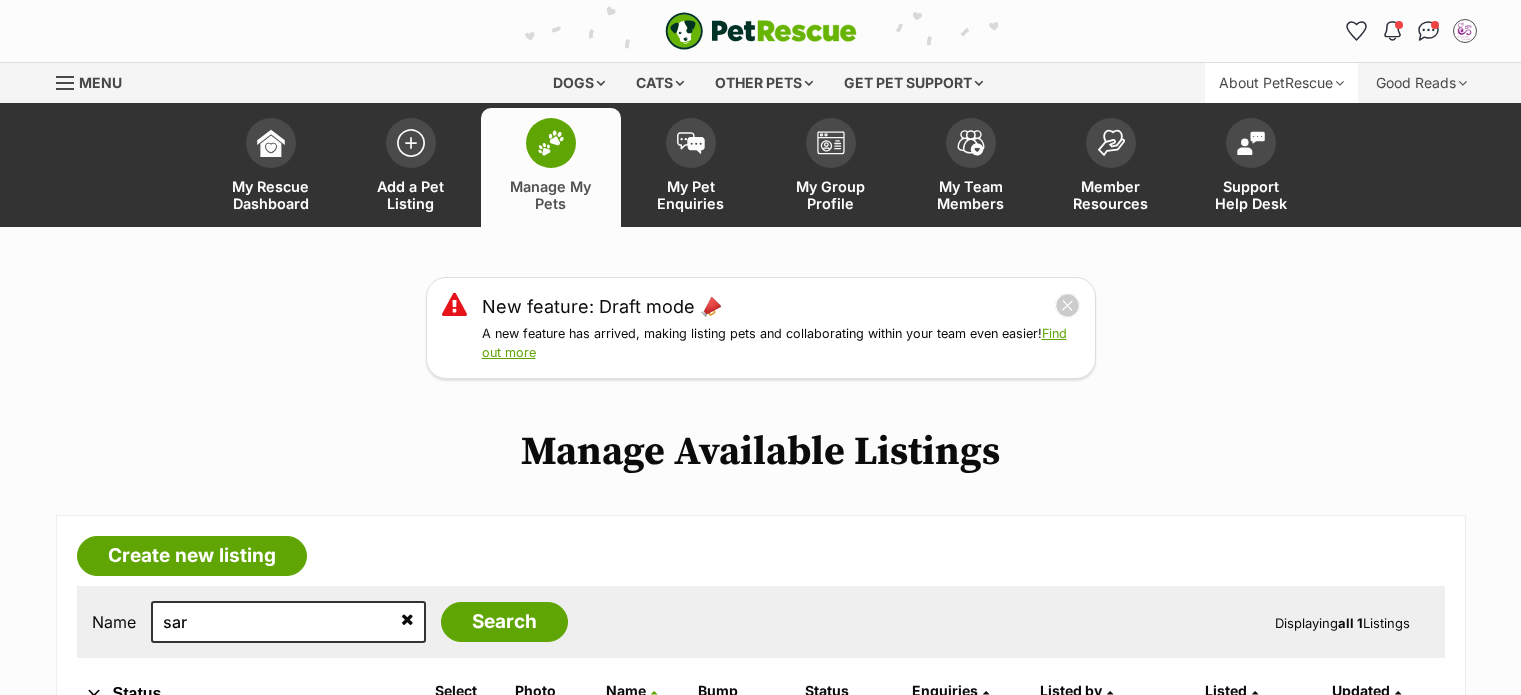 scroll, scrollTop: 0, scrollLeft: 0, axis: both 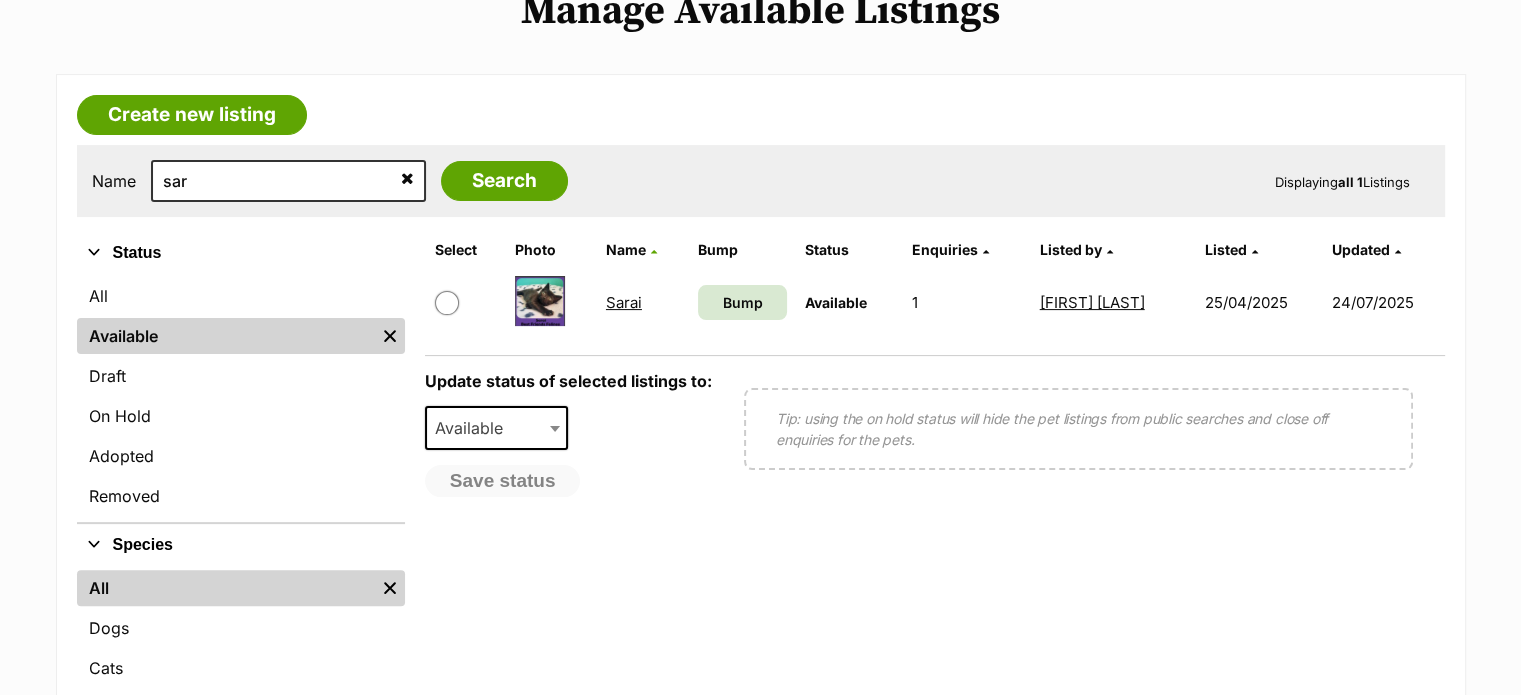 click on "Sarai" at bounding box center [624, 302] 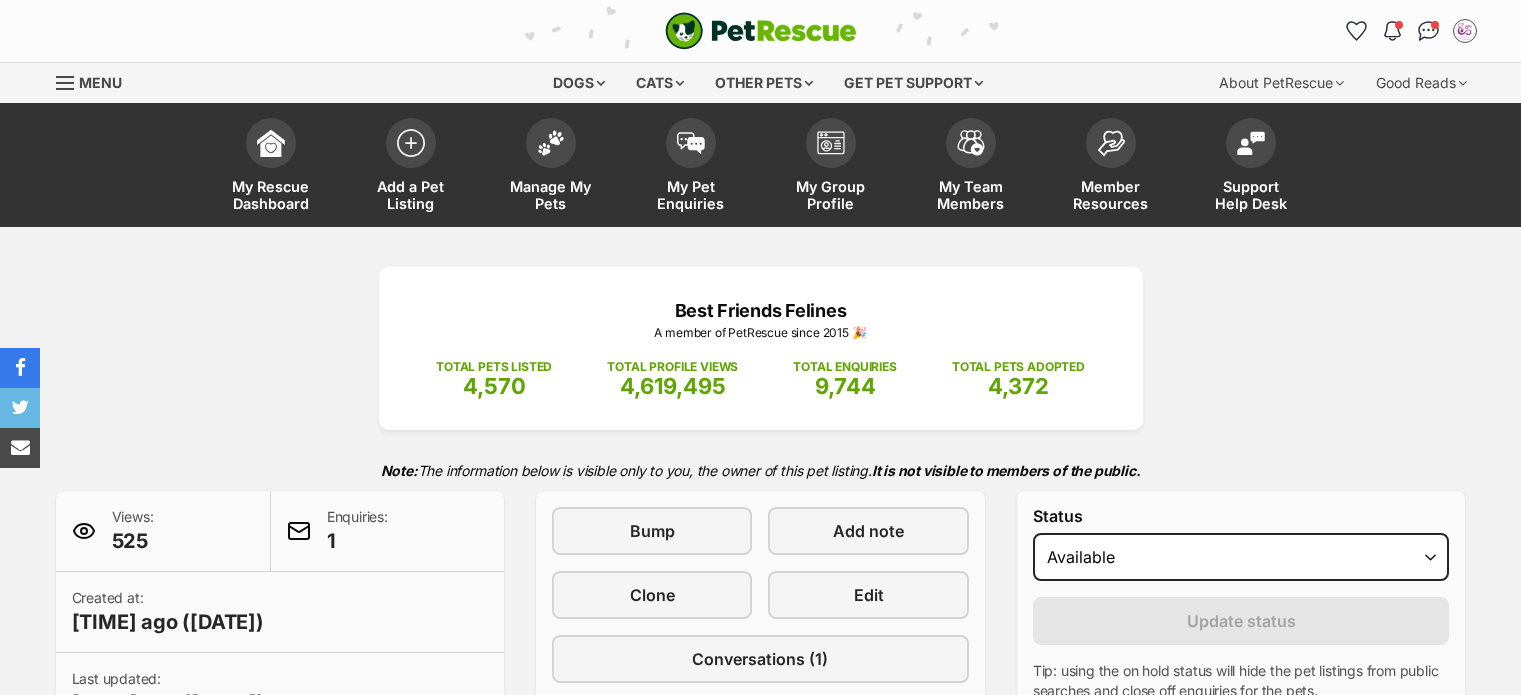 scroll, scrollTop: 0, scrollLeft: 0, axis: both 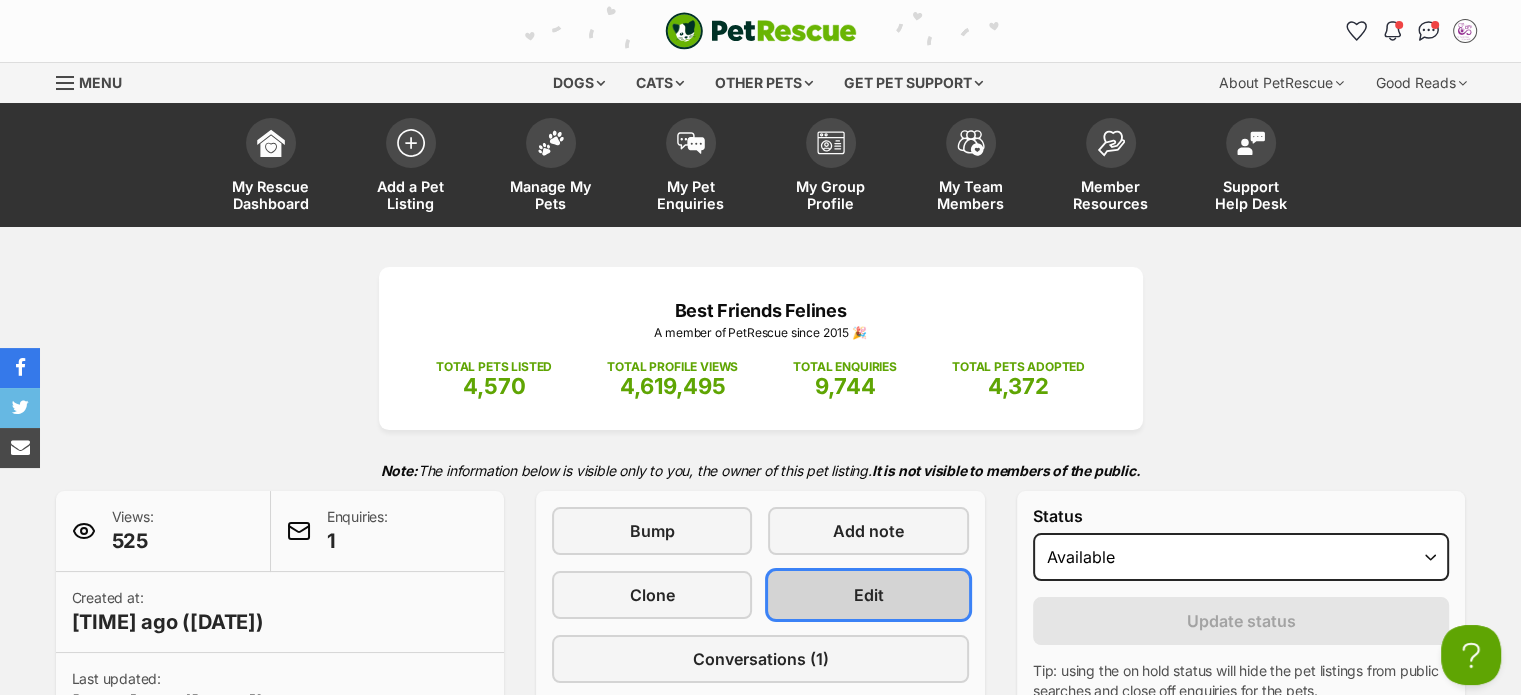 click on "Edit" at bounding box center (868, 595) 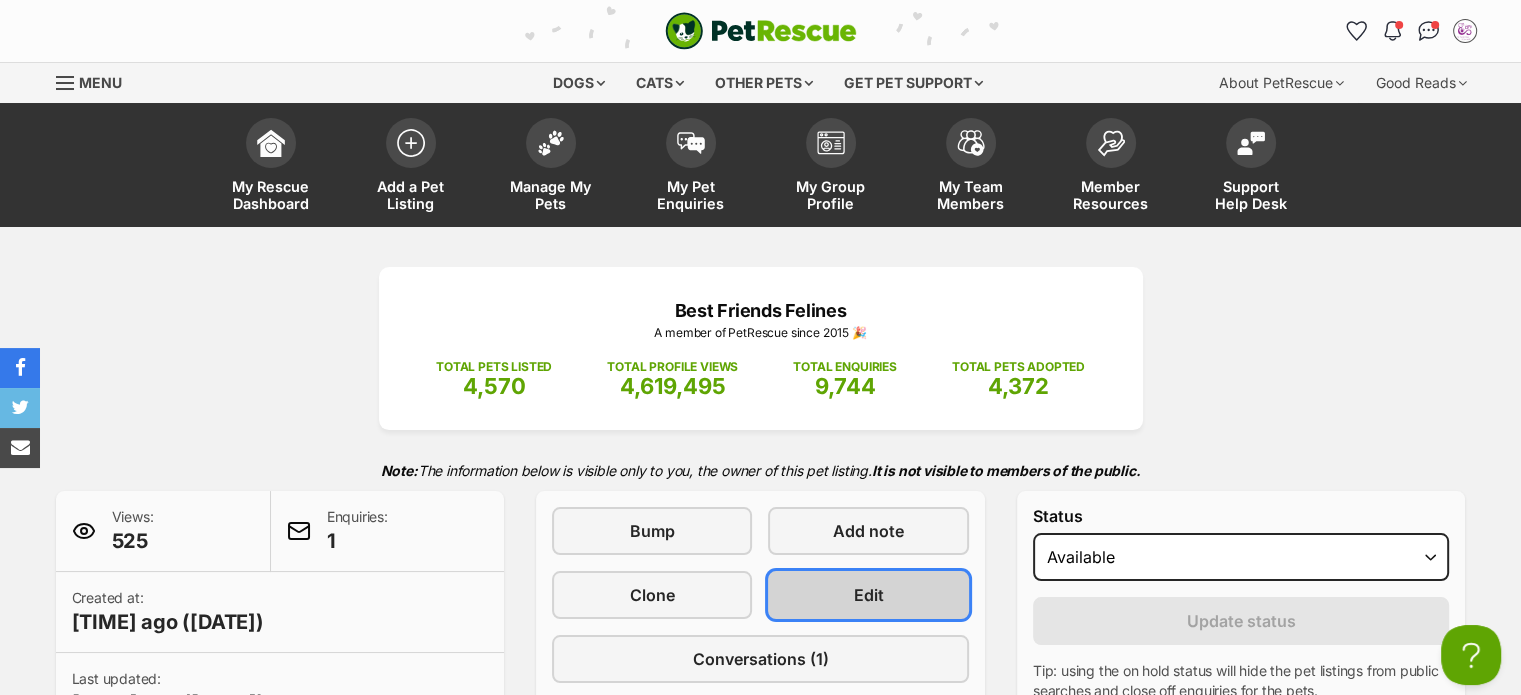 scroll, scrollTop: 0, scrollLeft: 0, axis: both 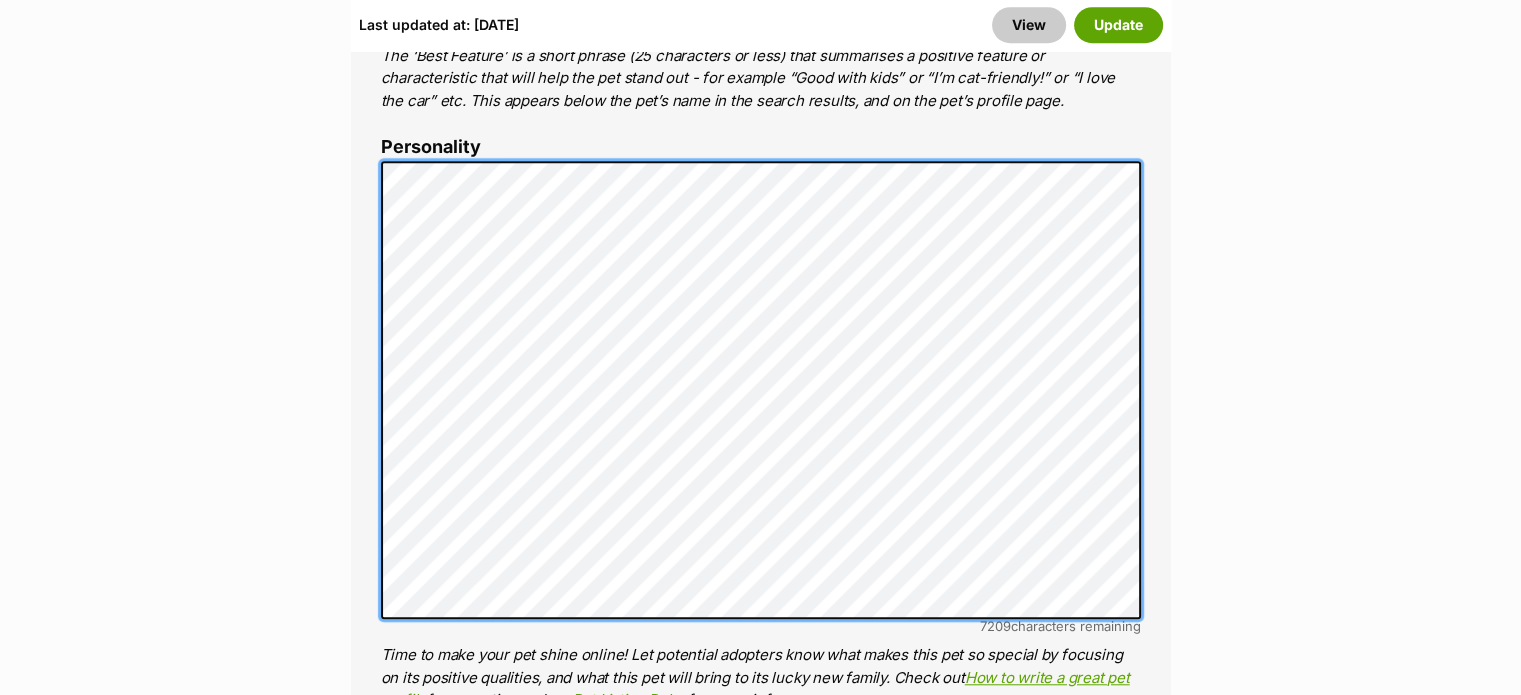 click on "About This Pet Name
Henlo there, it looks like you might be using the pet name field to indicate that this pet is now on hold - we recommend updating the status to on hold from the  listing page  instead!
Every pet deserves a name. If you don’t know the pet’s name, make one up! It can be something simple and sweet like ‘Fluffy’, or get creative and have some fun with it. A name helps potential adopters connect with the pet.
Species Cat
Best feature (optional)
The ‘Best Feature’ is a short phrase (25 characters or less) that summarises a positive feature or characteristic that will help the pet stand out - for example “Good with kids” or “I’m cat-friendly!” or “I love the car” etc. This appears below the pet’s name in the search results, and on the pet’s profile page.
Personality 7209  characters remaining
How to write a great pet profile  for more tips and our  Pet Listing Rules  for more info.
Generate a profile using AI
Beta" at bounding box center [761, 481] 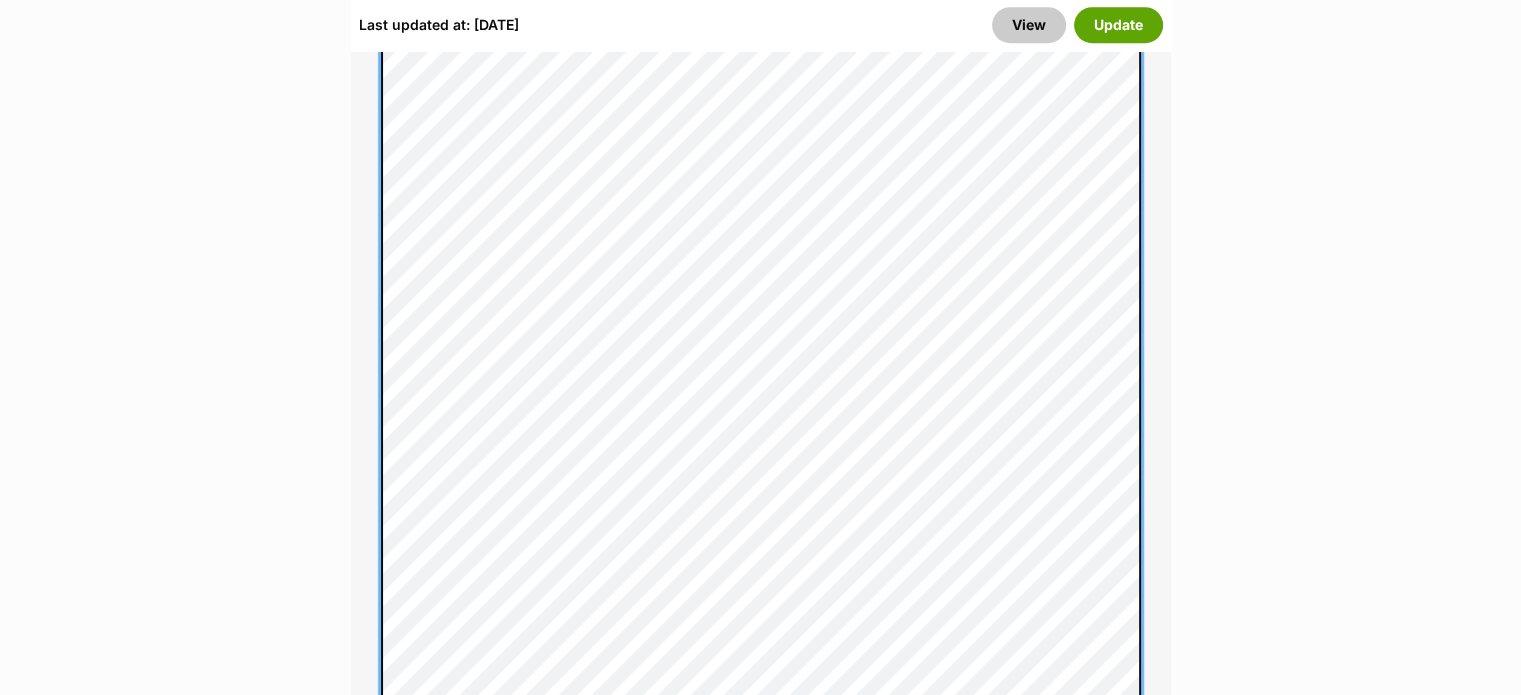 scroll, scrollTop: 1729, scrollLeft: 0, axis: vertical 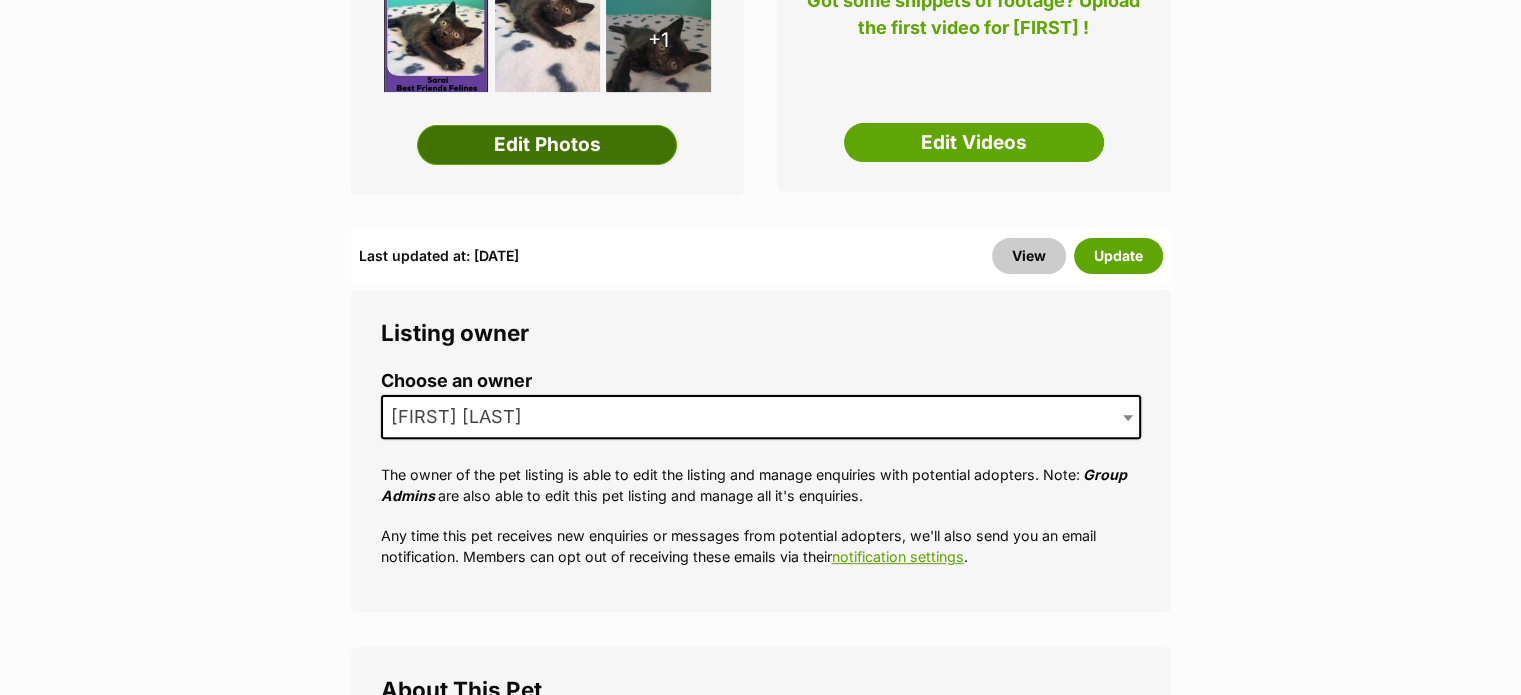 click on "Edit Photos" at bounding box center [547, 145] 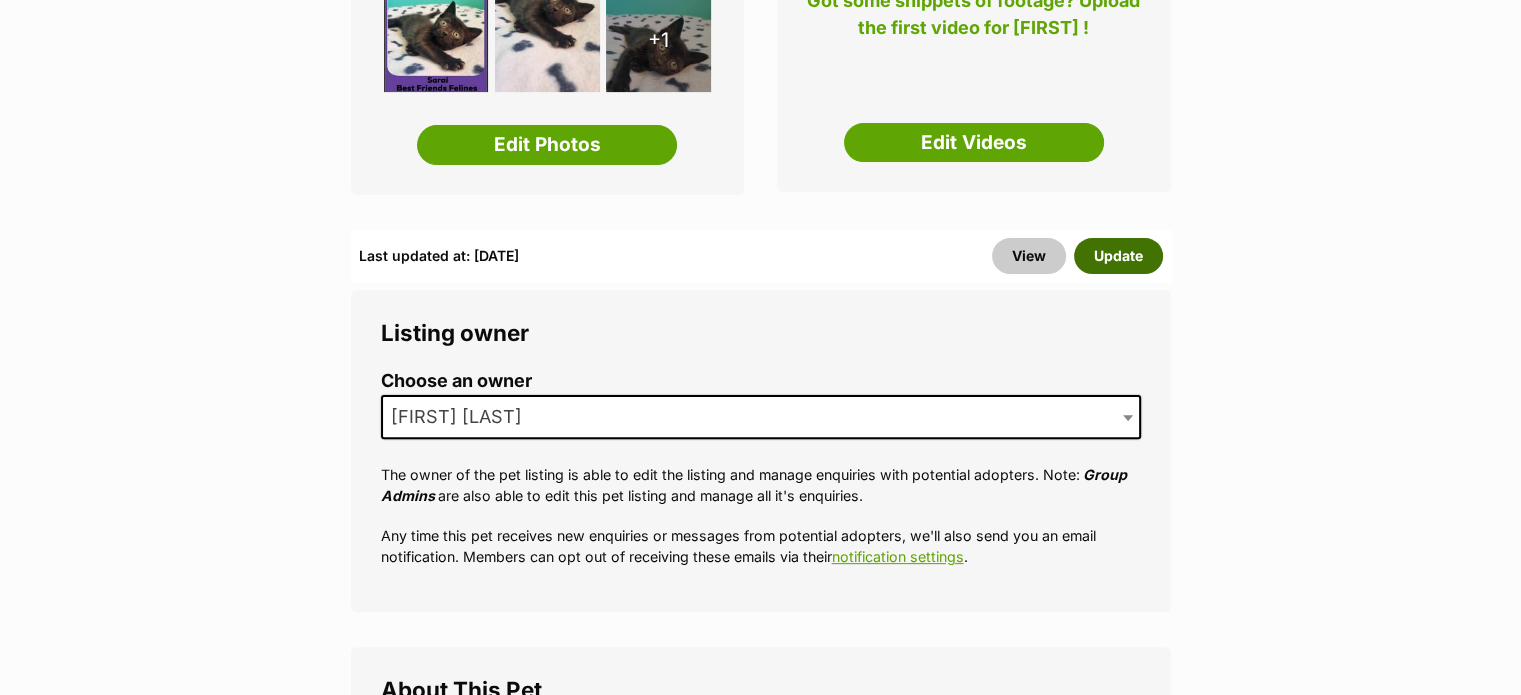 click on "Update" at bounding box center [1118, 256] 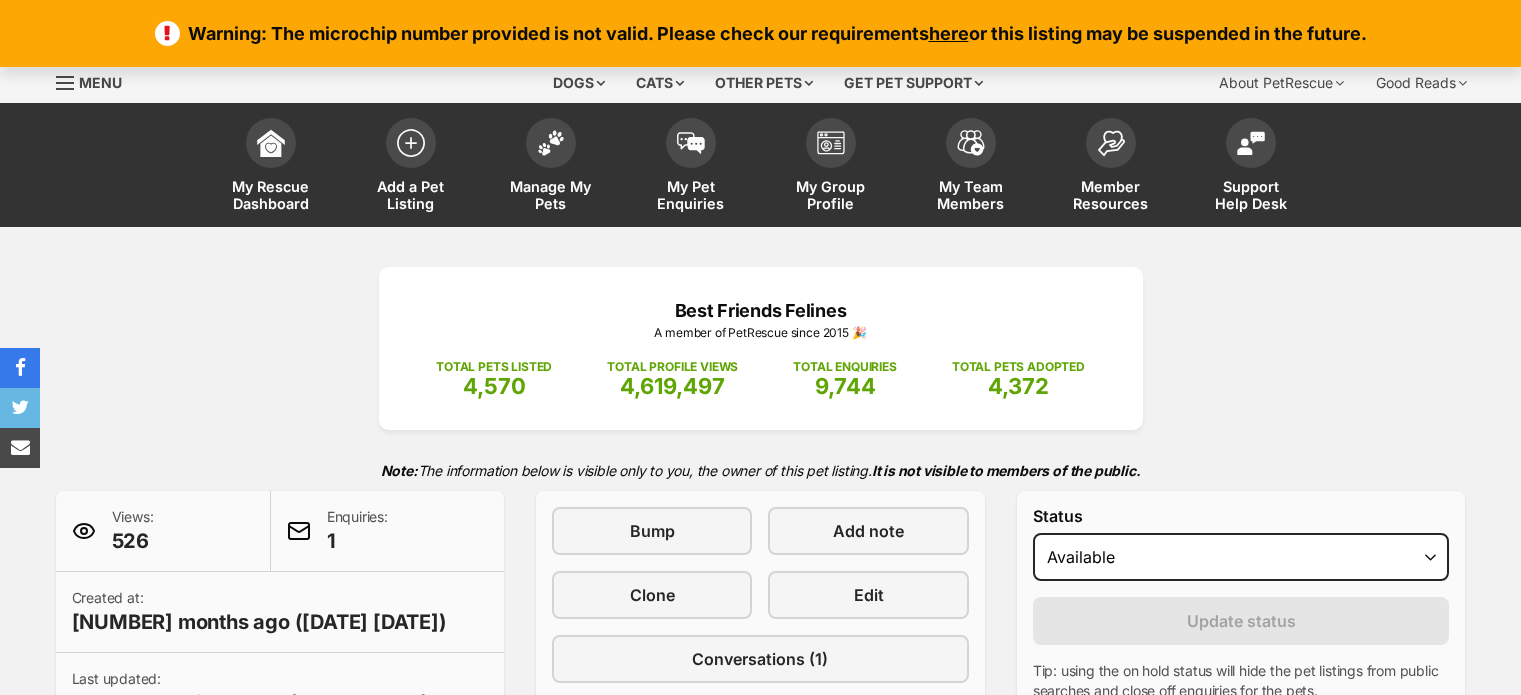 scroll, scrollTop: 0, scrollLeft: 0, axis: both 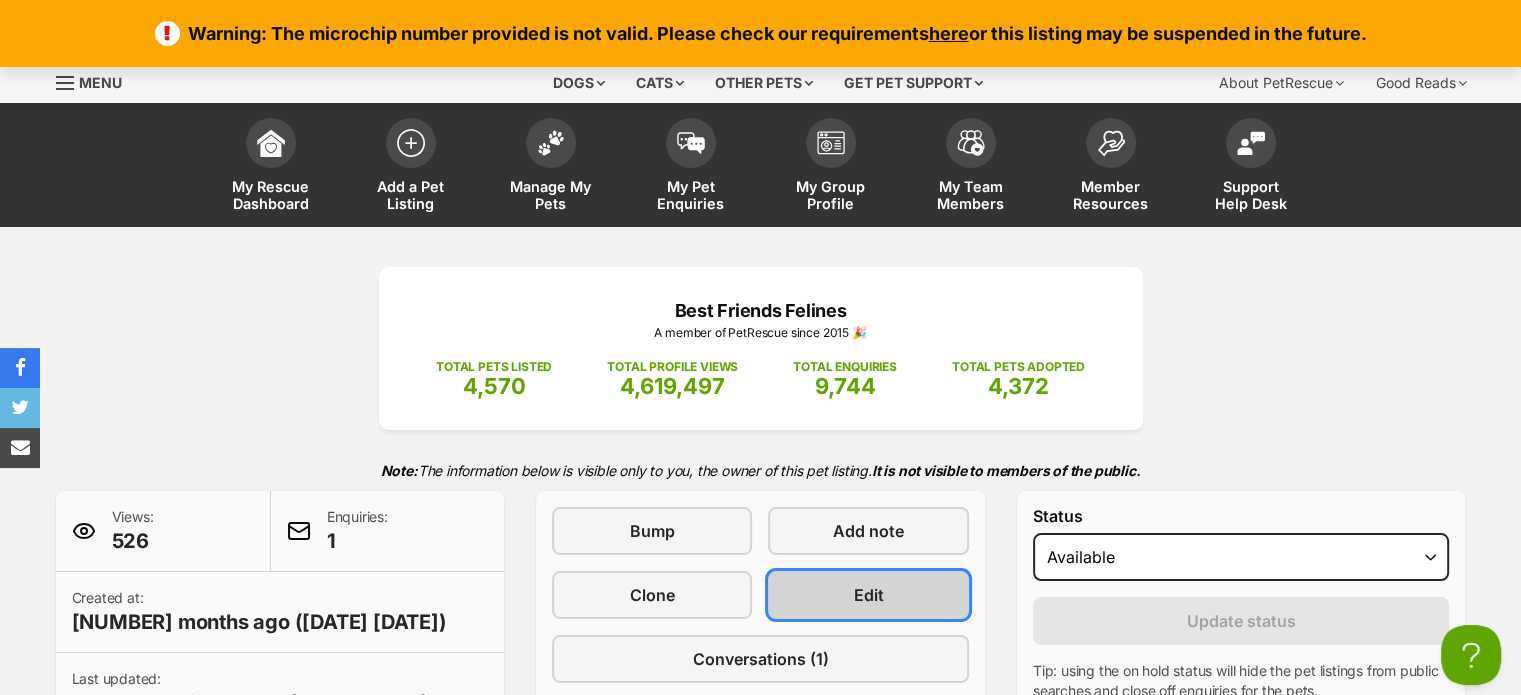 click on "Edit" at bounding box center (868, 595) 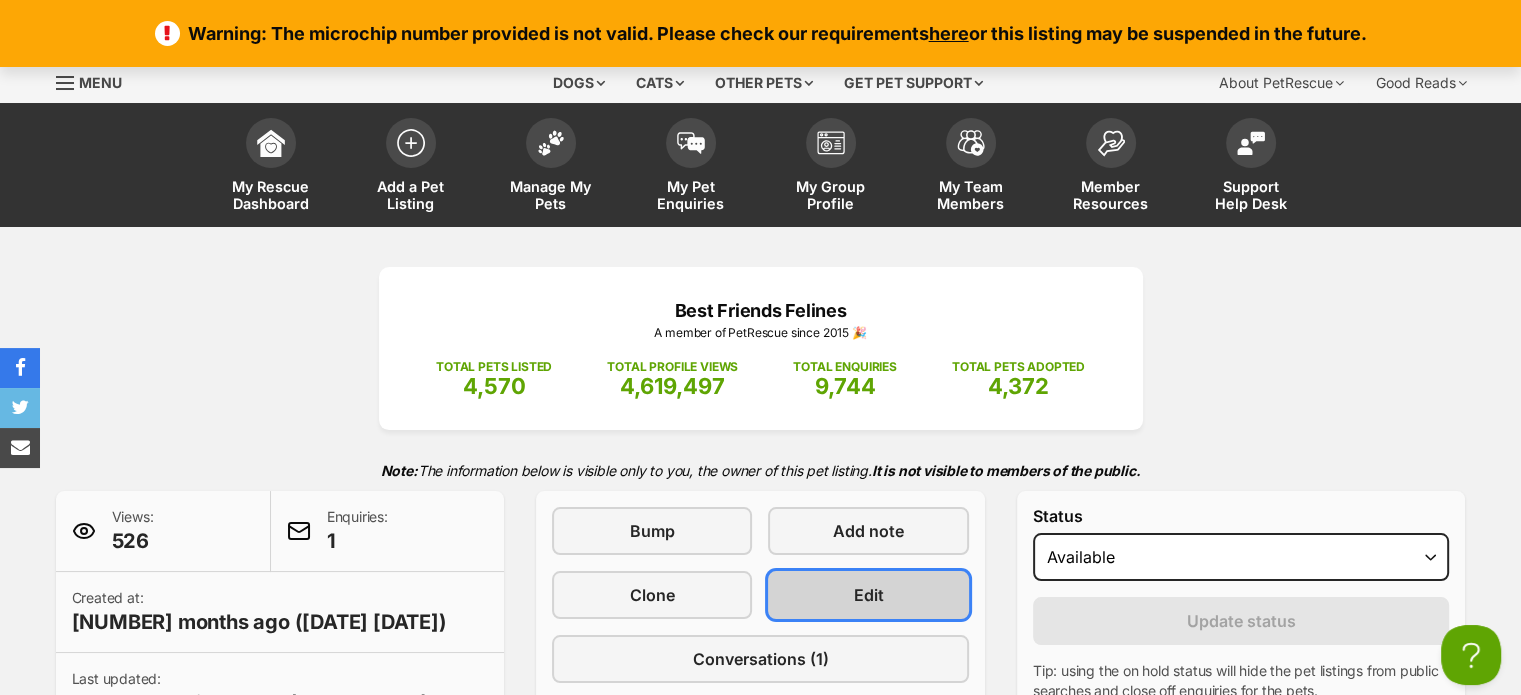 scroll, scrollTop: 0, scrollLeft: 0, axis: both 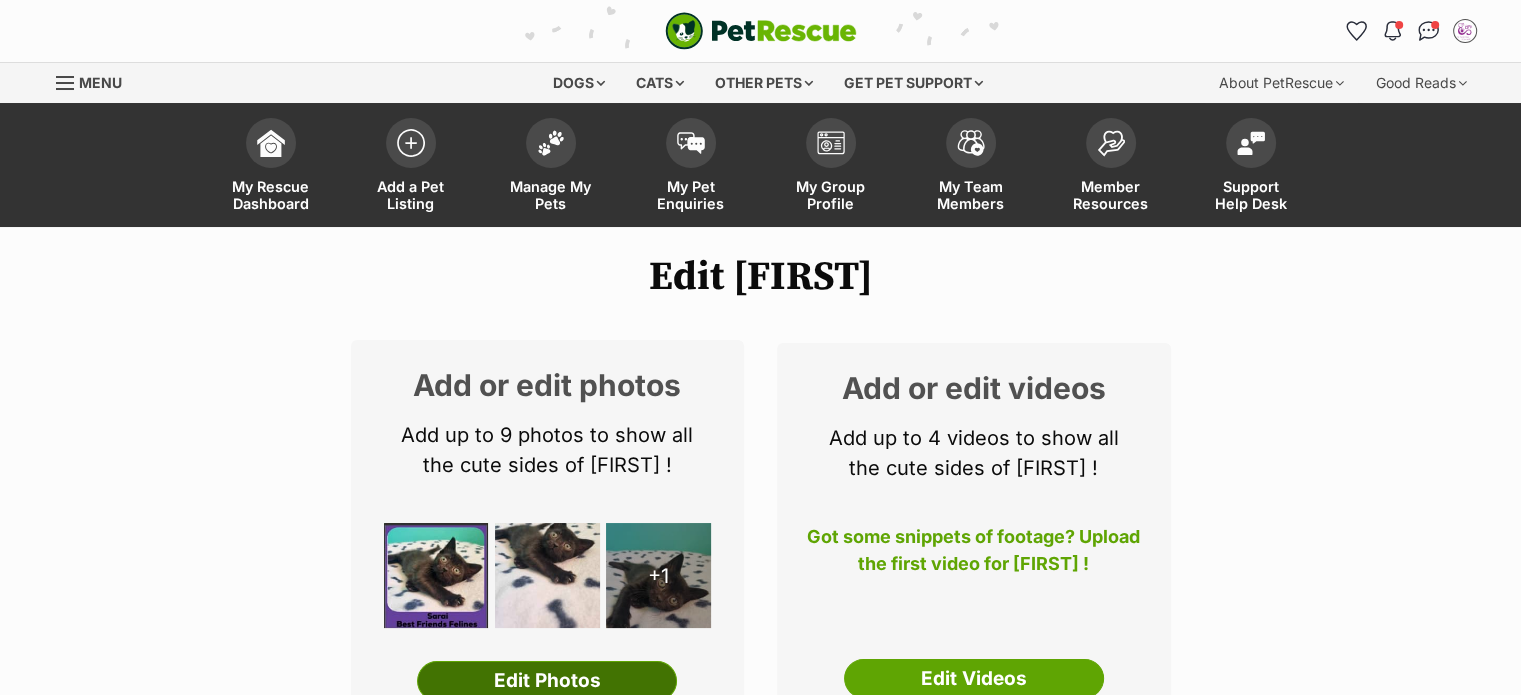 click on "Edit Photos" at bounding box center [547, 681] 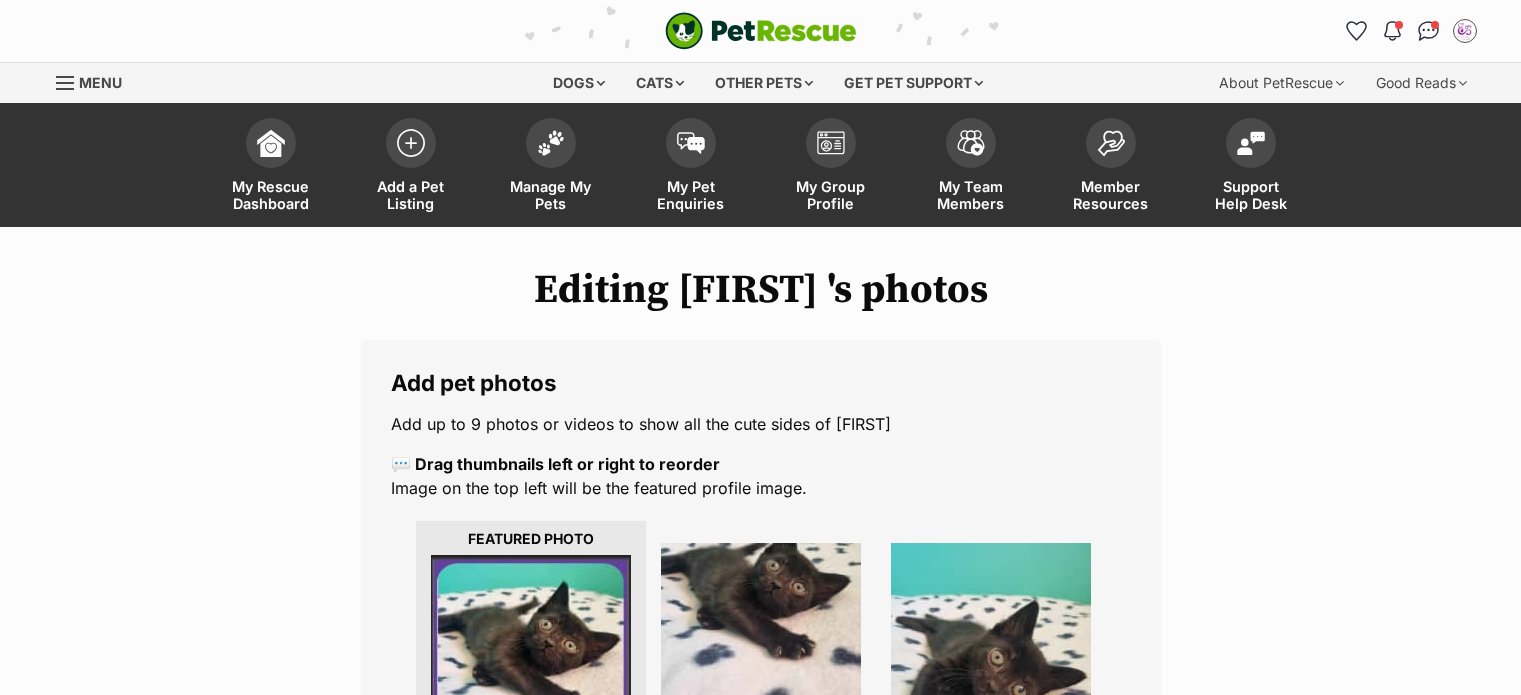 scroll, scrollTop: 0, scrollLeft: 0, axis: both 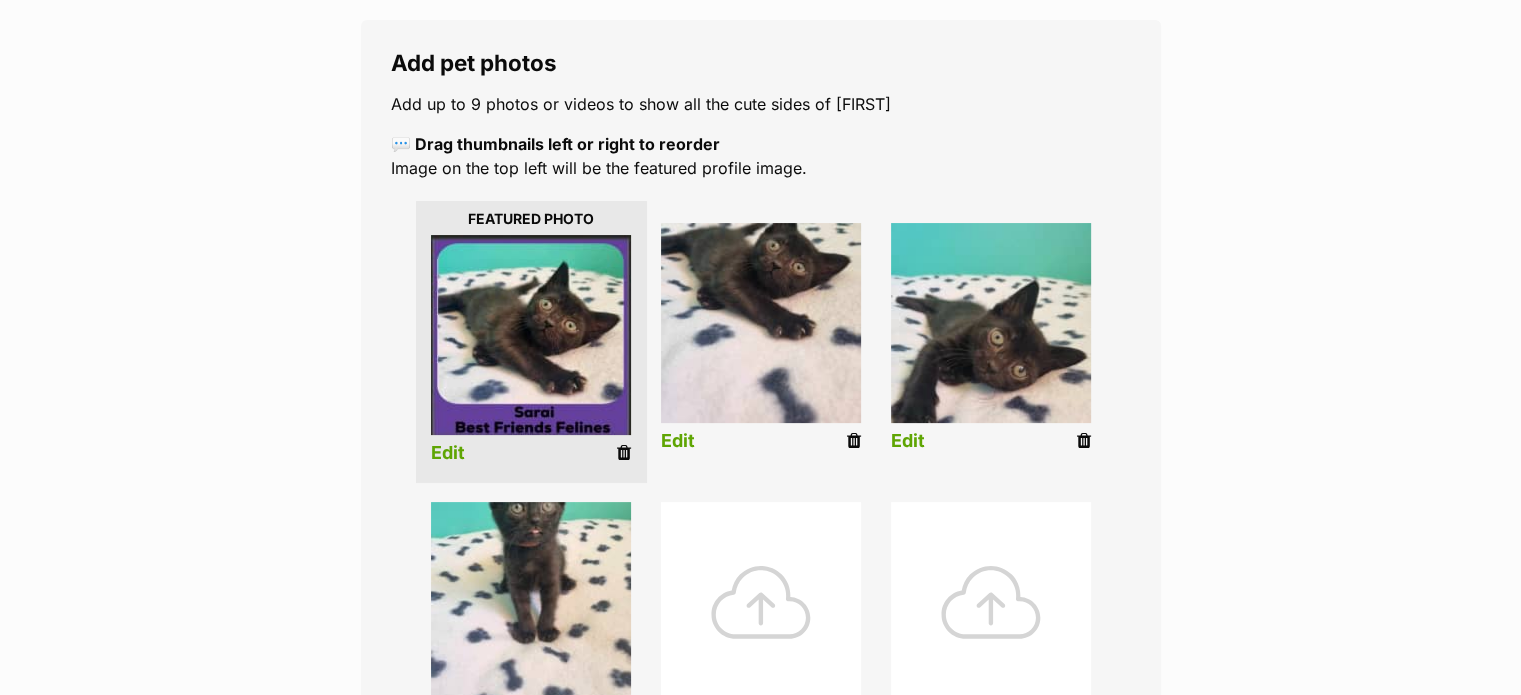 click at bounding box center (624, 453) 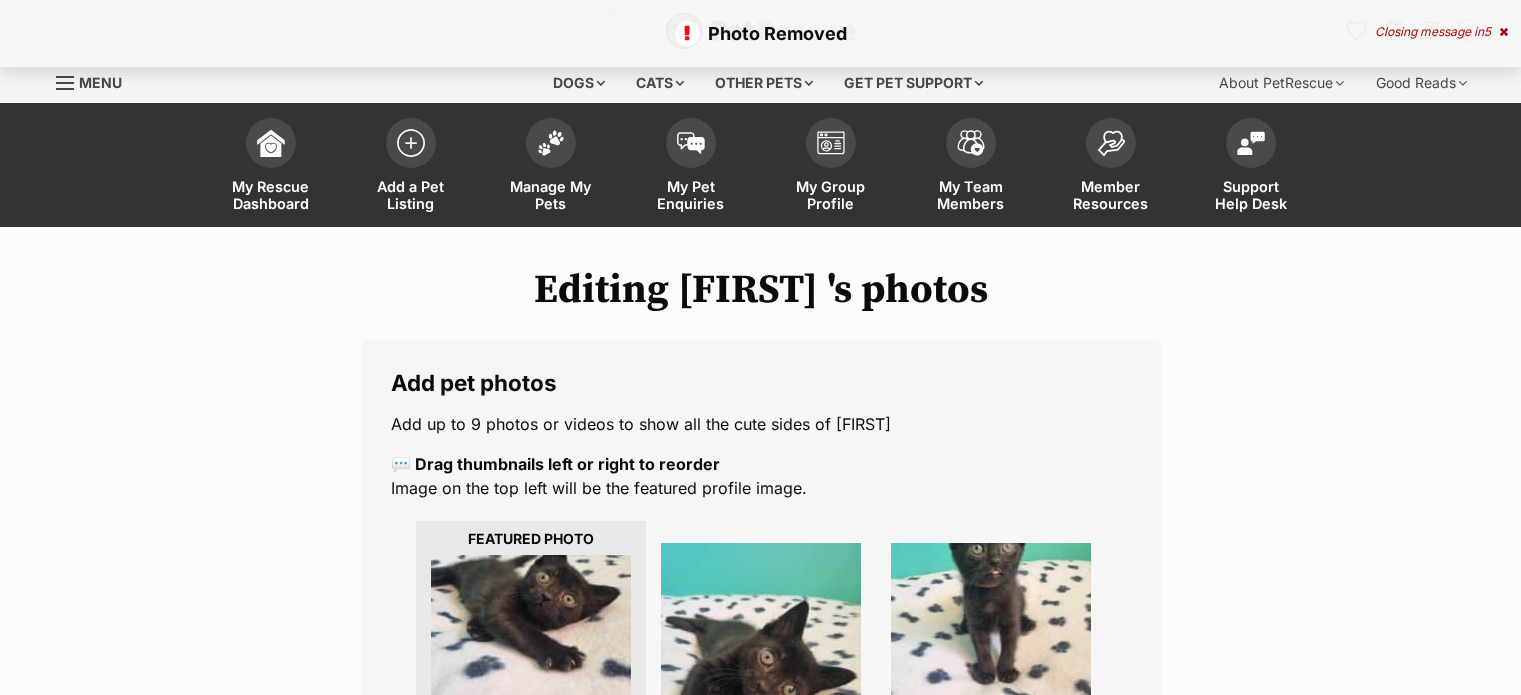 scroll, scrollTop: 0, scrollLeft: 0, axis: both 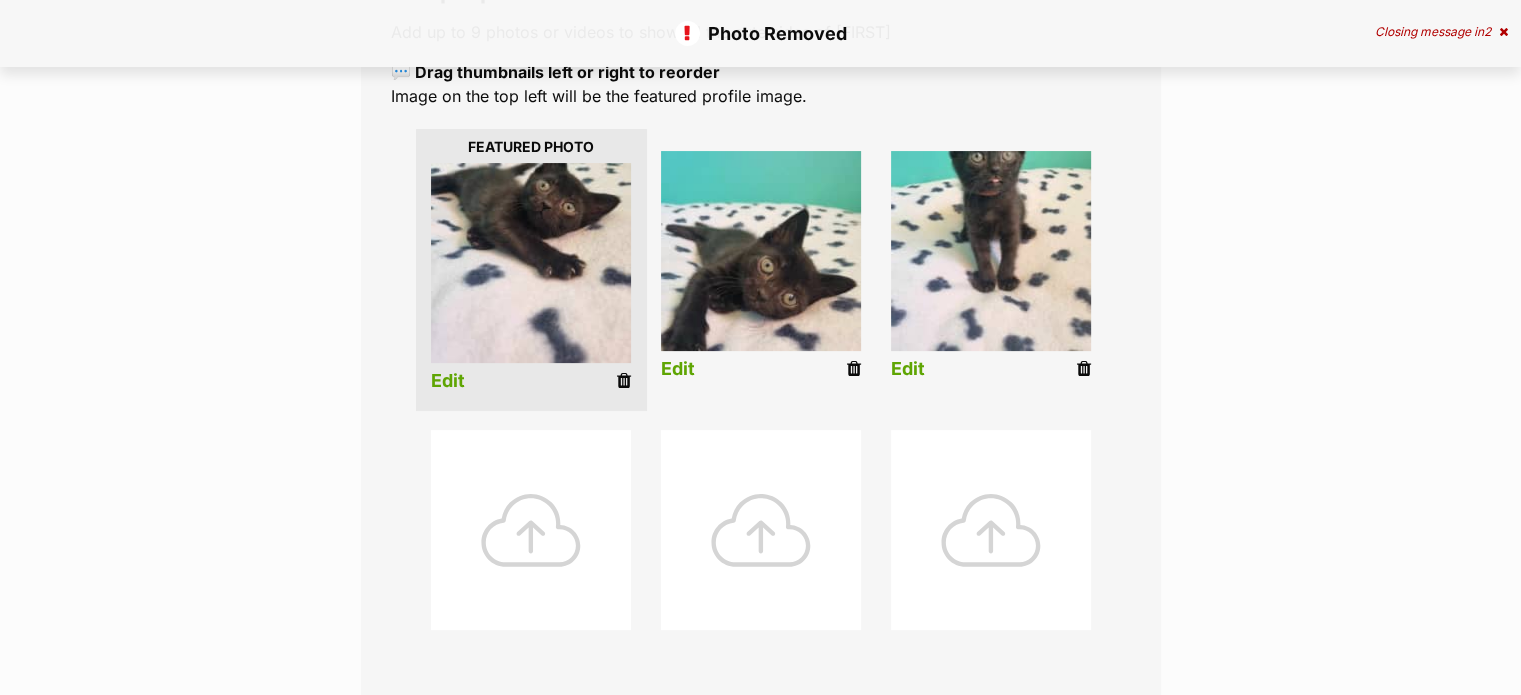 click at bounding box center (624, 381) 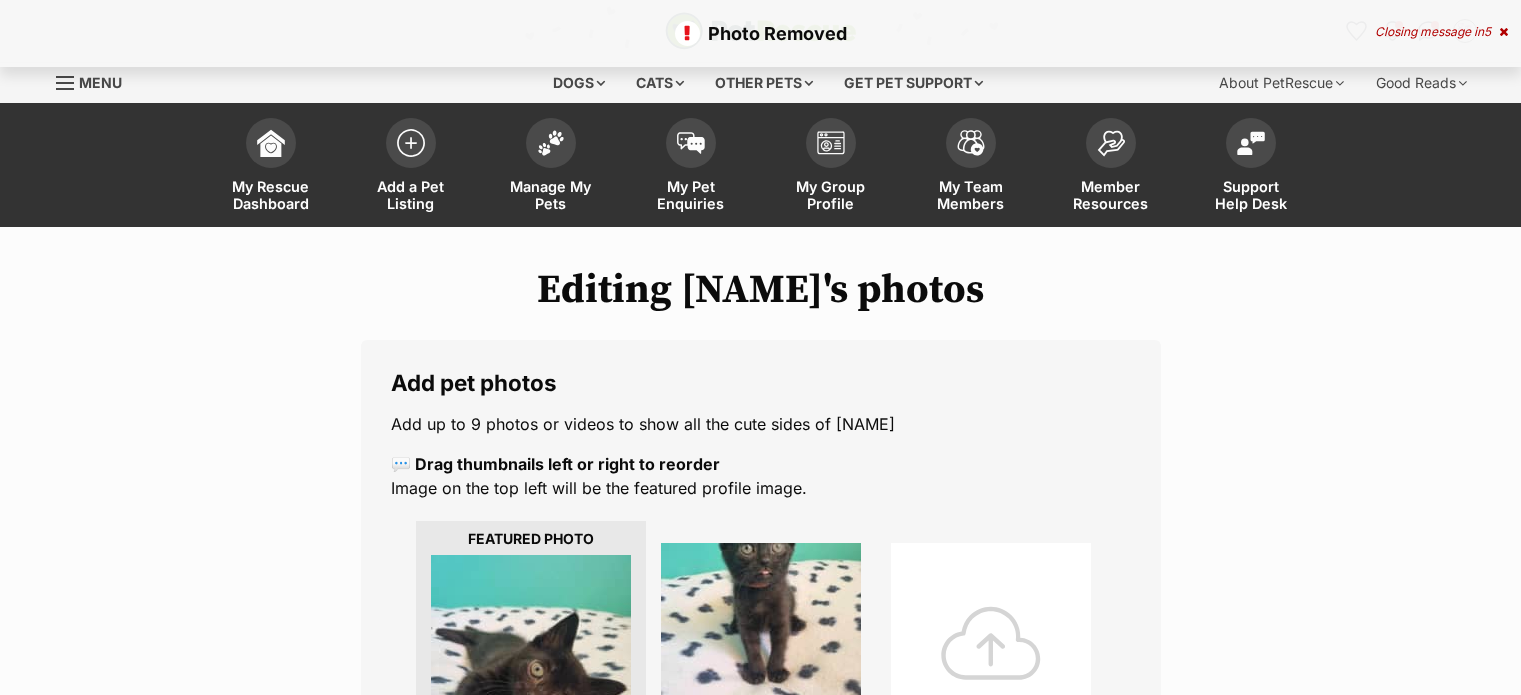 scroll, scrollTop: 0, scrollLeft: 0, axis: both 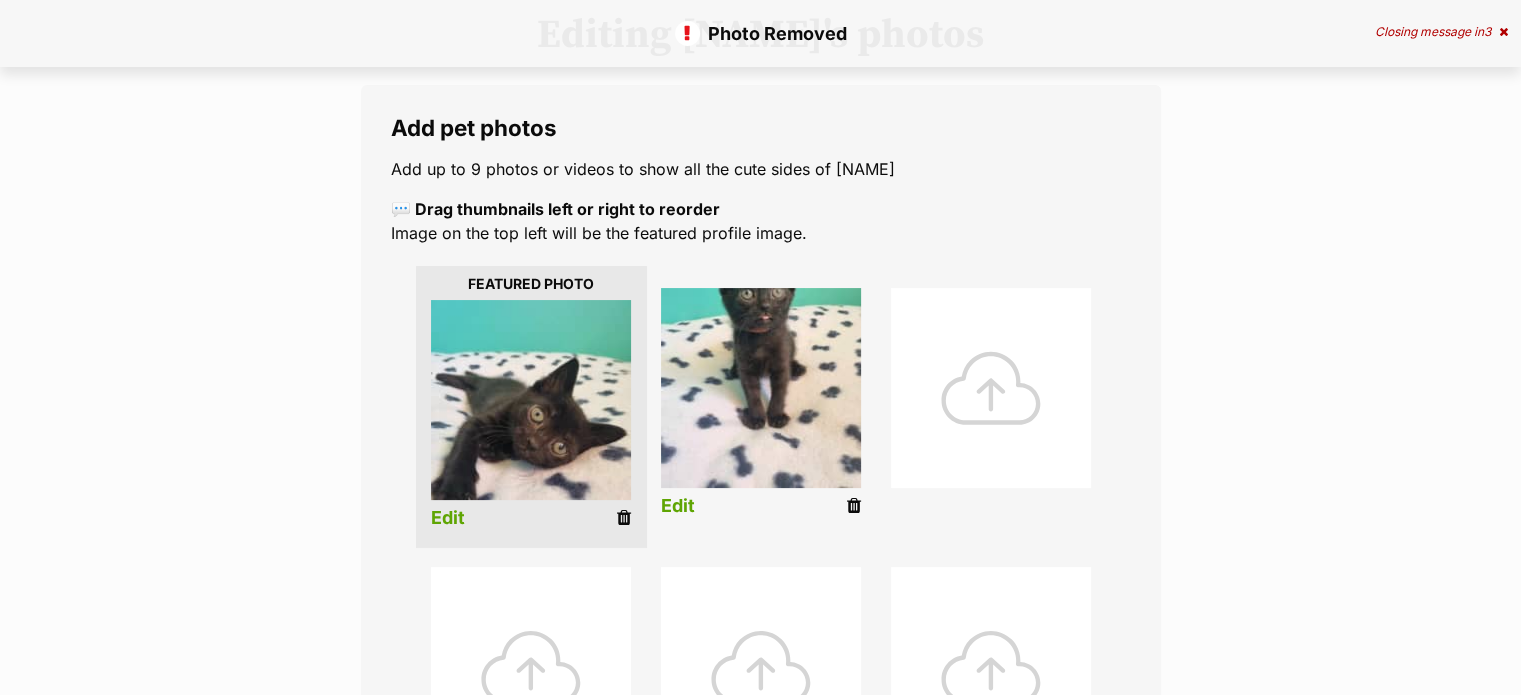click at bounding box center (624, 518) 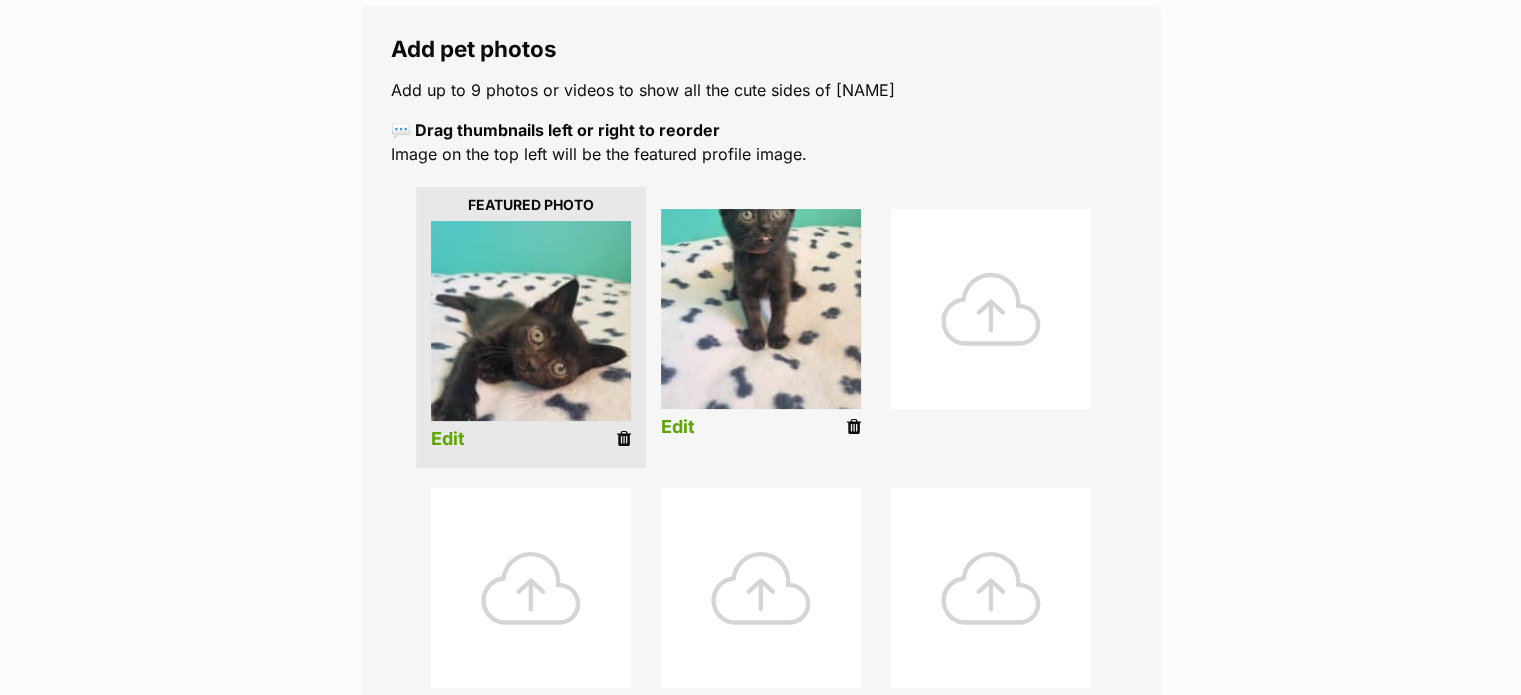 scroll, scrollTop: 352, scrollLeft: 0, axis: vertical 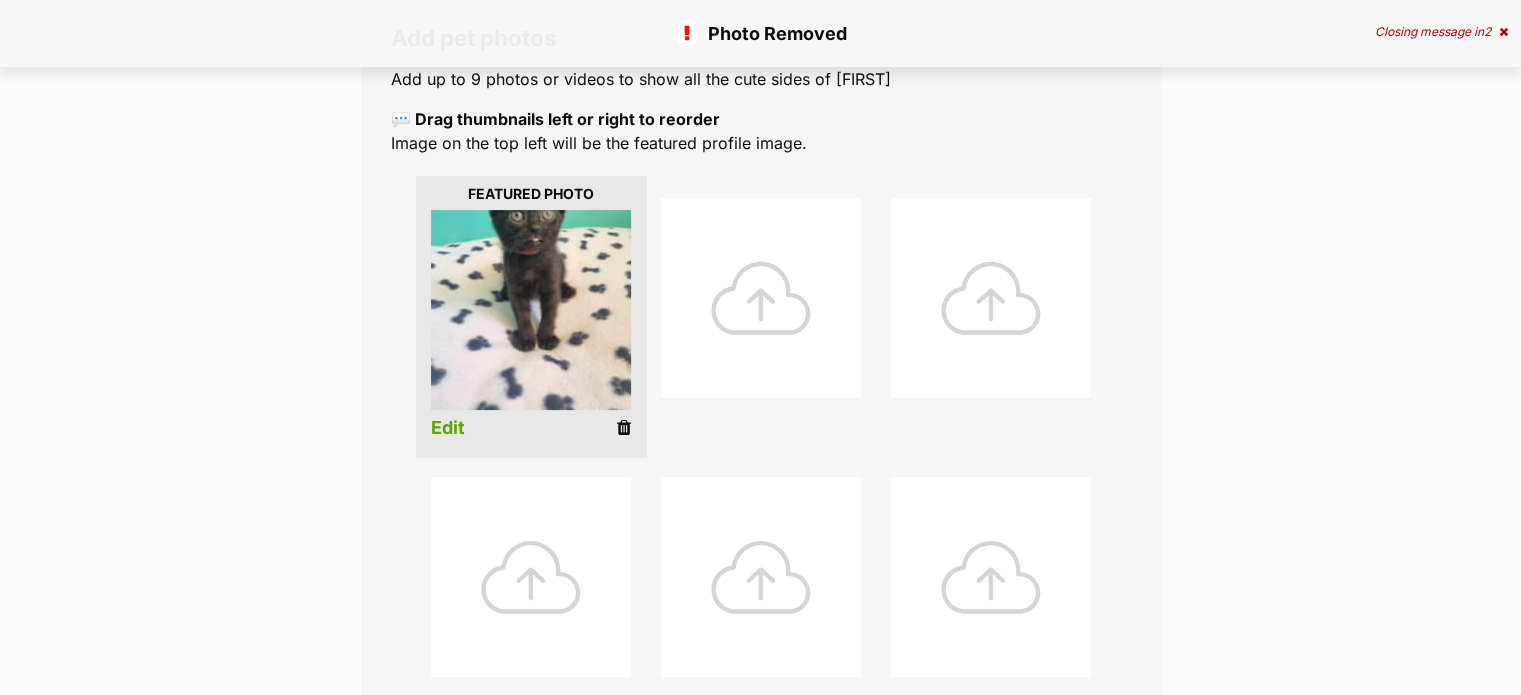 click at bounding box center (624, 428) 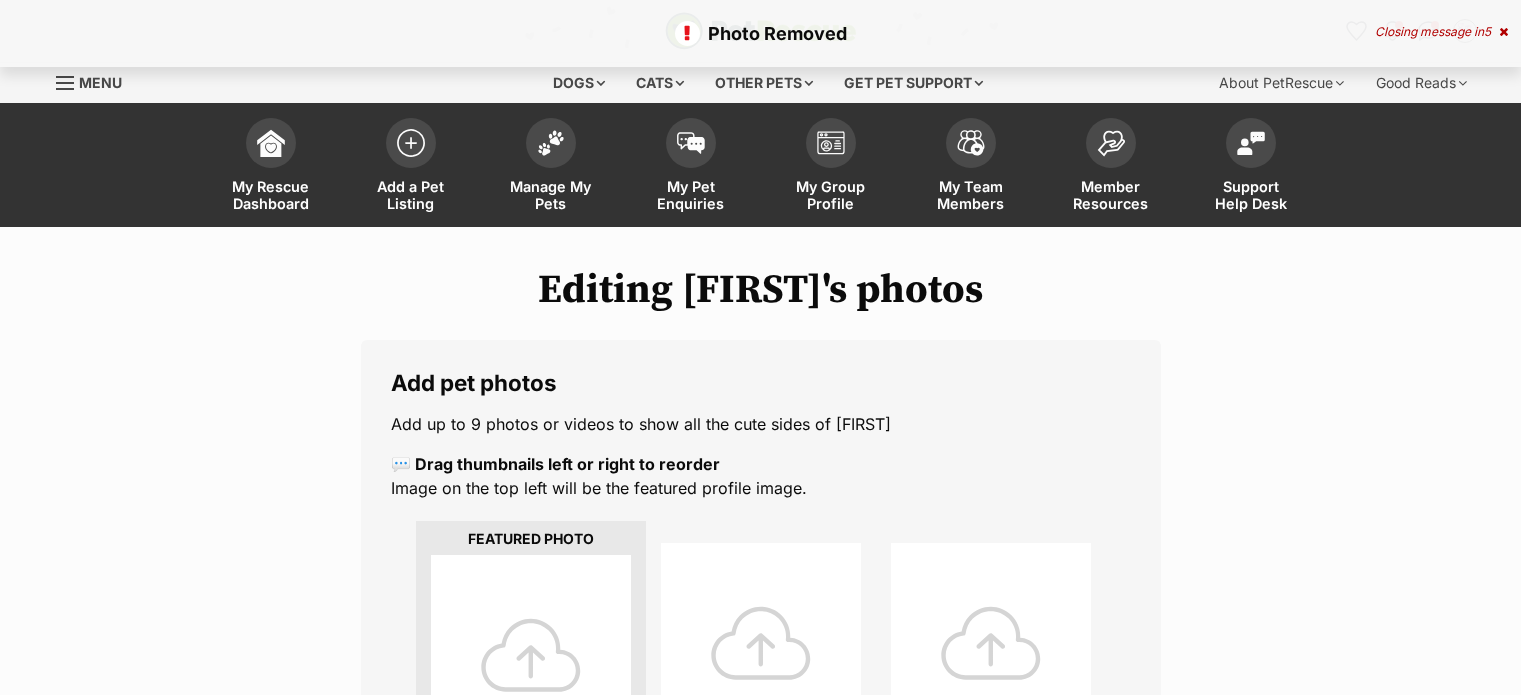 scroll, scrollTop: 0, scrollLeft: 0, axis: both 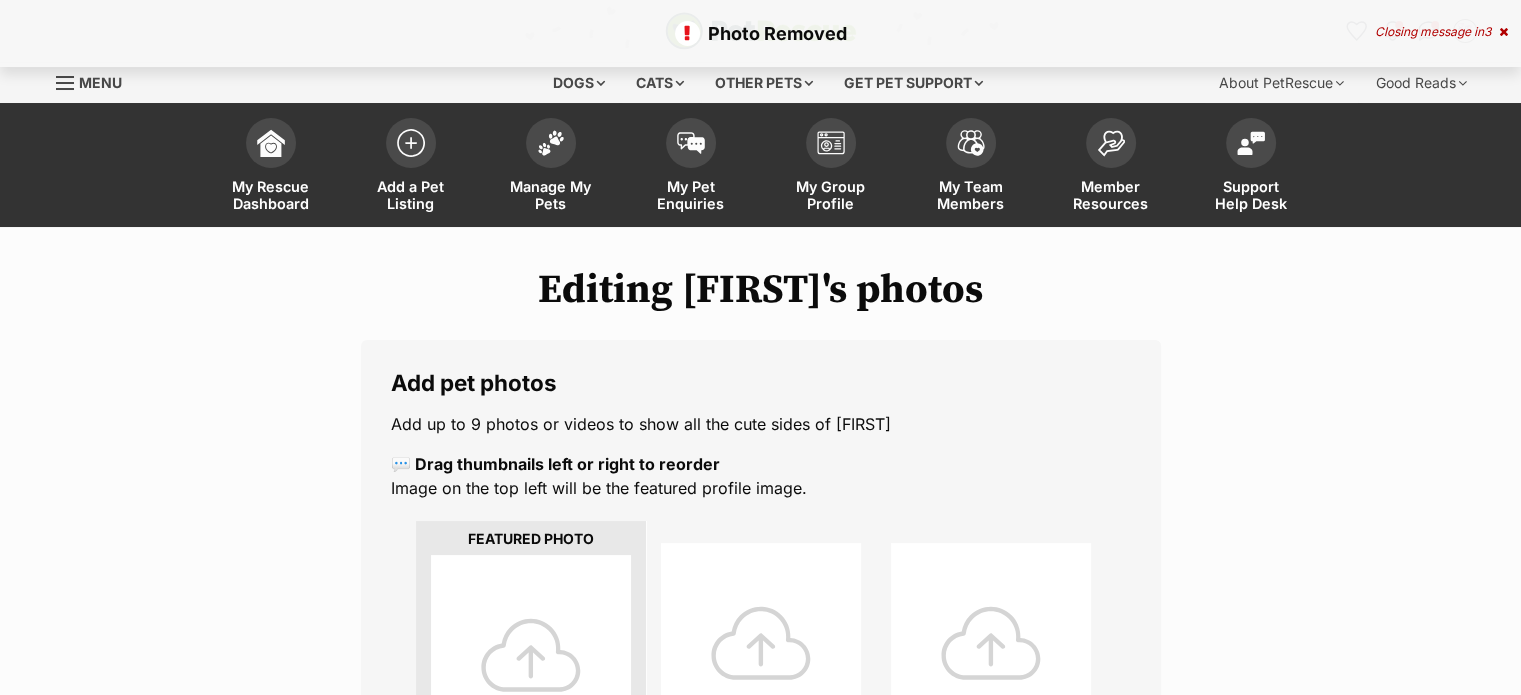 click at bounding box center (531, 655) 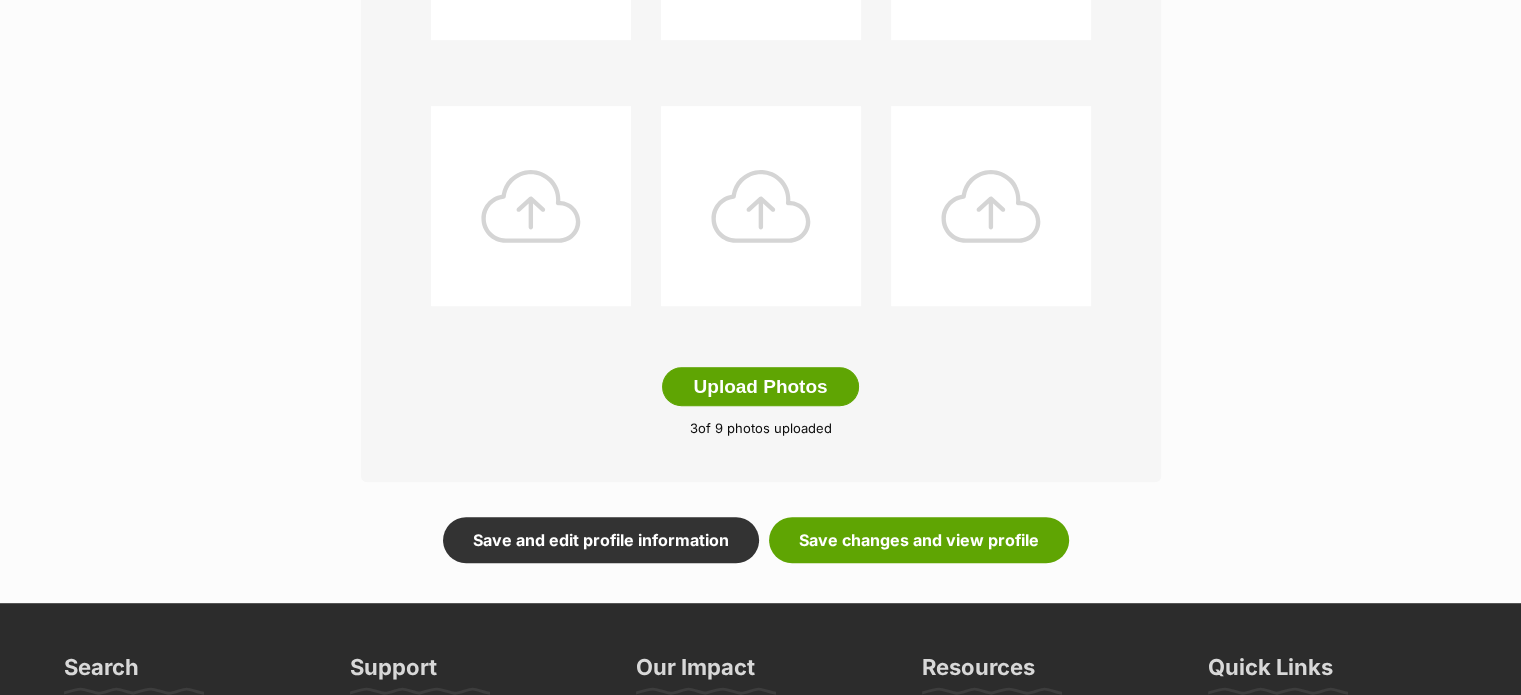 scroll, scrollTop: 1073, scrollLeft: 0, axis: vertical 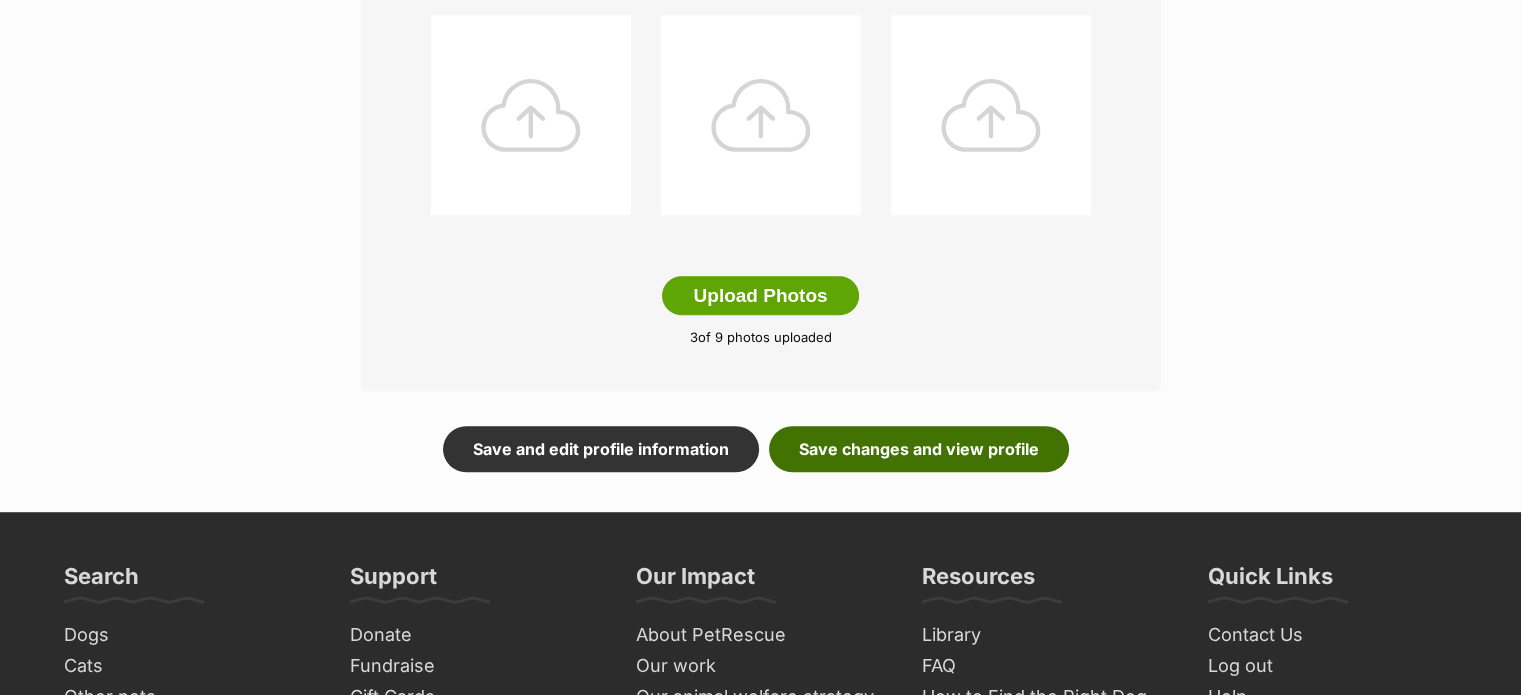 click on "Save changes and view profile" at bounding box center [919, 449] 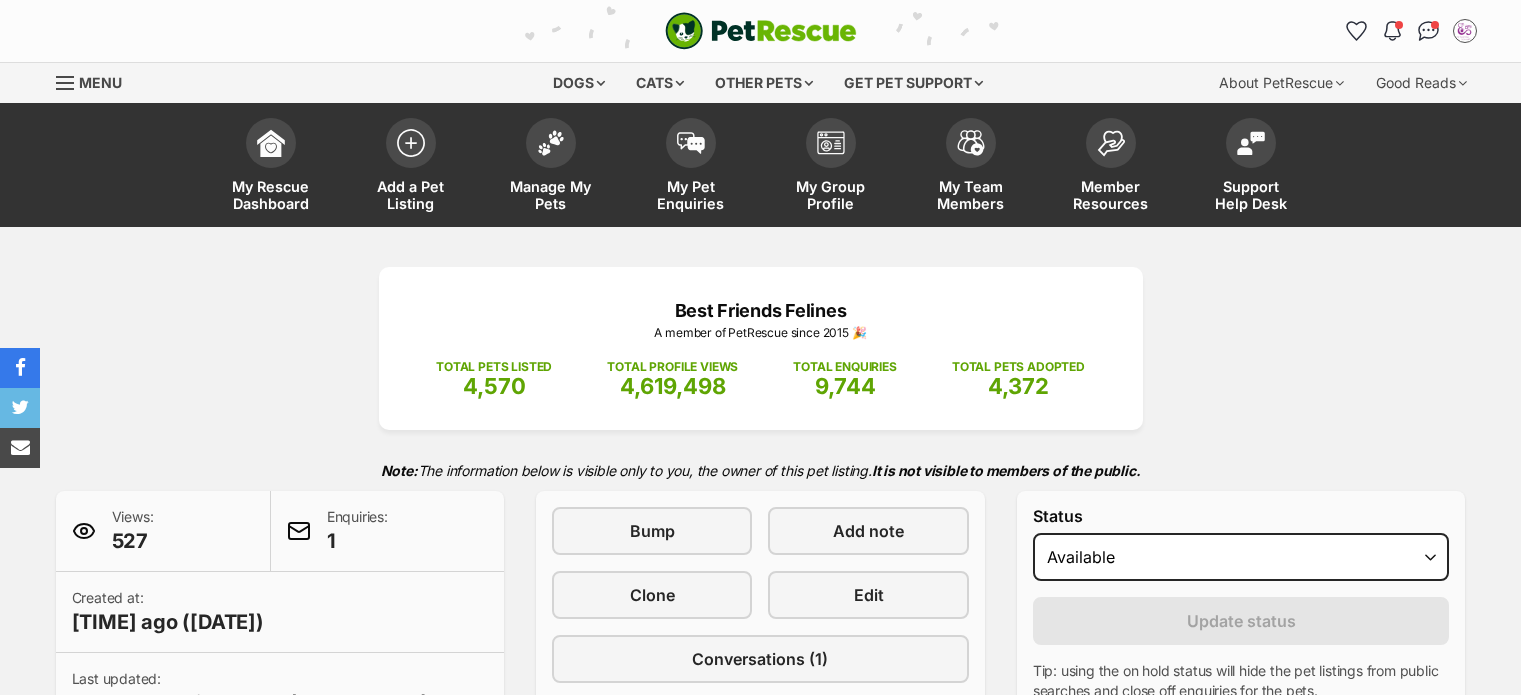 scroll, scrollTop: 0, scrollLeft: 0, axis: both 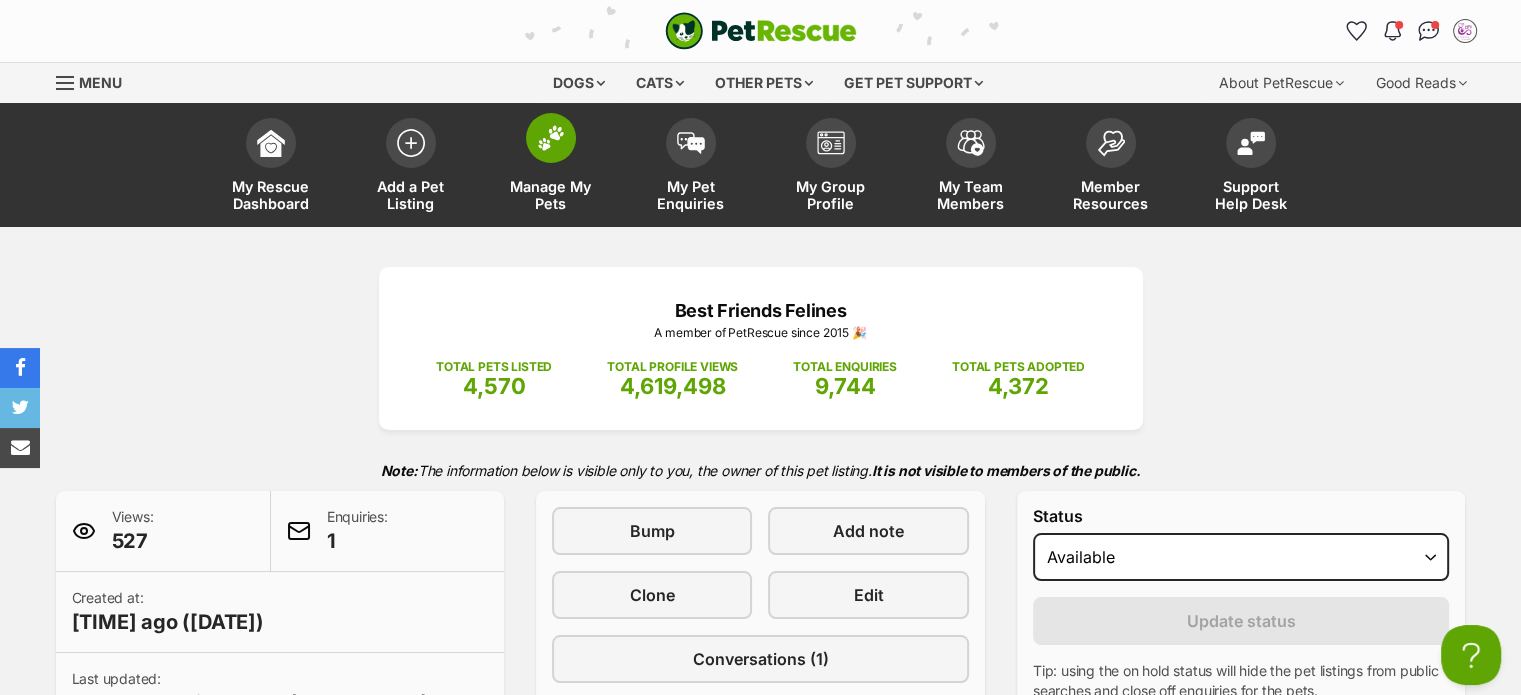 click on "Manage My Pets" at bounding box center [551, 195] 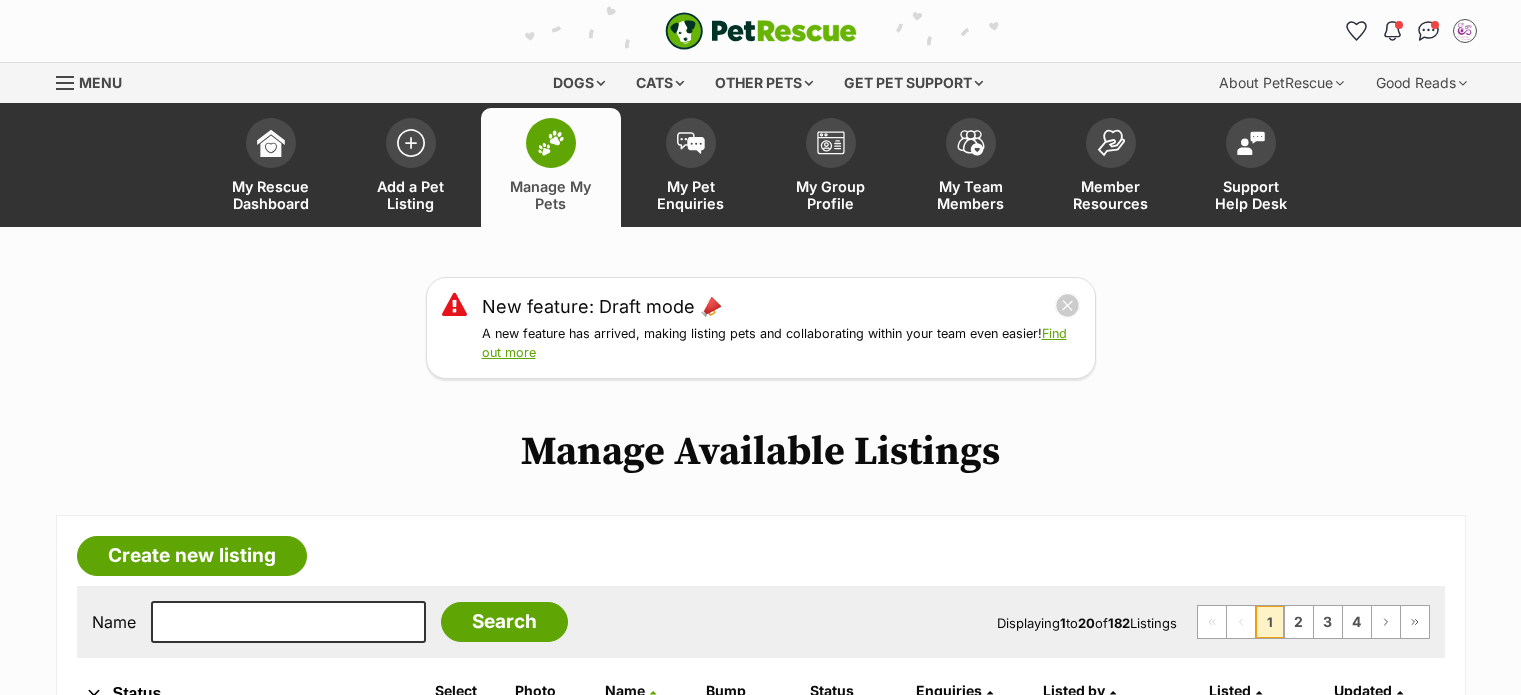 scroll, scrollTop: 0, scrollLeft: 0, axis: both 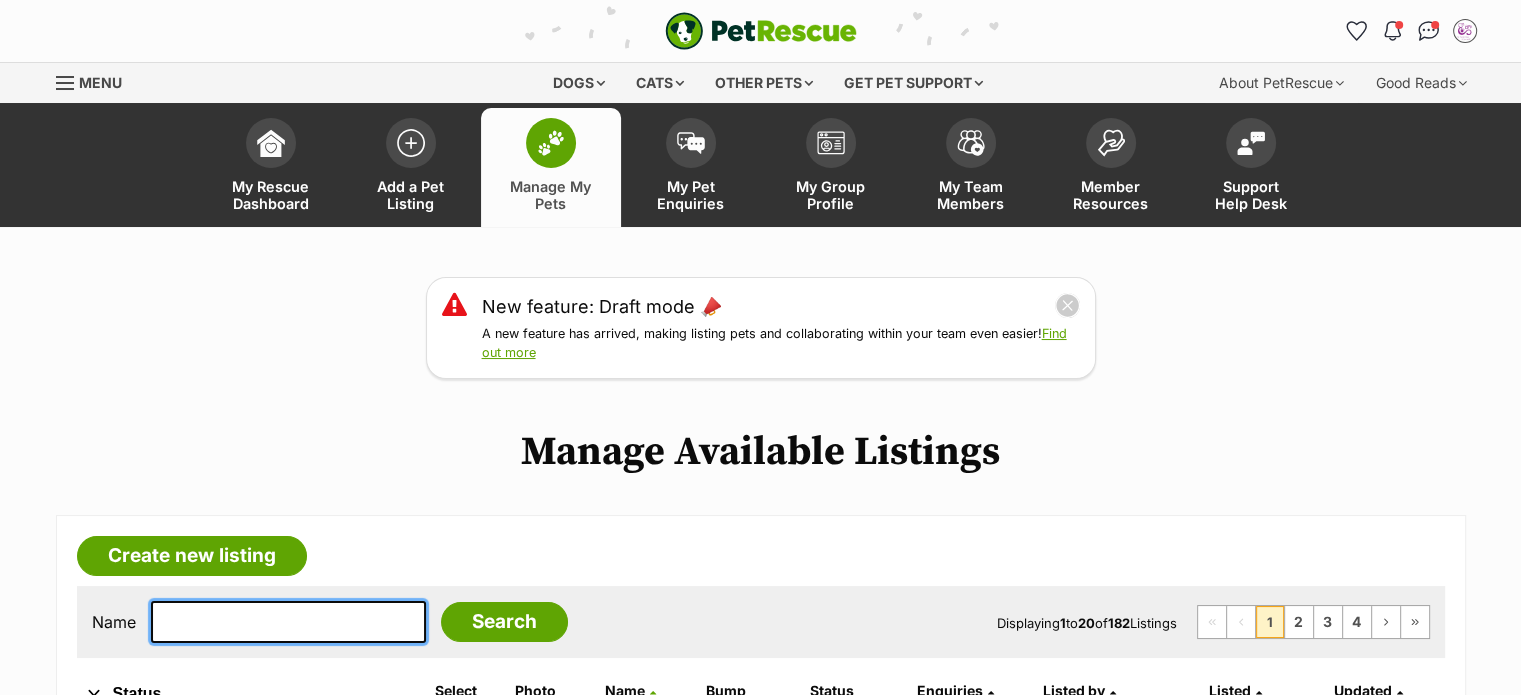 click at bounding box center [288, 622] 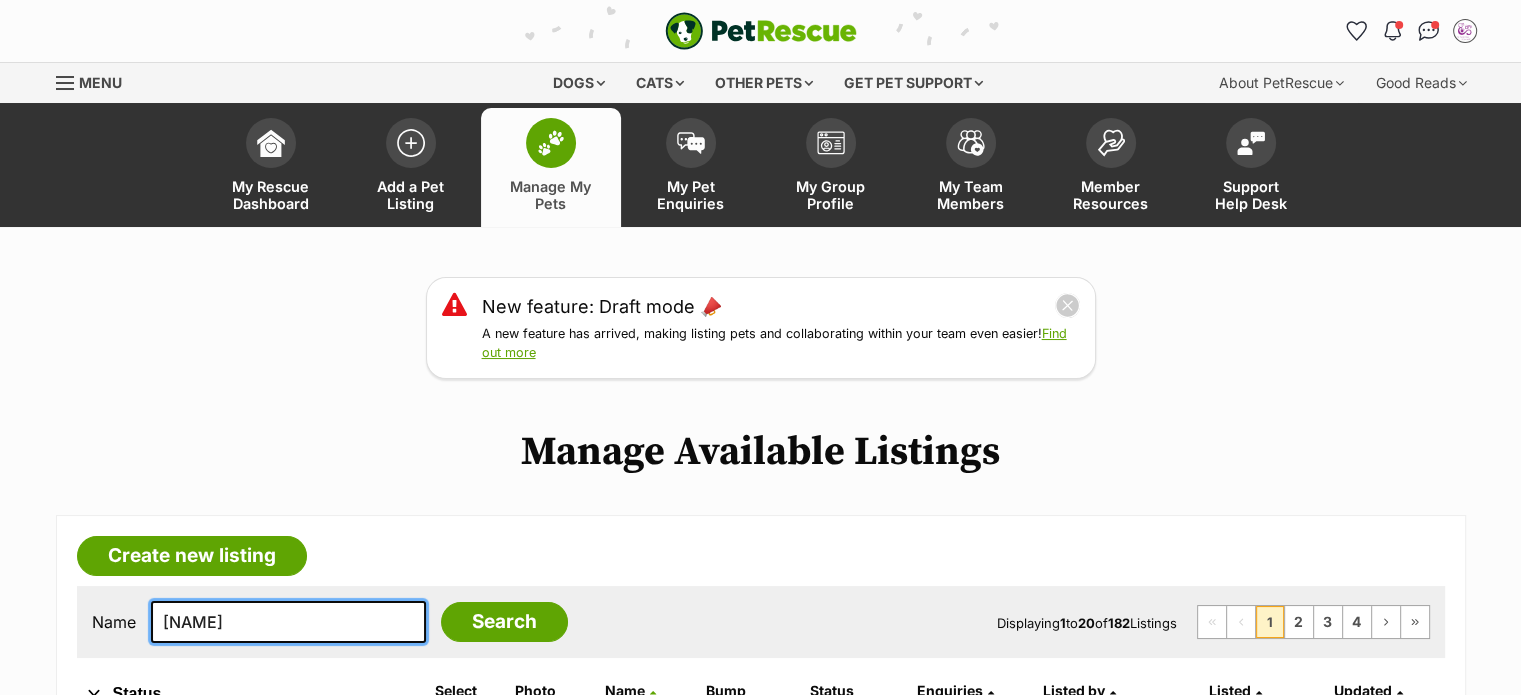 type on "kyri" 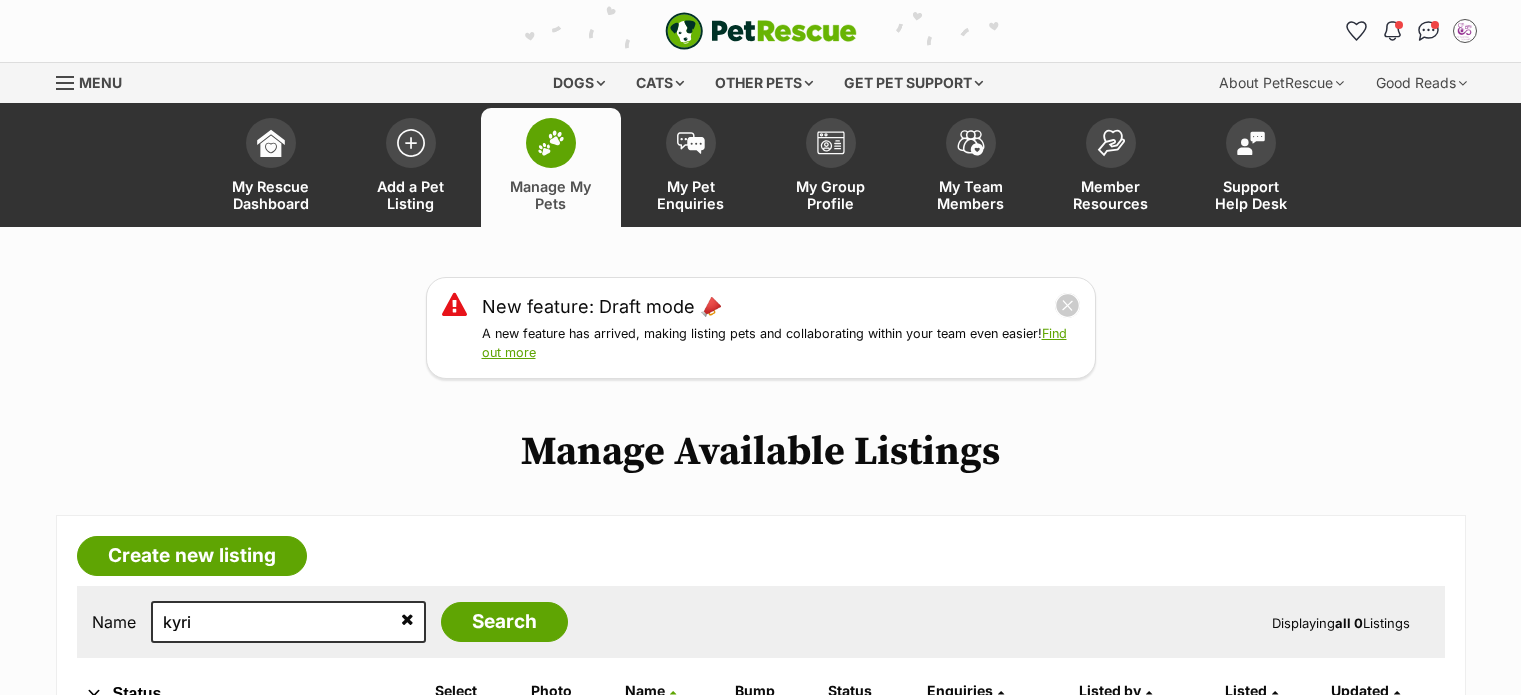 scroll, scrollTop: 0, scrollLeft: 0, axis: both 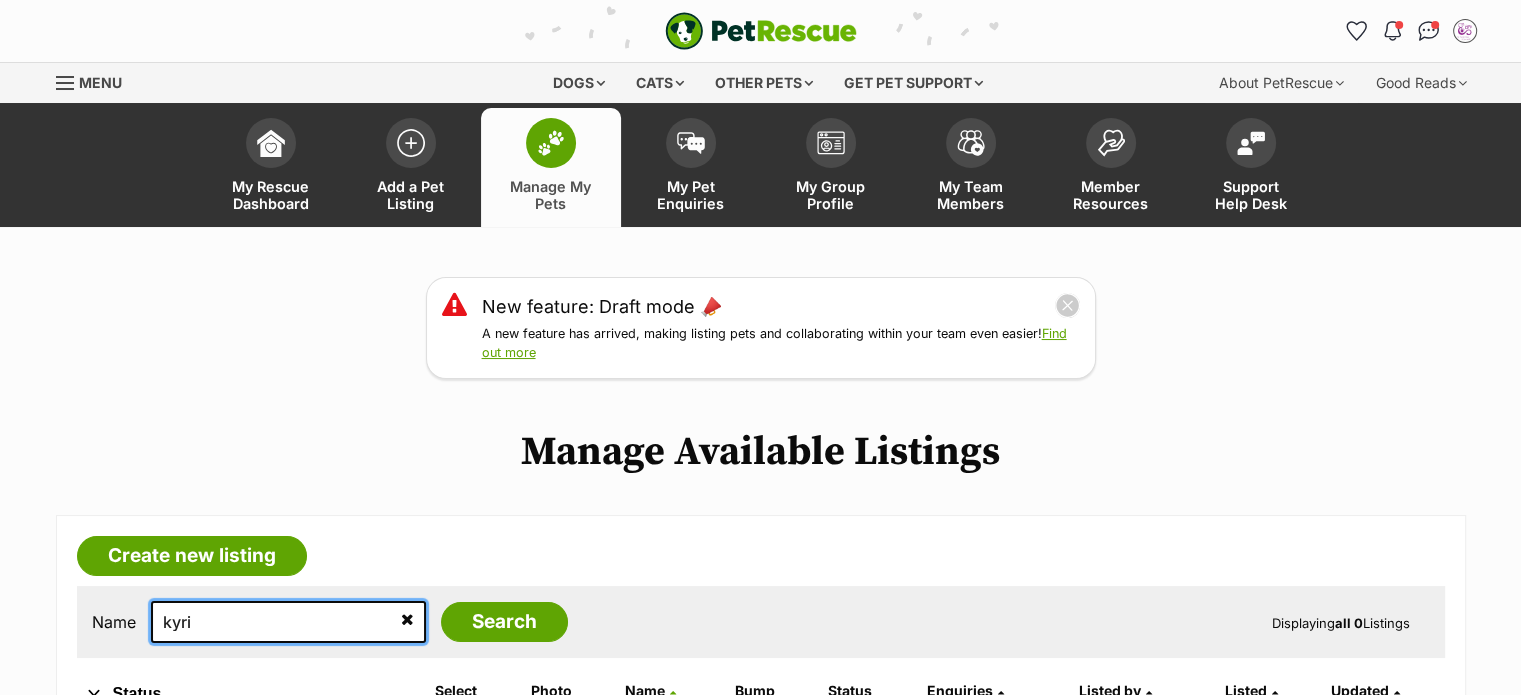drag, startPoint x: 0, startPoint y: 0, endPoint x: 210, endPoint y: 622, distance: 656.4937 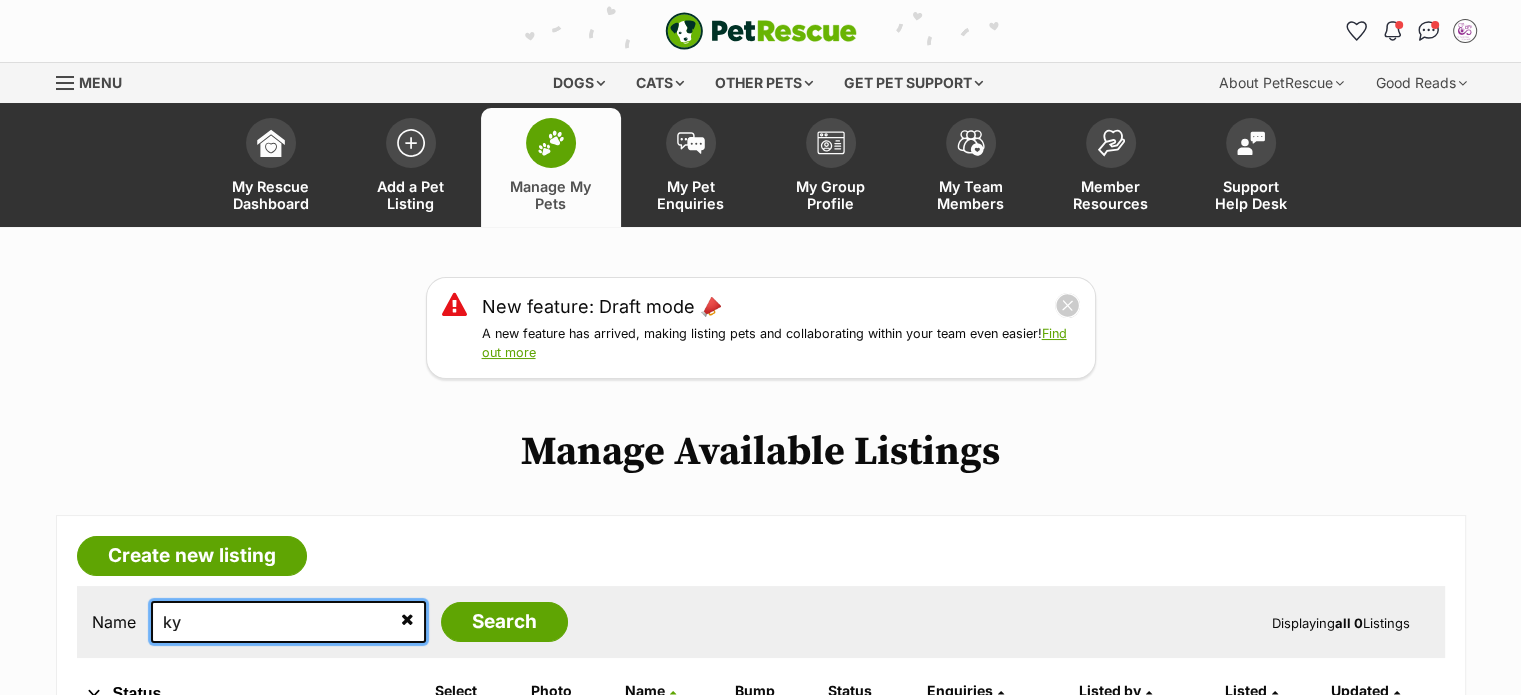 type on "k" 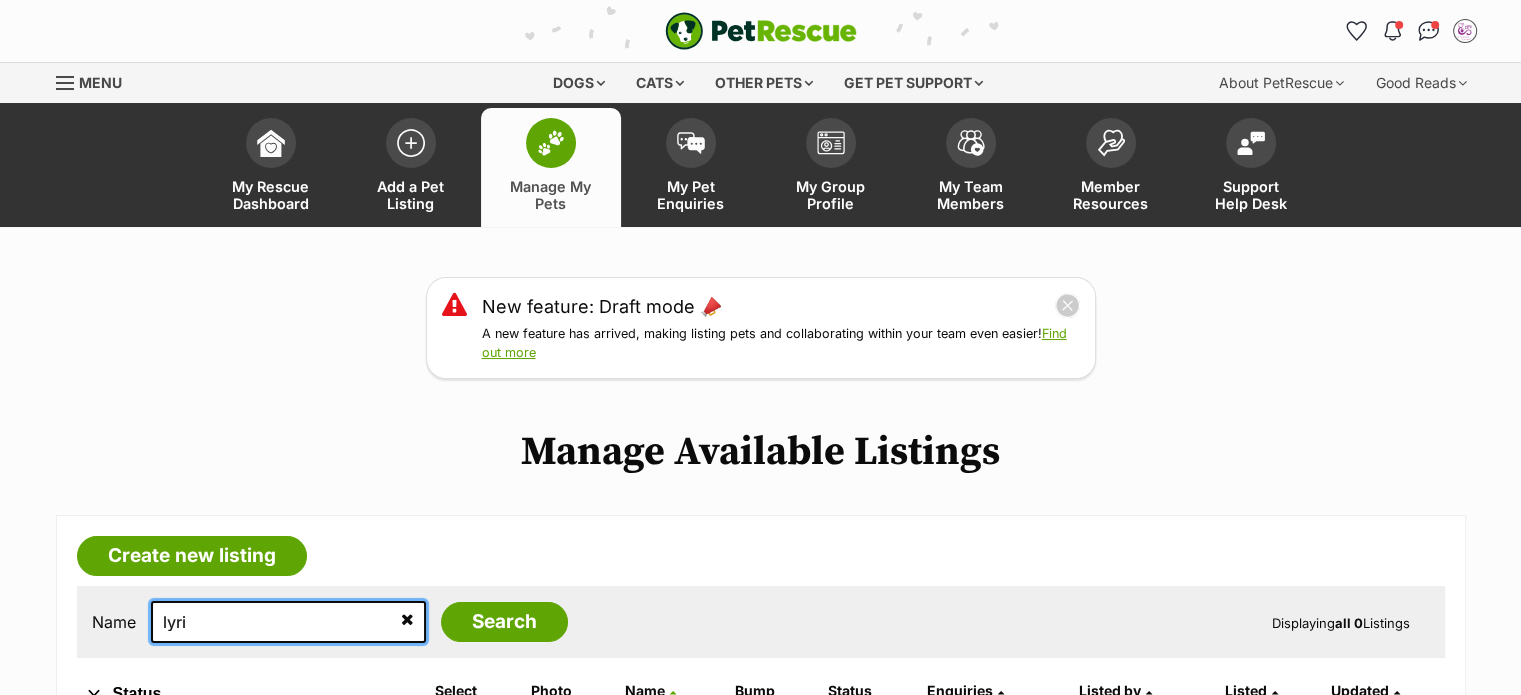 type on "[FIRST]" 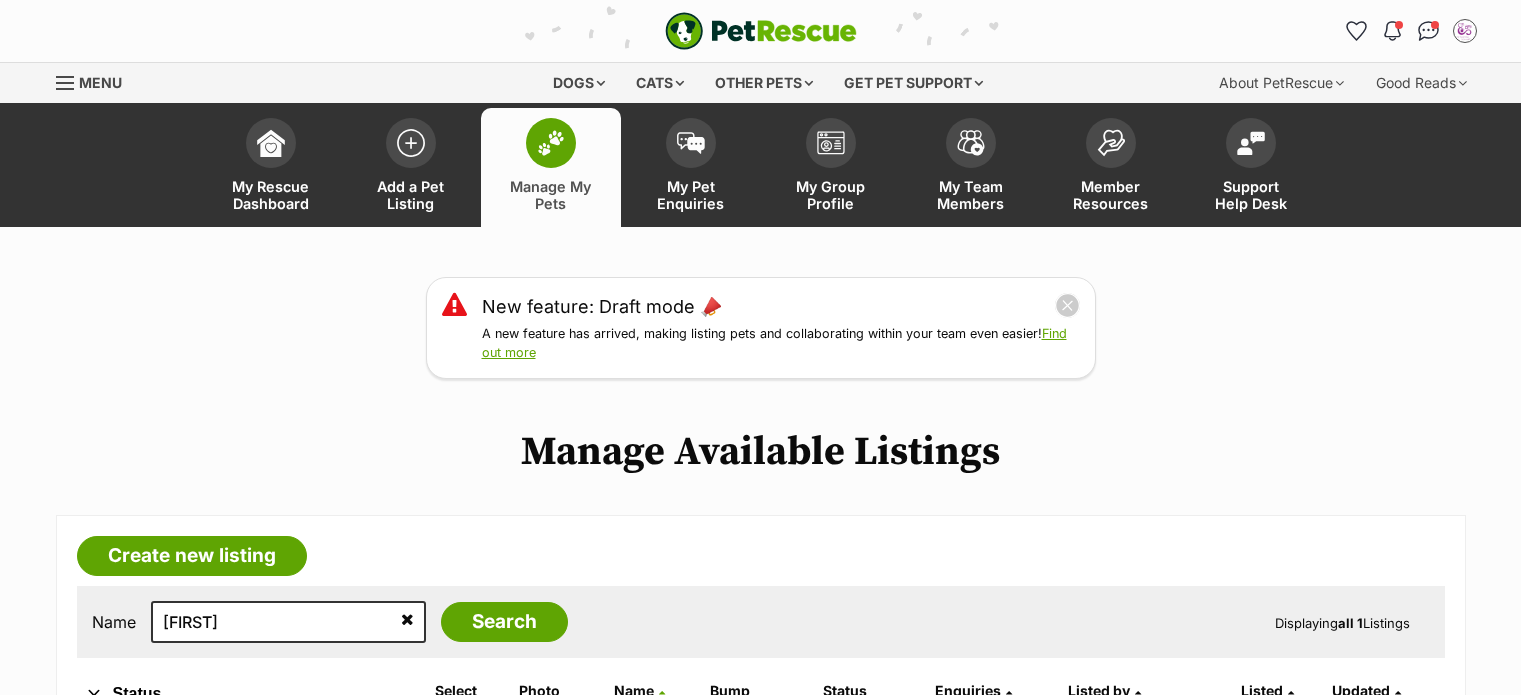 scroll, scrollTop: 0, scrollLeft: 0, axis: both 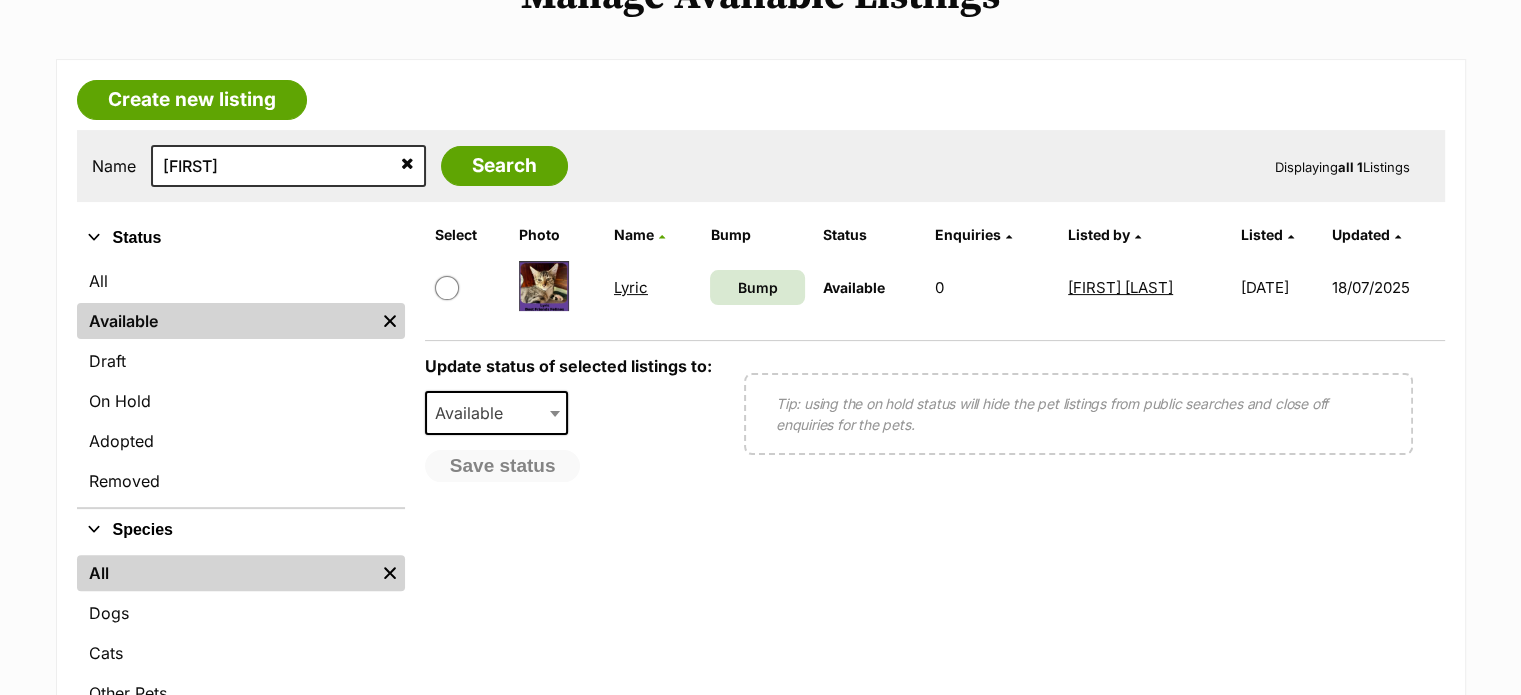 click on "Lyric" at bounding box center [631, 287] 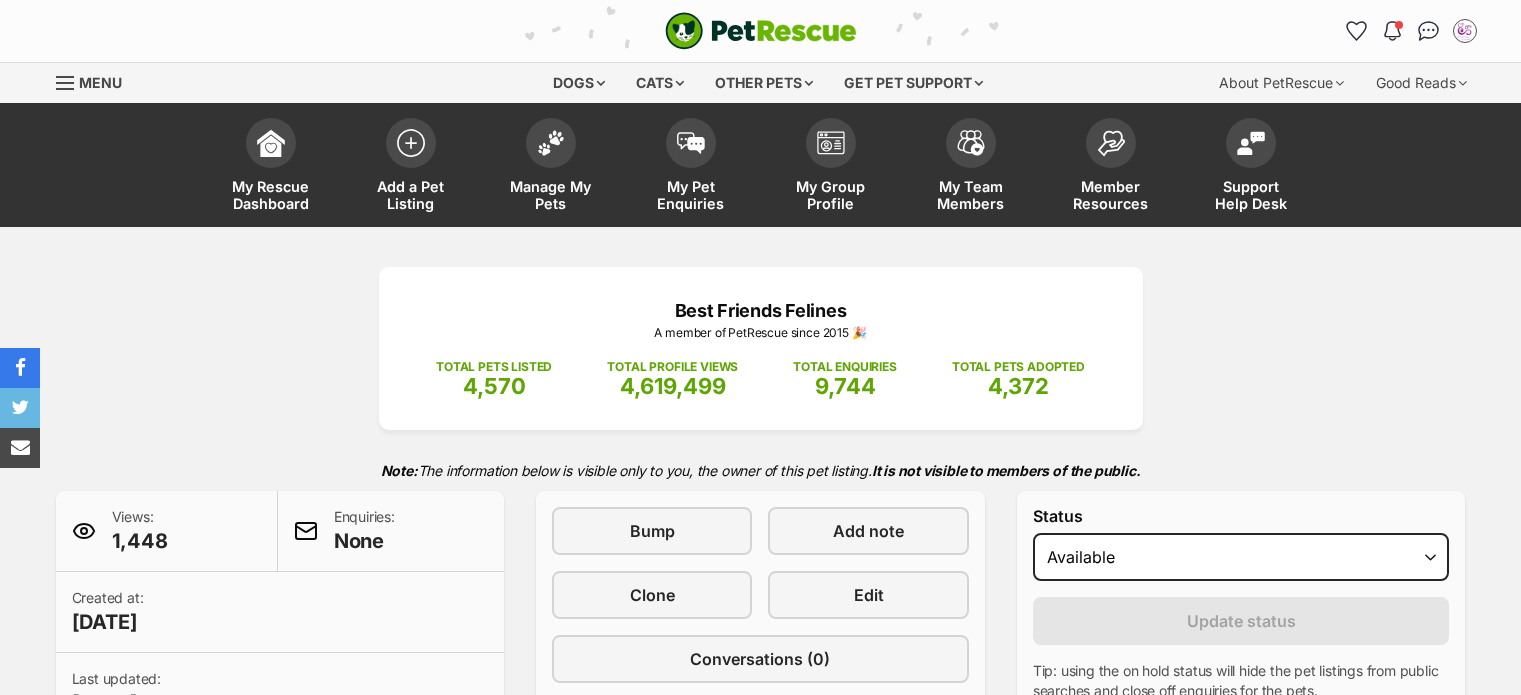 scroll, scrollTop: 0, scrollLeft: 0, axis: both 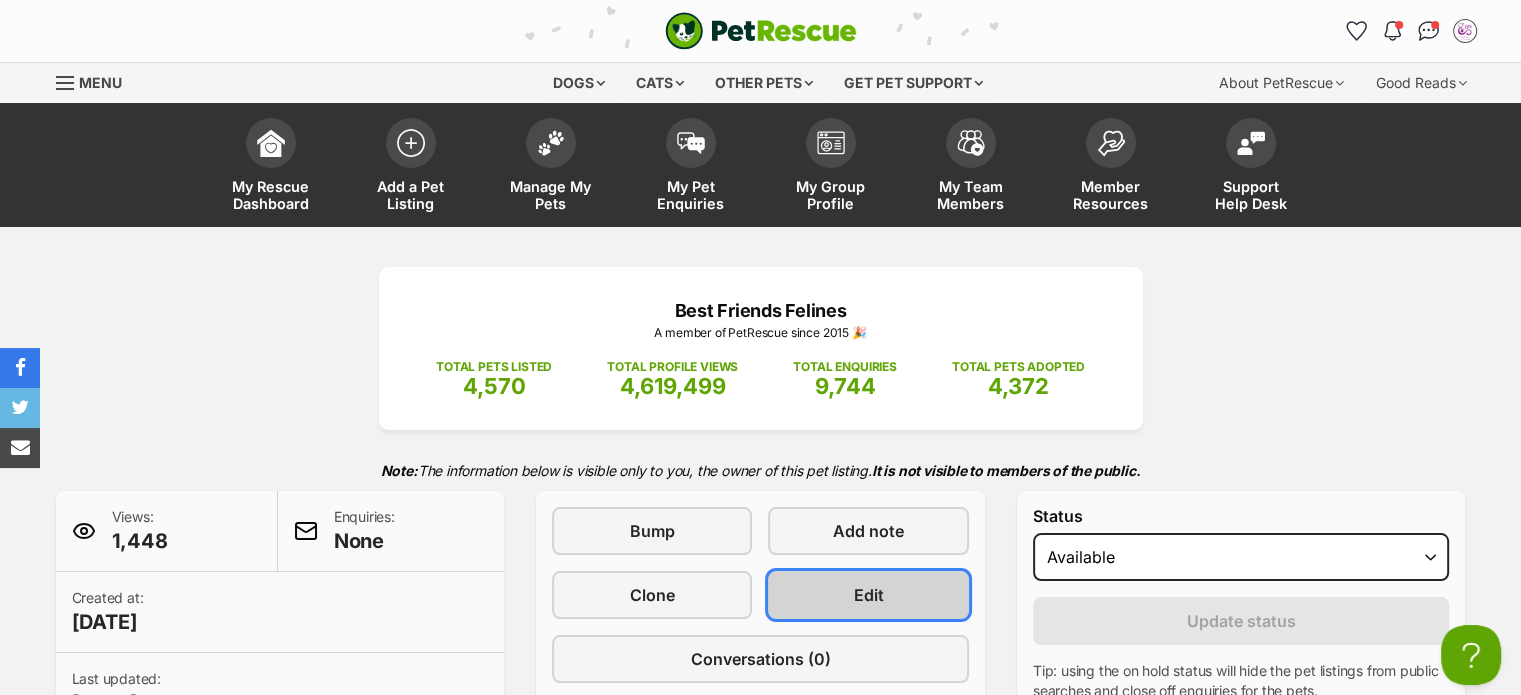 click on "Edit" at bounding box center [869, 595] 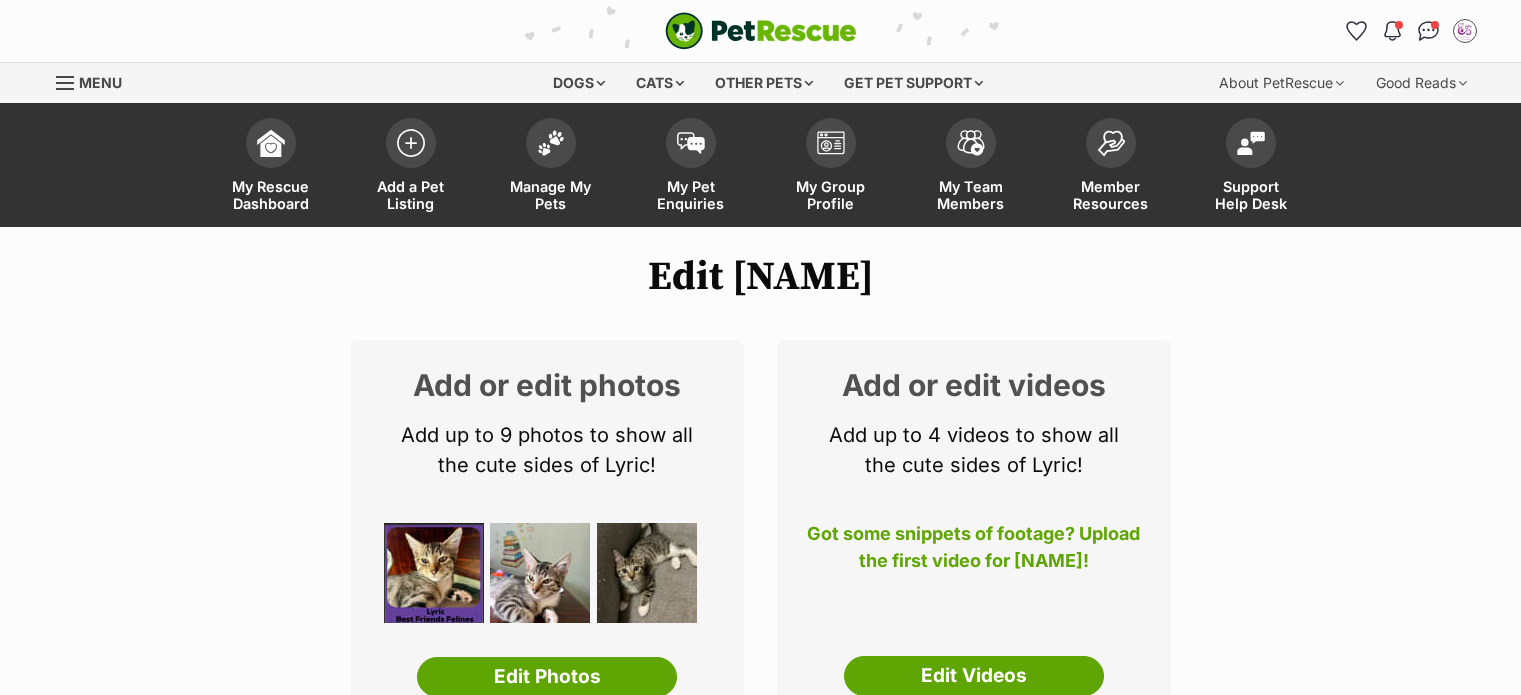 scroll, scrollTop: 0, scrollLeft: 0, axis: both 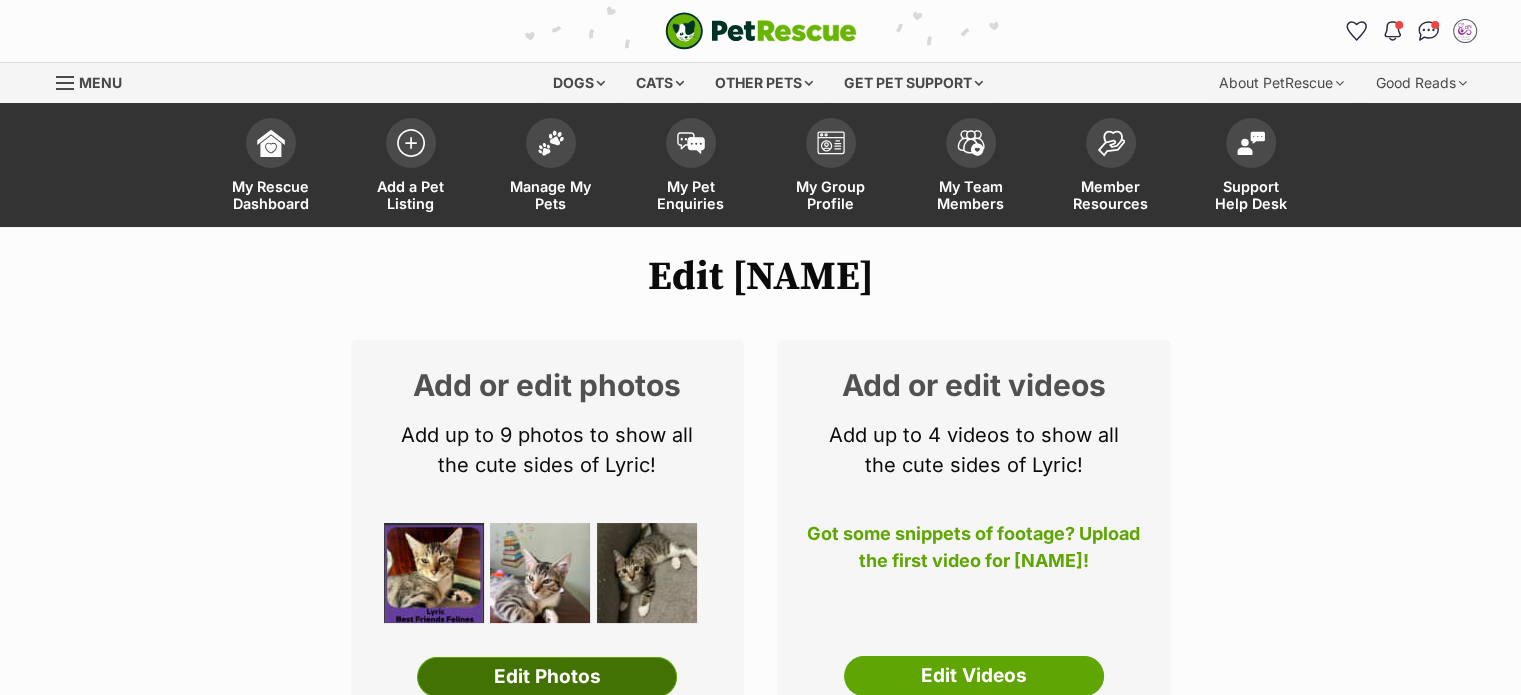 click on "Edit Photos" at bounding box center (547, 677) 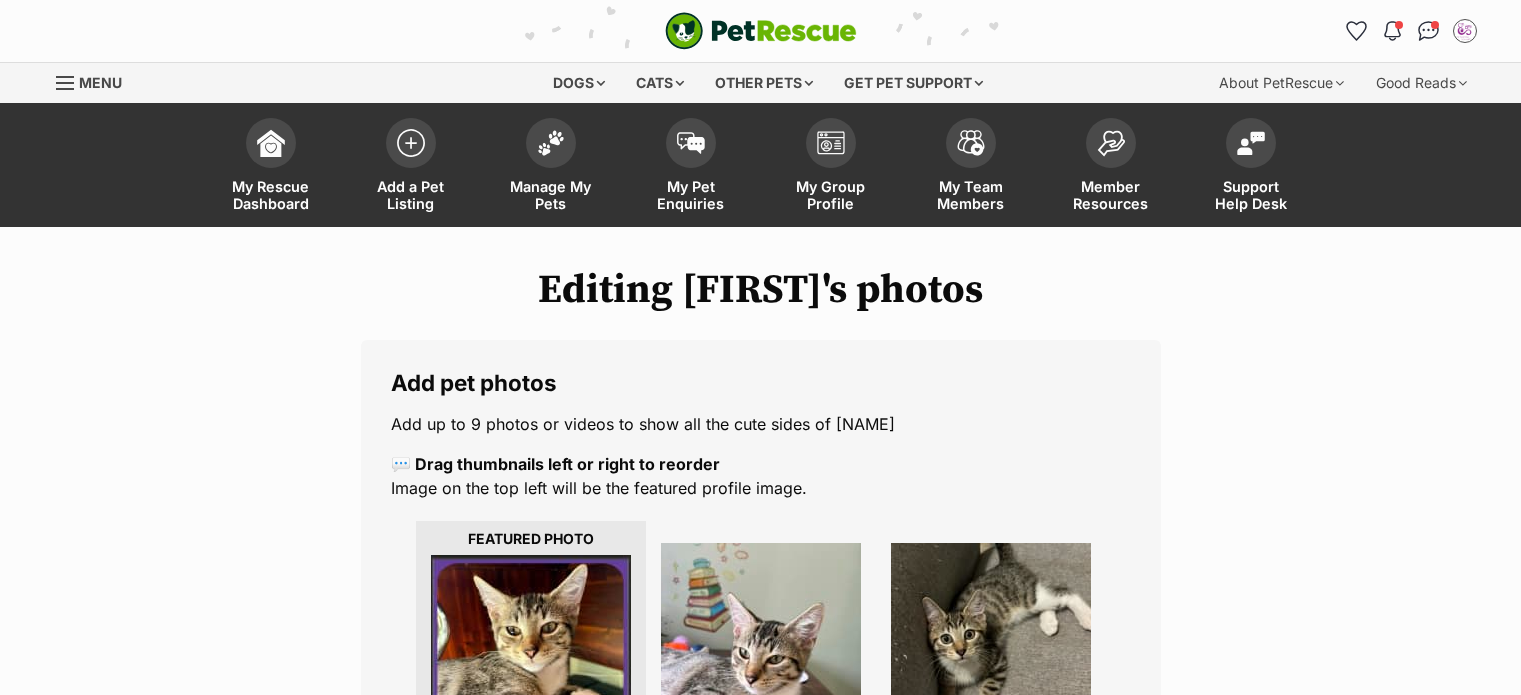 scroll, scrollTop: 0, scrollLeft: 0, axis: both 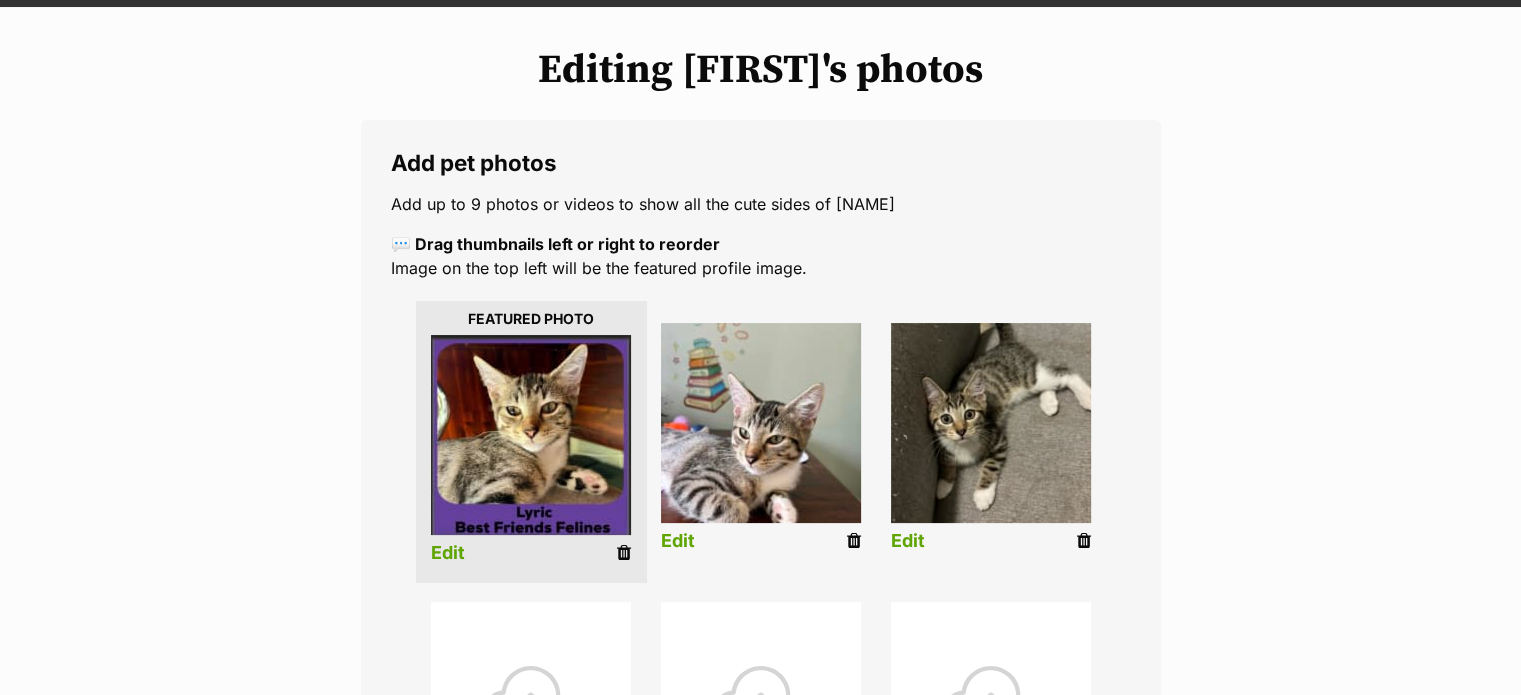 click at bounding box center [624, 553] 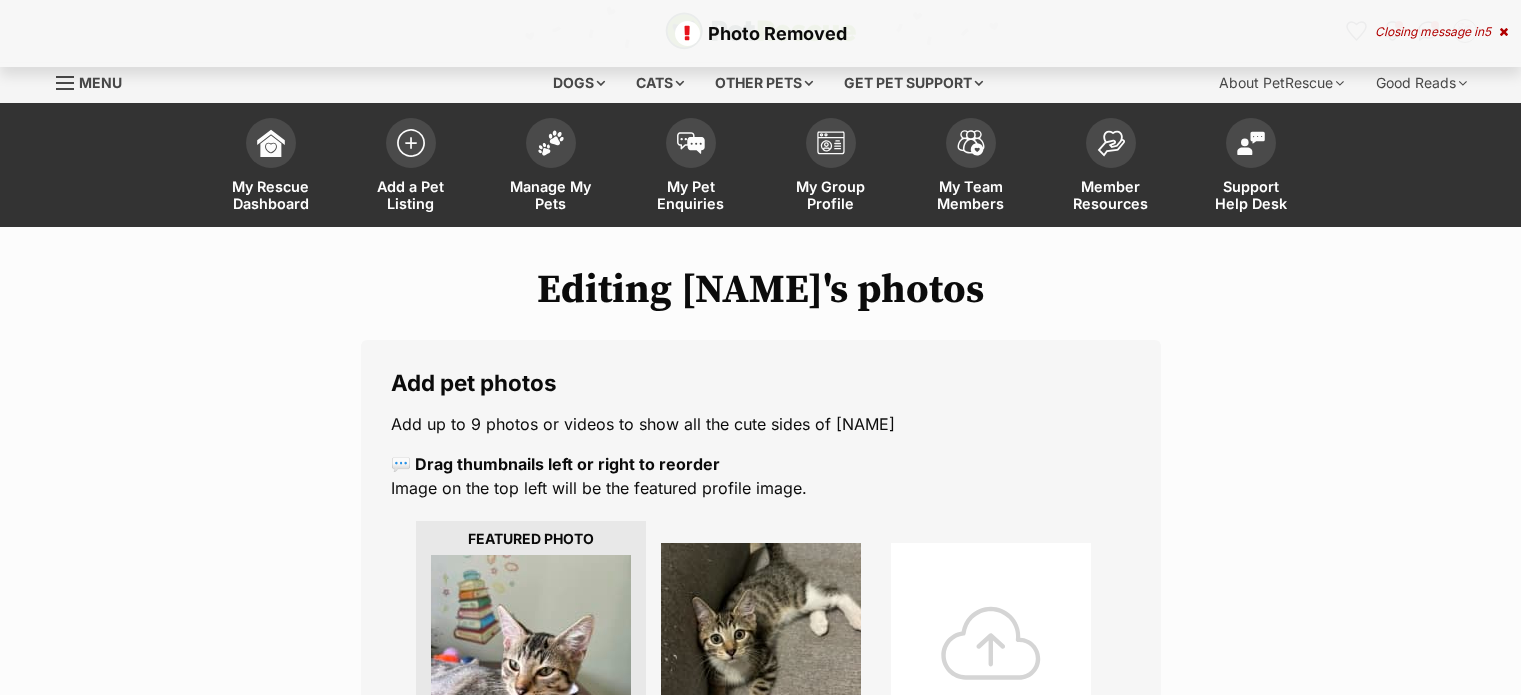 scroll, scrollTop: 0, scrollLeft: 0, axis: both 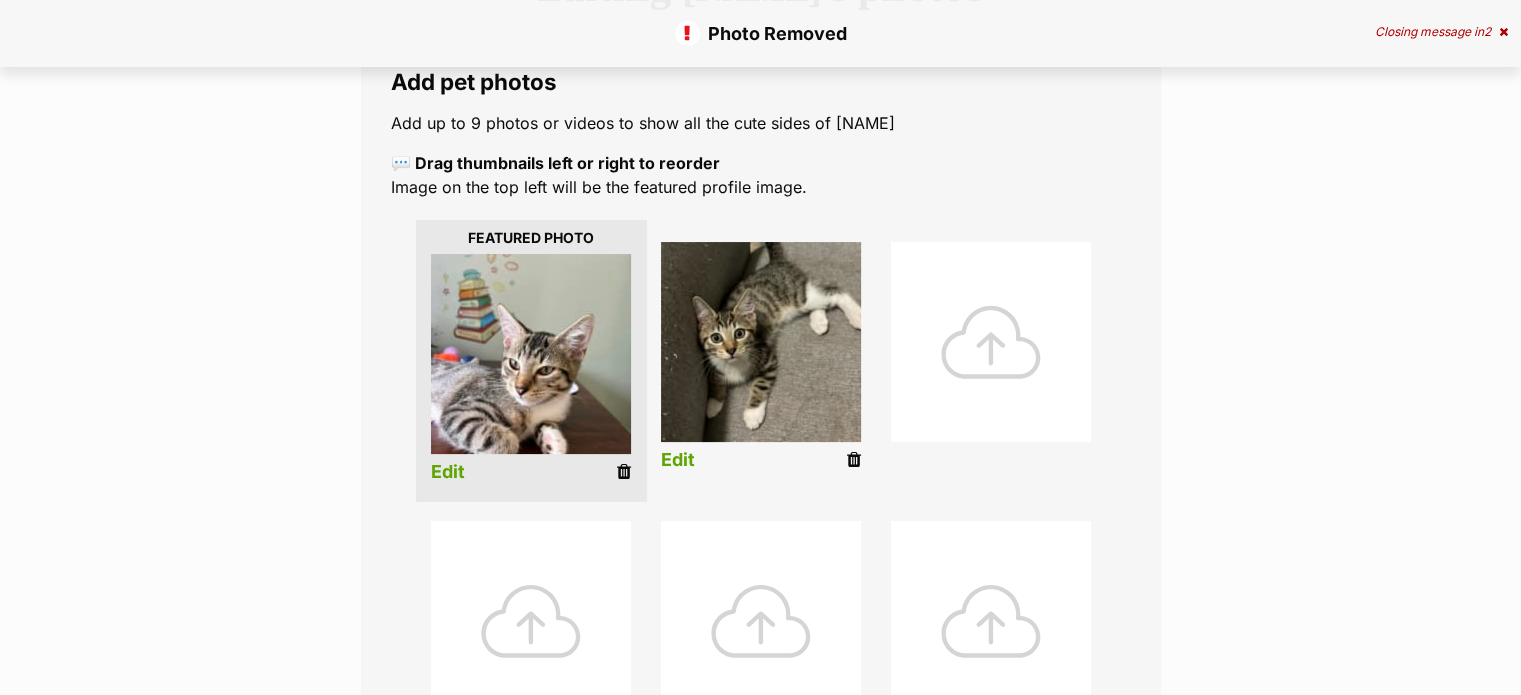 click at bounding box center (624, 472) 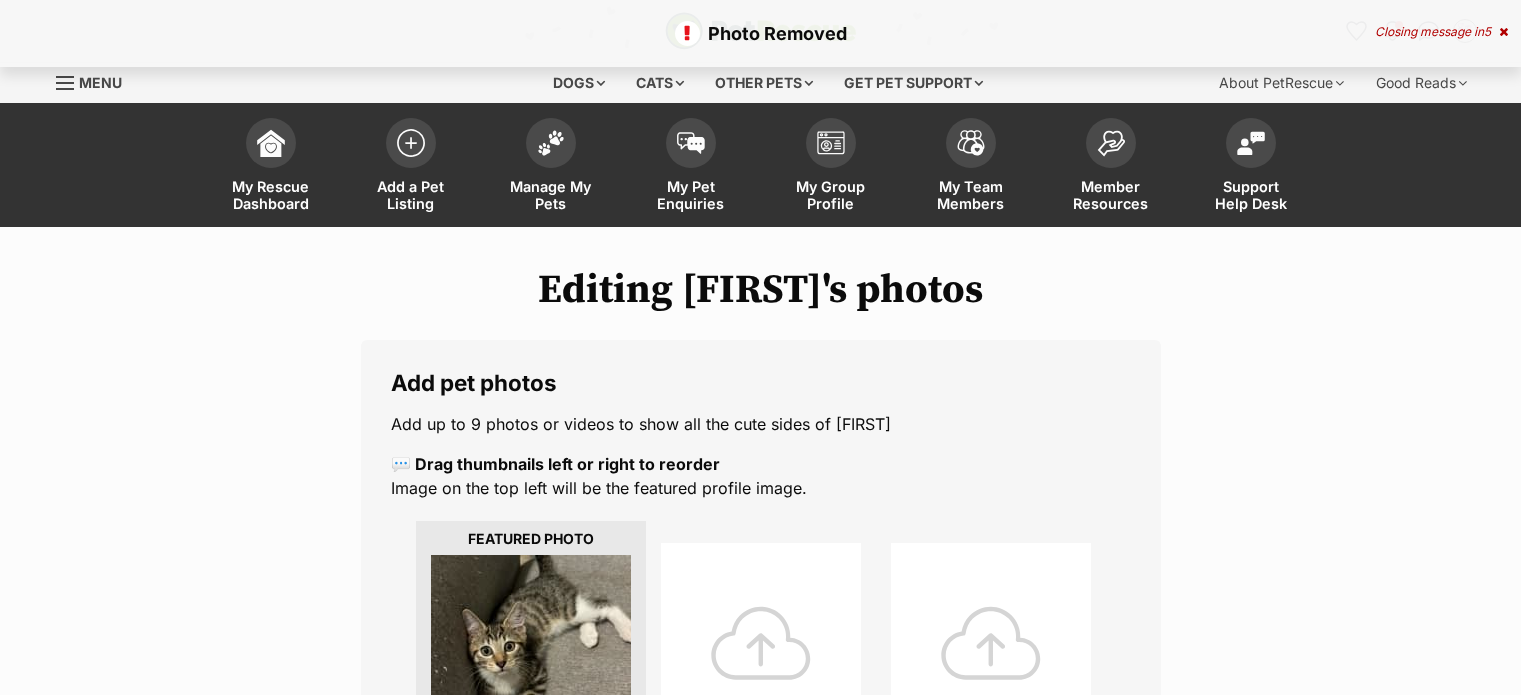 scroll, scrollTop: 0, scrollLeft: 0, axis: both 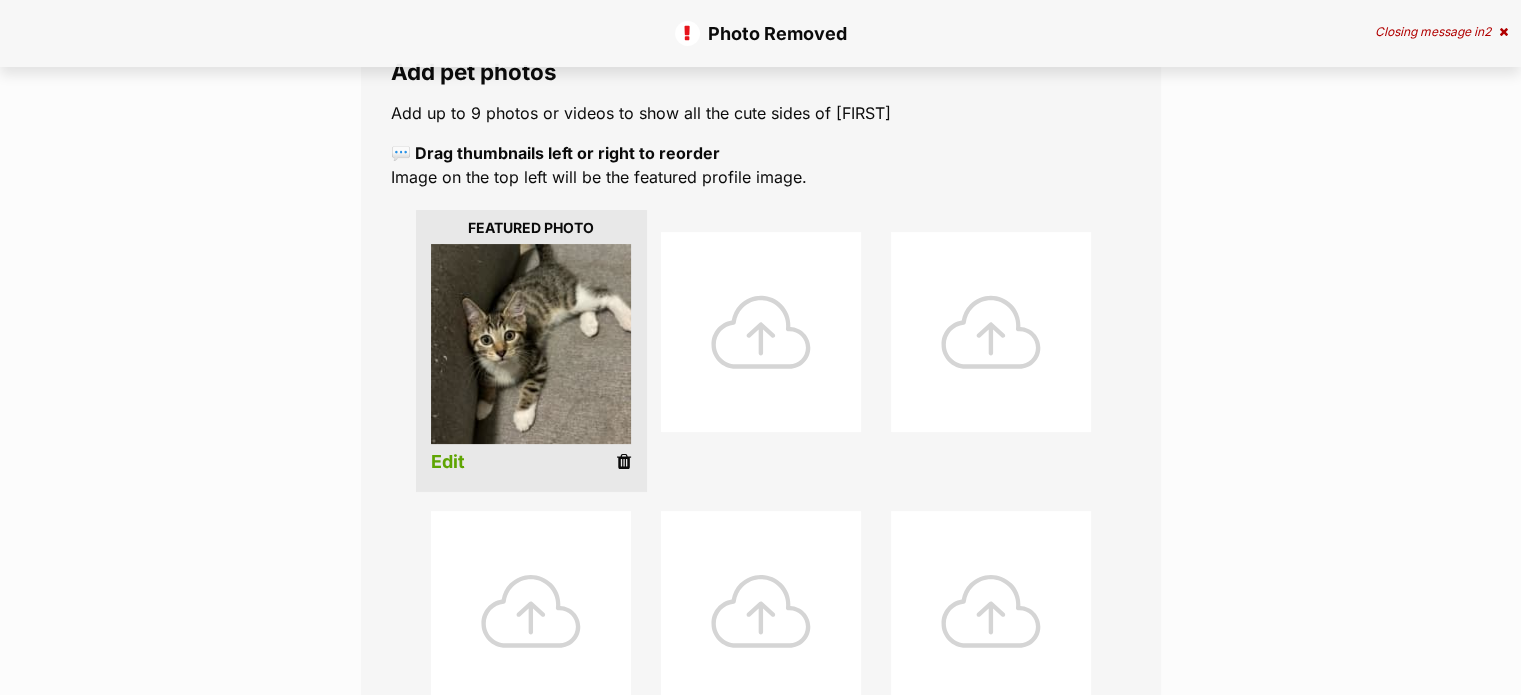 click at bounding box center (624, 462) 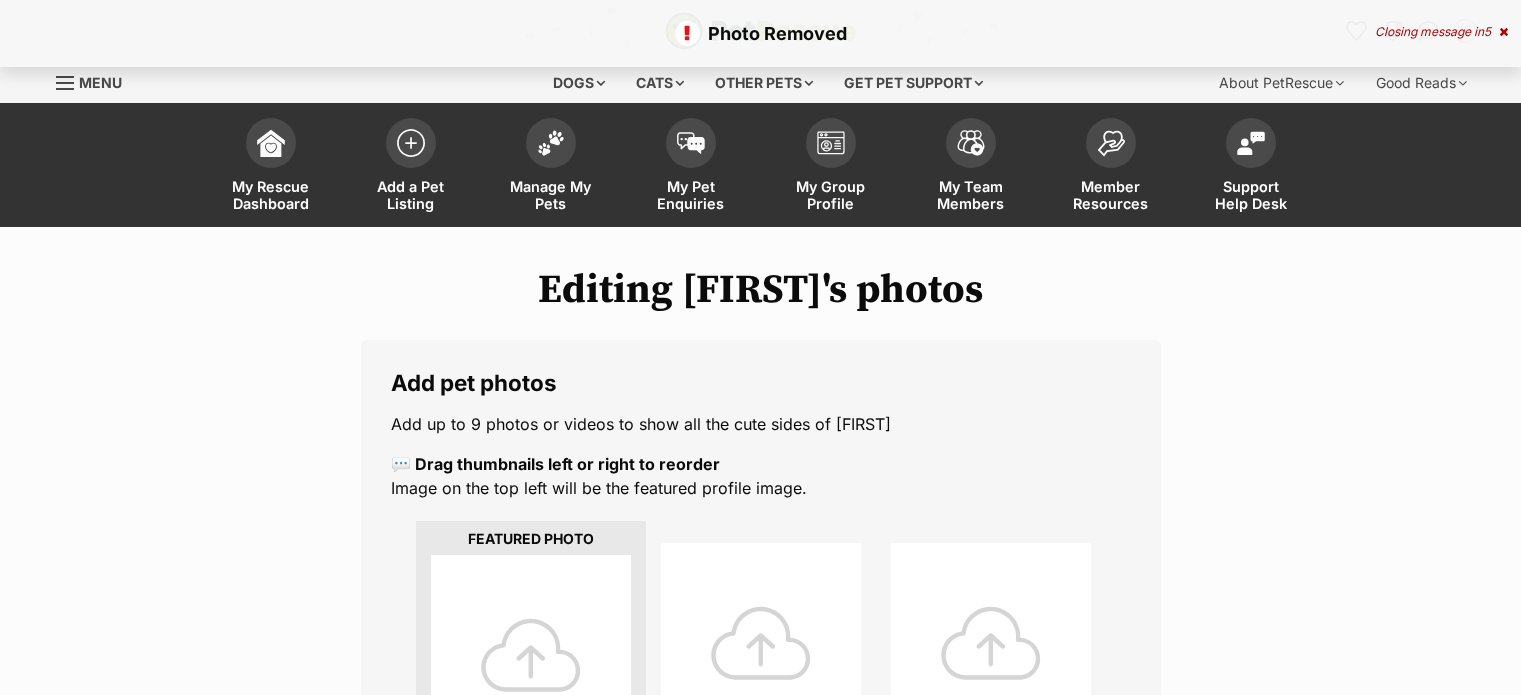 scroll, scrollTop: 0, scrollLeft: 0, axis: both 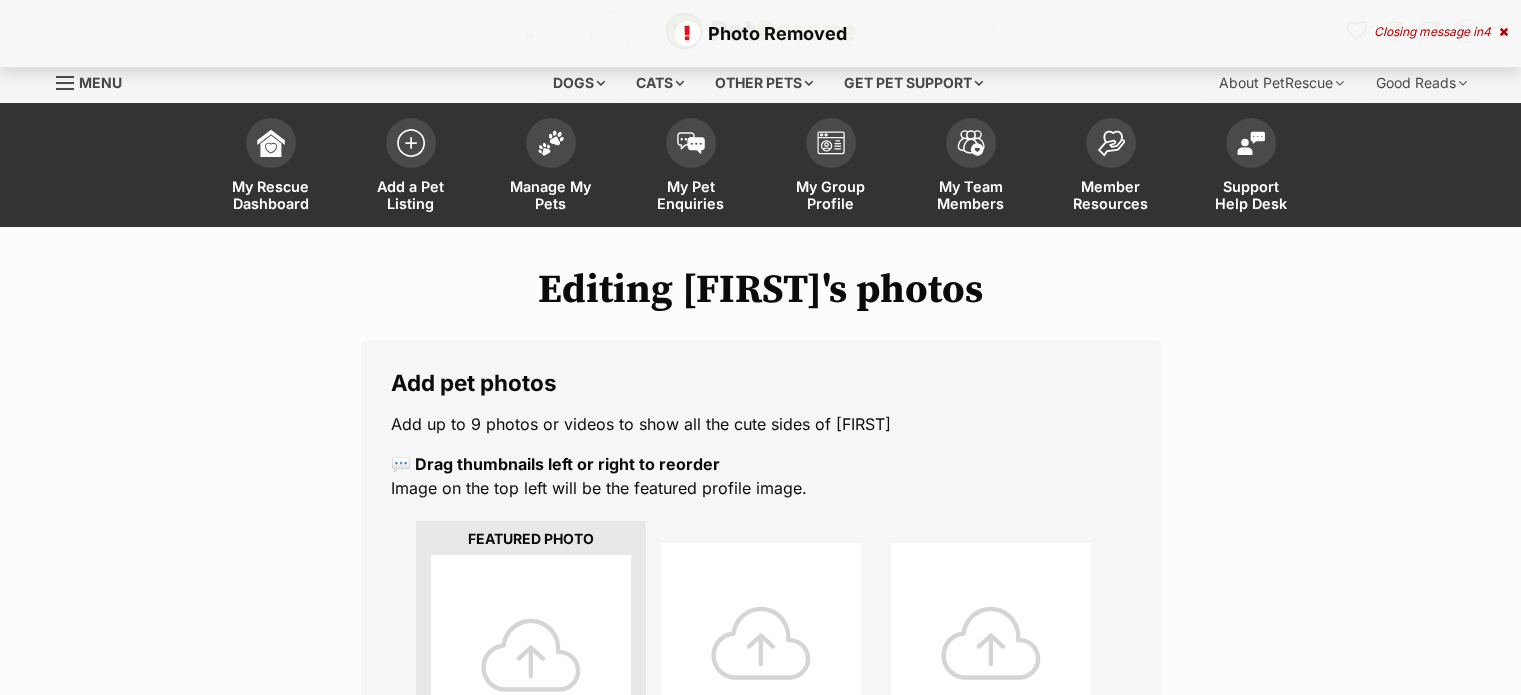 click at bounding box center (531, 655) 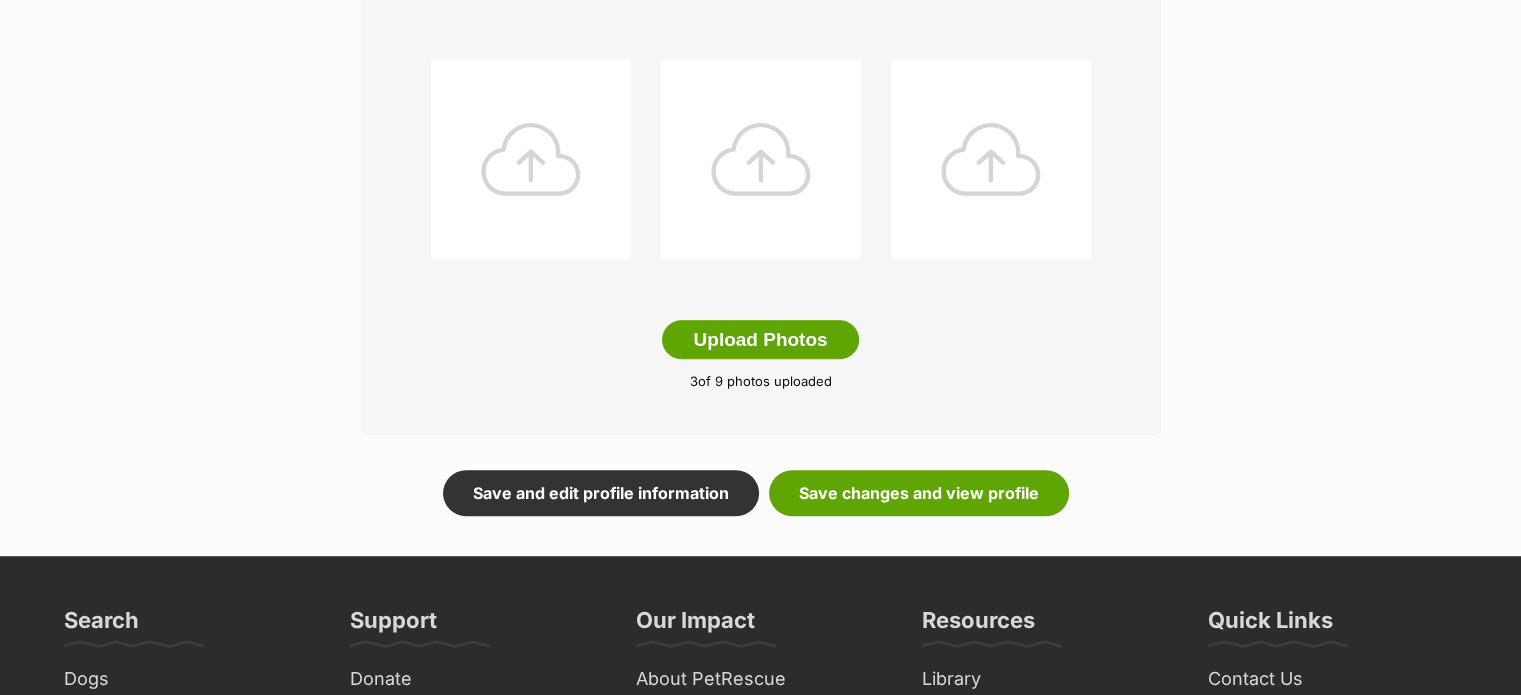 scroll, scrollTop: 1032, scrollLeft: 0, axis: vertical 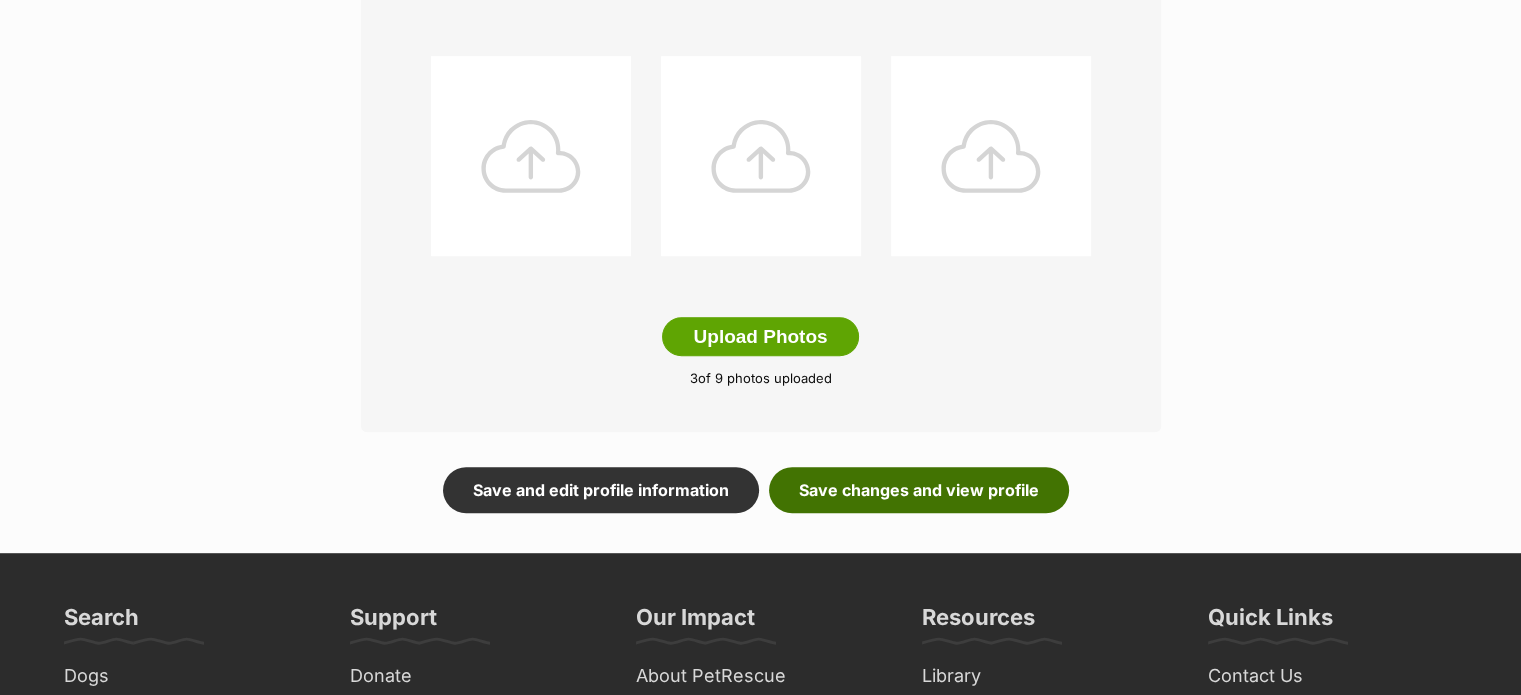 click on "Save changes and view profile" at bounding box center [919, 490] 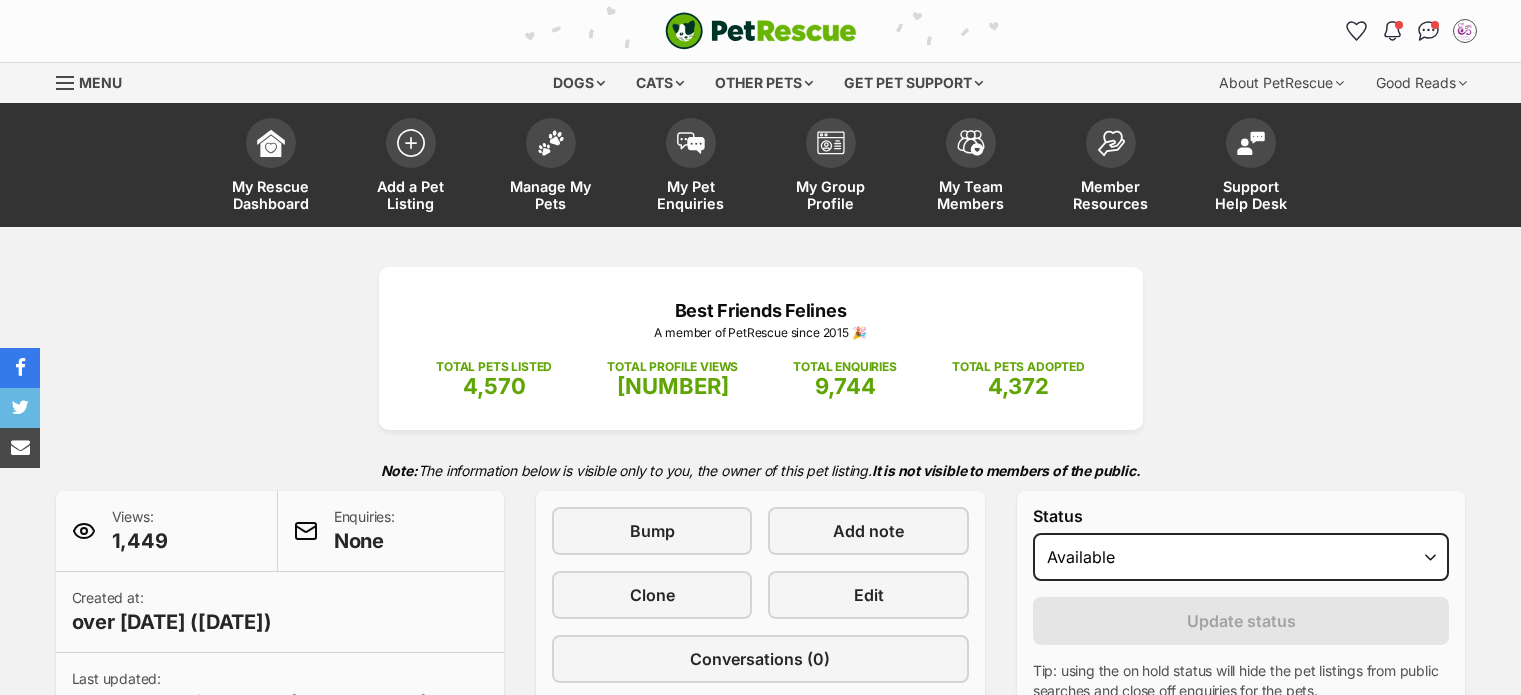 scroll, scrollTop: 0, scrollLeft: 0, axis: both 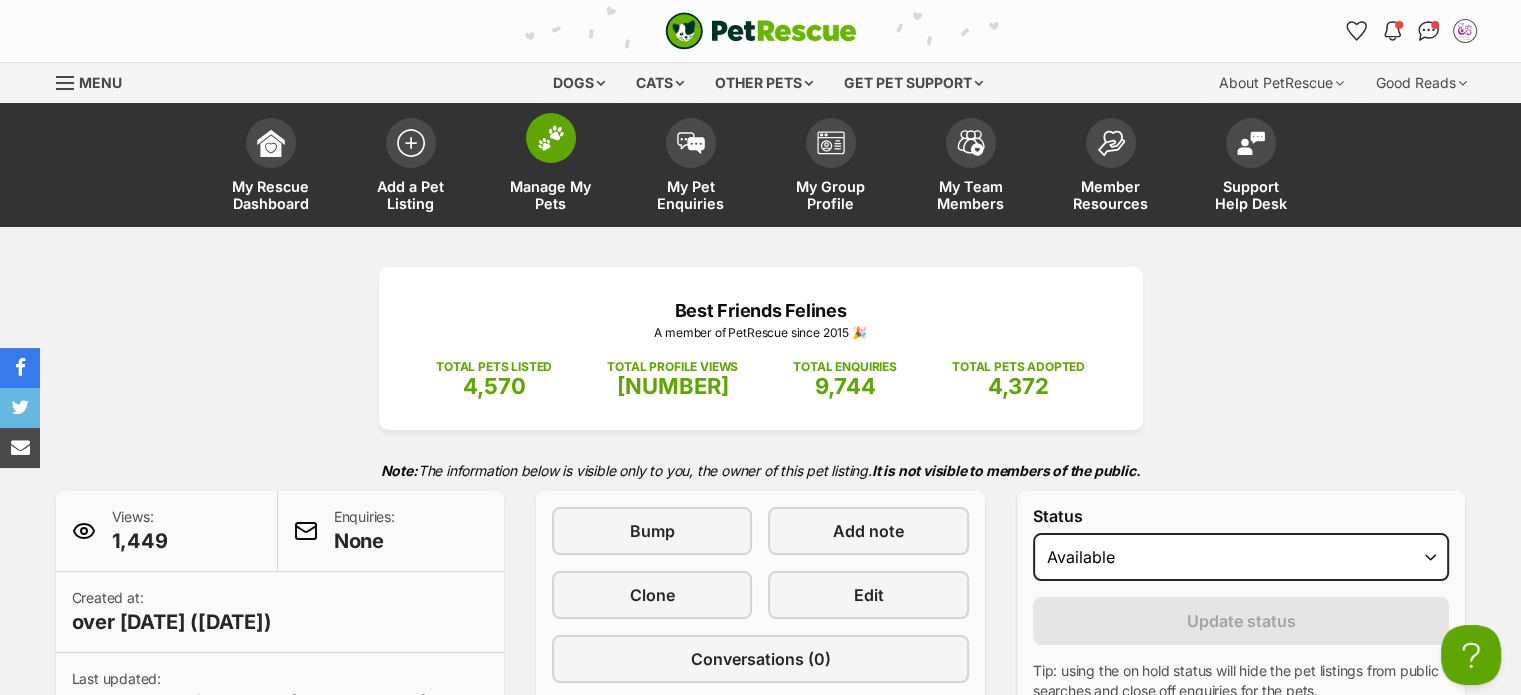 click on "Manage My Pets" at bounding box center (551, 195) 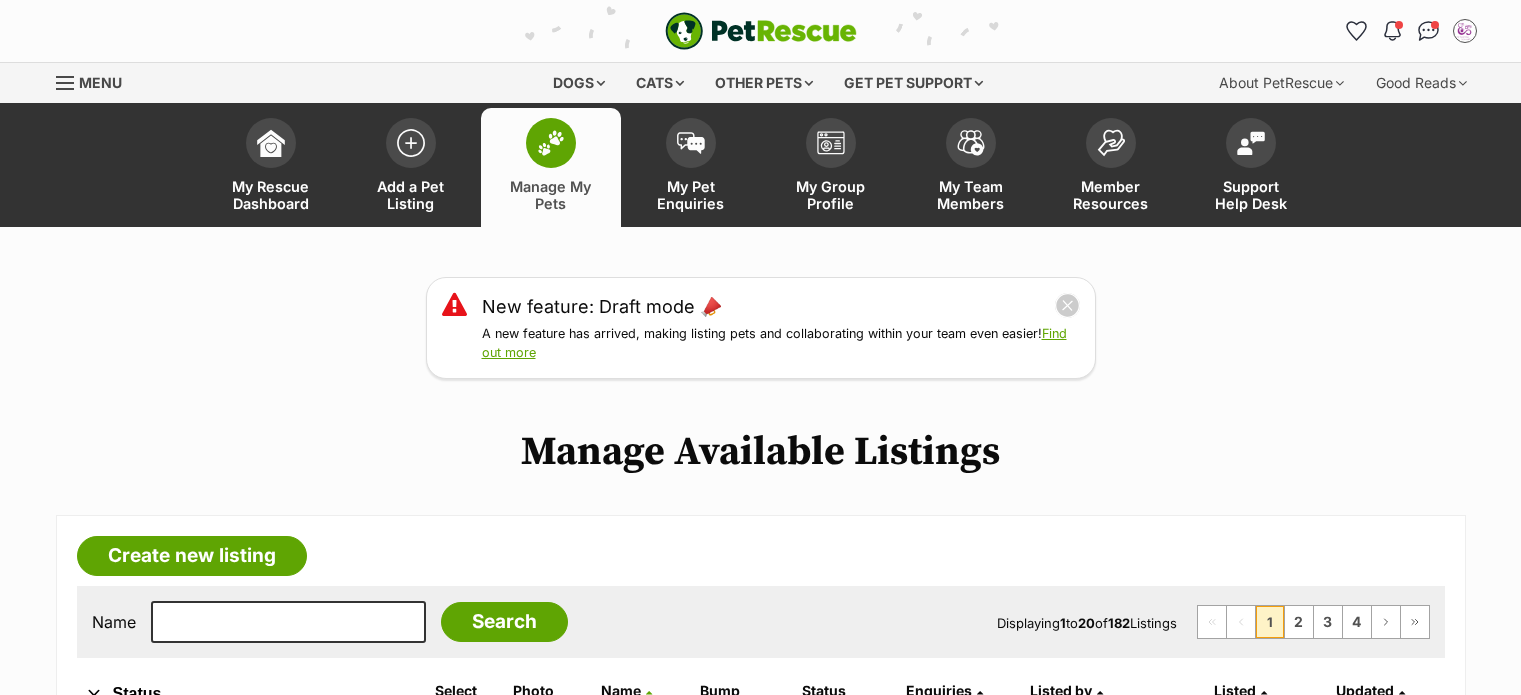 scroll, scrollTop: 0, scrollLeft: 0, axis: both 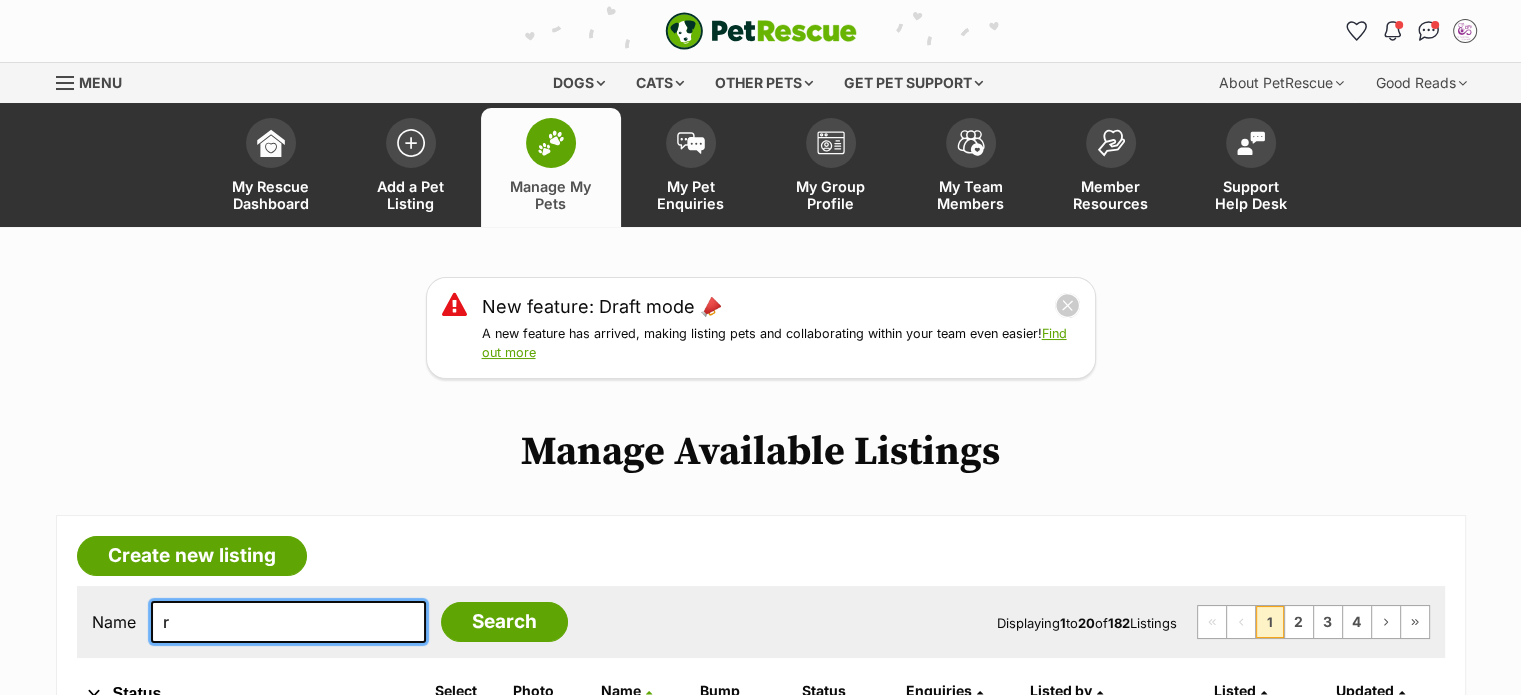click on "r" at bounding box center [288, 622] 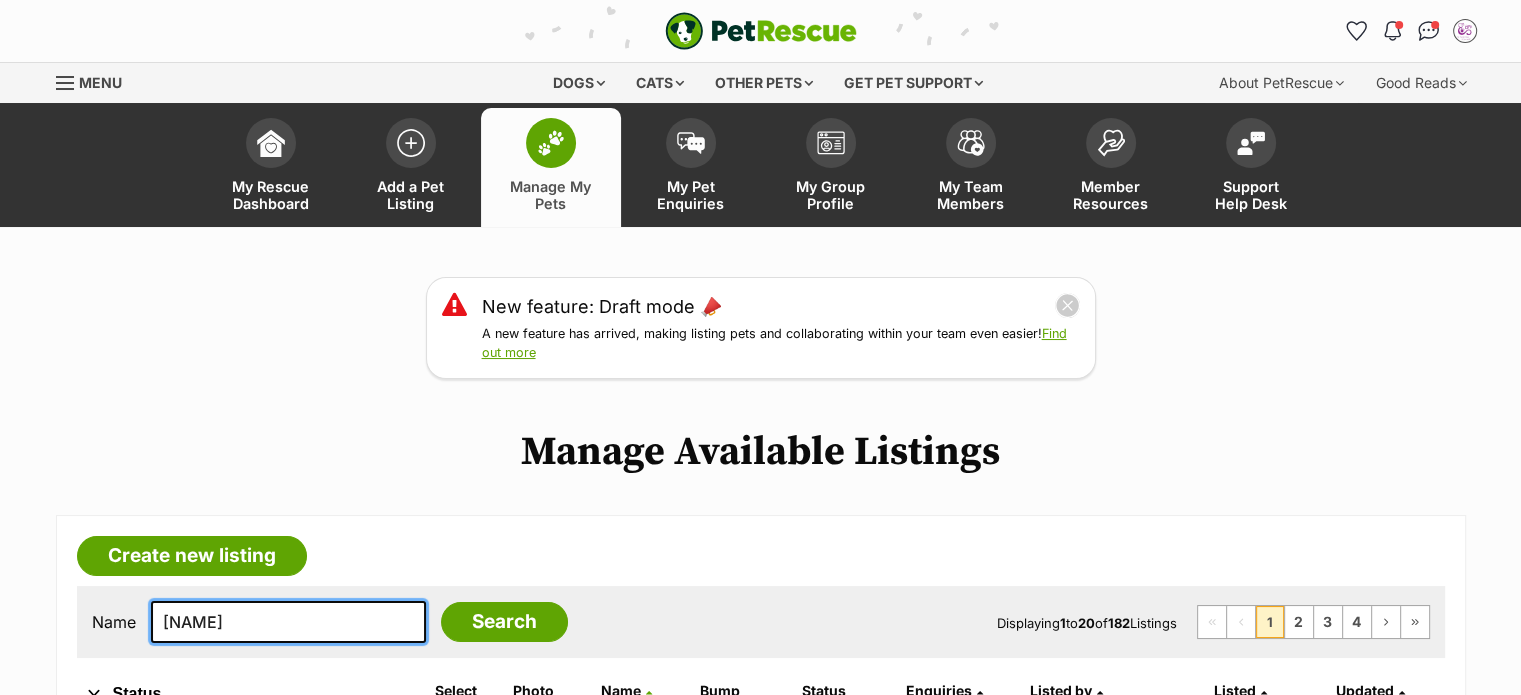 type on "rile" 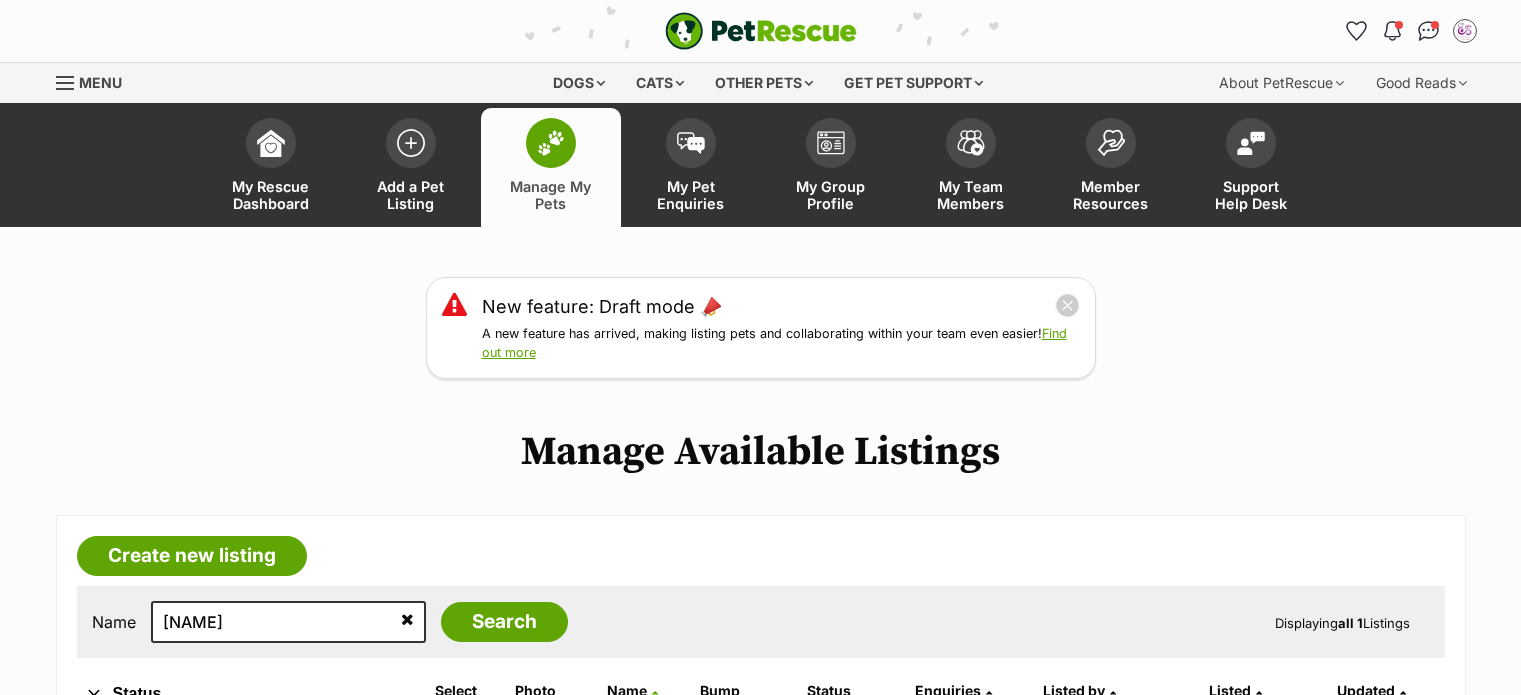 scroll, scrollTop: 115, scrollLeft: 0, axis: vertical 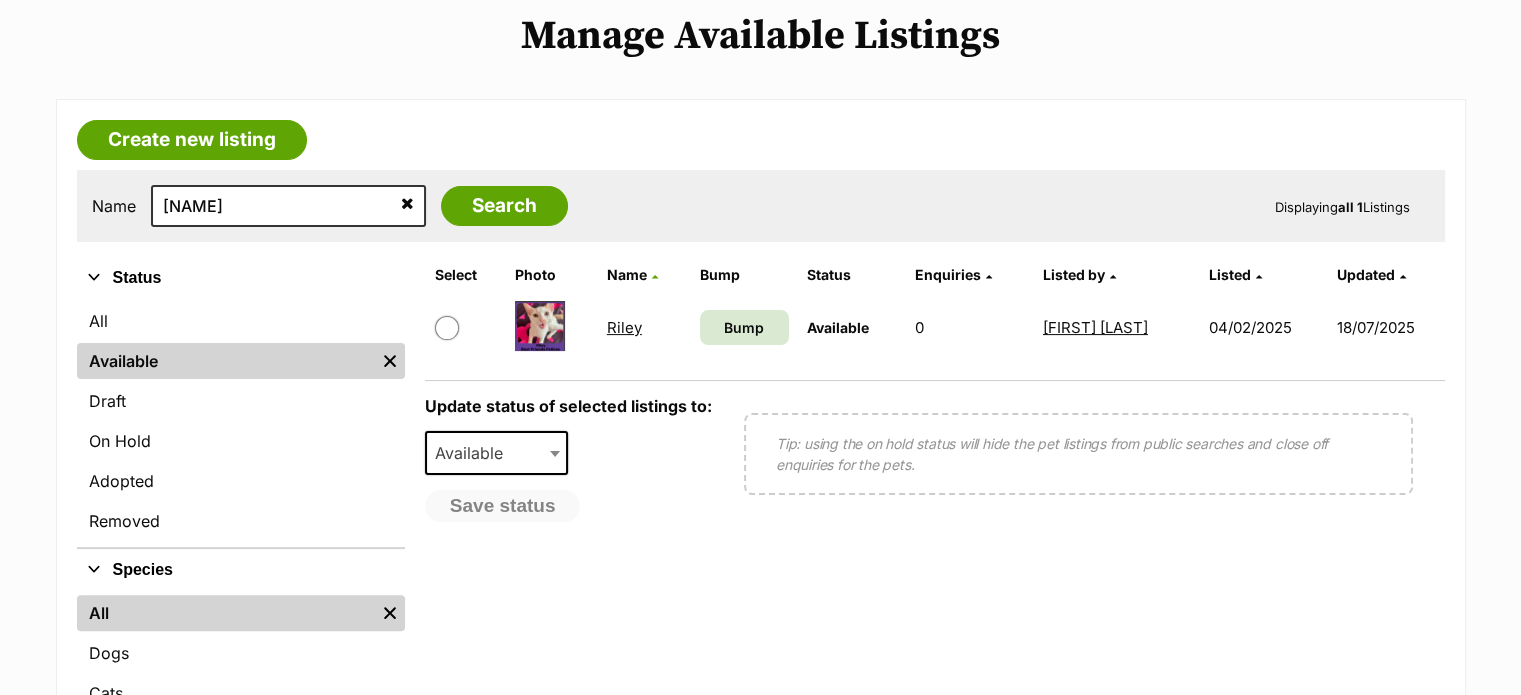 click on "Skip to main content
Log in to favourite this pet
Log in
Or sign up
Search PetRescue
Search for a pet, rescue group or article
Please select PetRescue ID
Pet name
Group
Article
Go
E.g. enter a pet's id into the search.
E.g. enter a pet's name into the search.
E.g. enter a rescue groups's name.
E.g. enter in a keyword to find an article.
Want to remove this pet?
The ‘Removed’ status should only be selected when a pet has been euthanased or died of natural causes whilst in care, or when a pet has been transferred to another rescue organisation.
Learn more about the different pet profile statuses.
Do you still wish to mark this pet as ‘Removed’?
Yes
No
Your pet has been marked as adopted
Another successful adoption - amazing work Best Friends Felines !
Your pets have been marked as adopted" at bounding box center (760, 742) 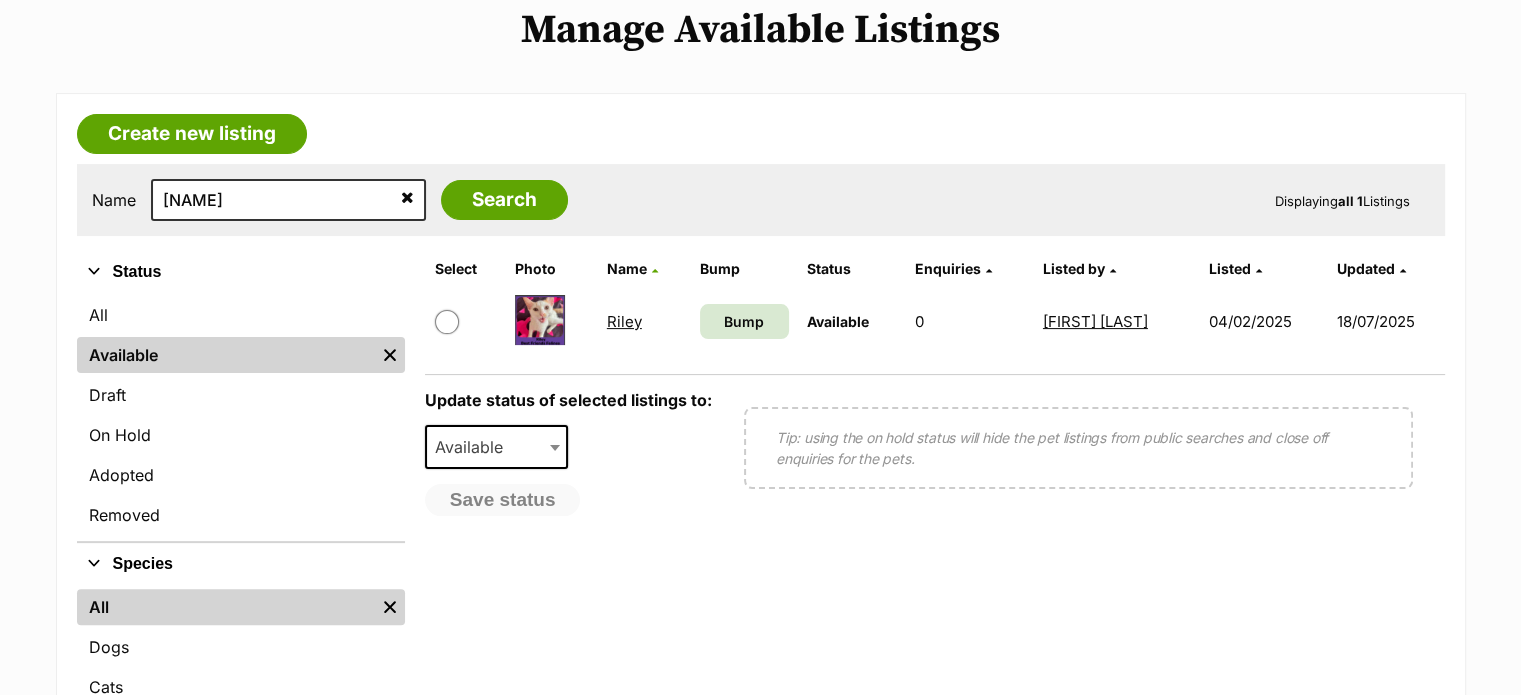 click on "Riley" at bounding box center (624, 321) 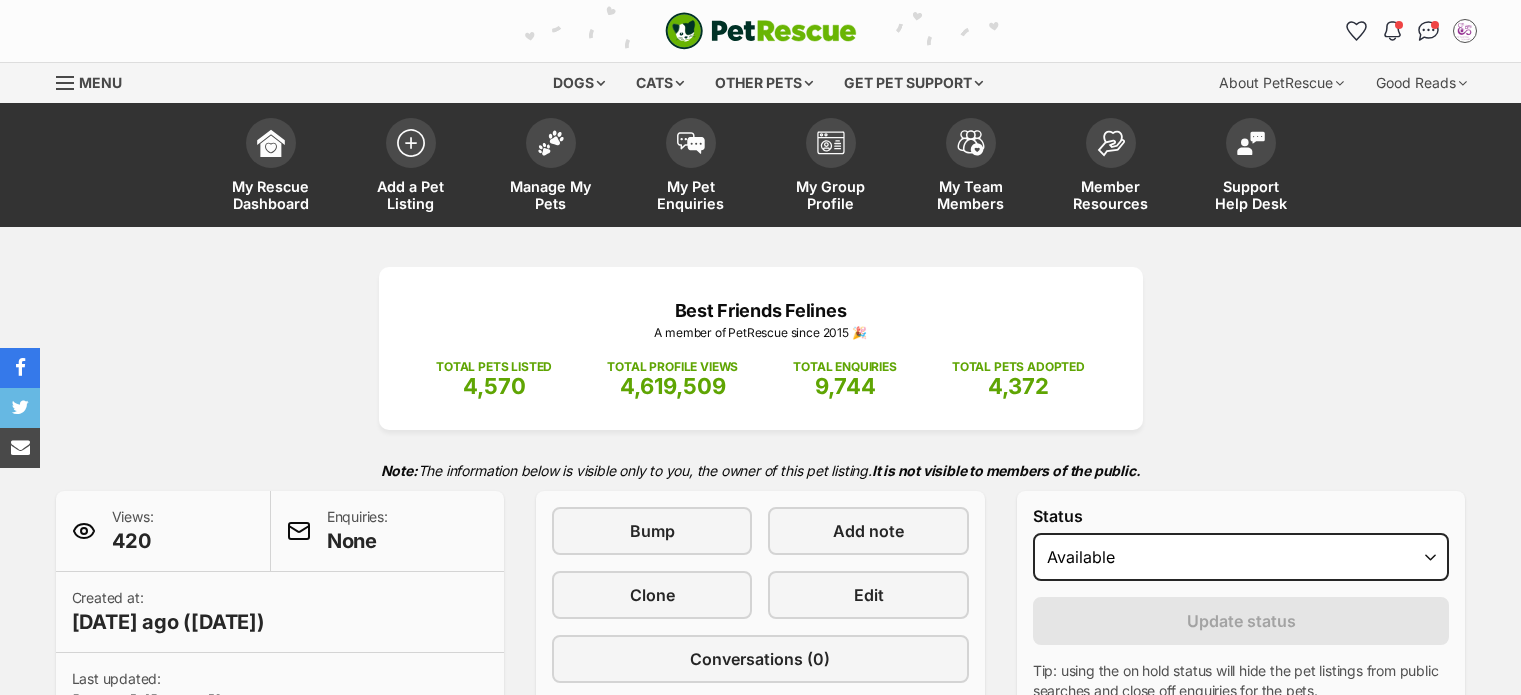 scroll, scrollTop: 0, scrollLeft: 0, axis: both 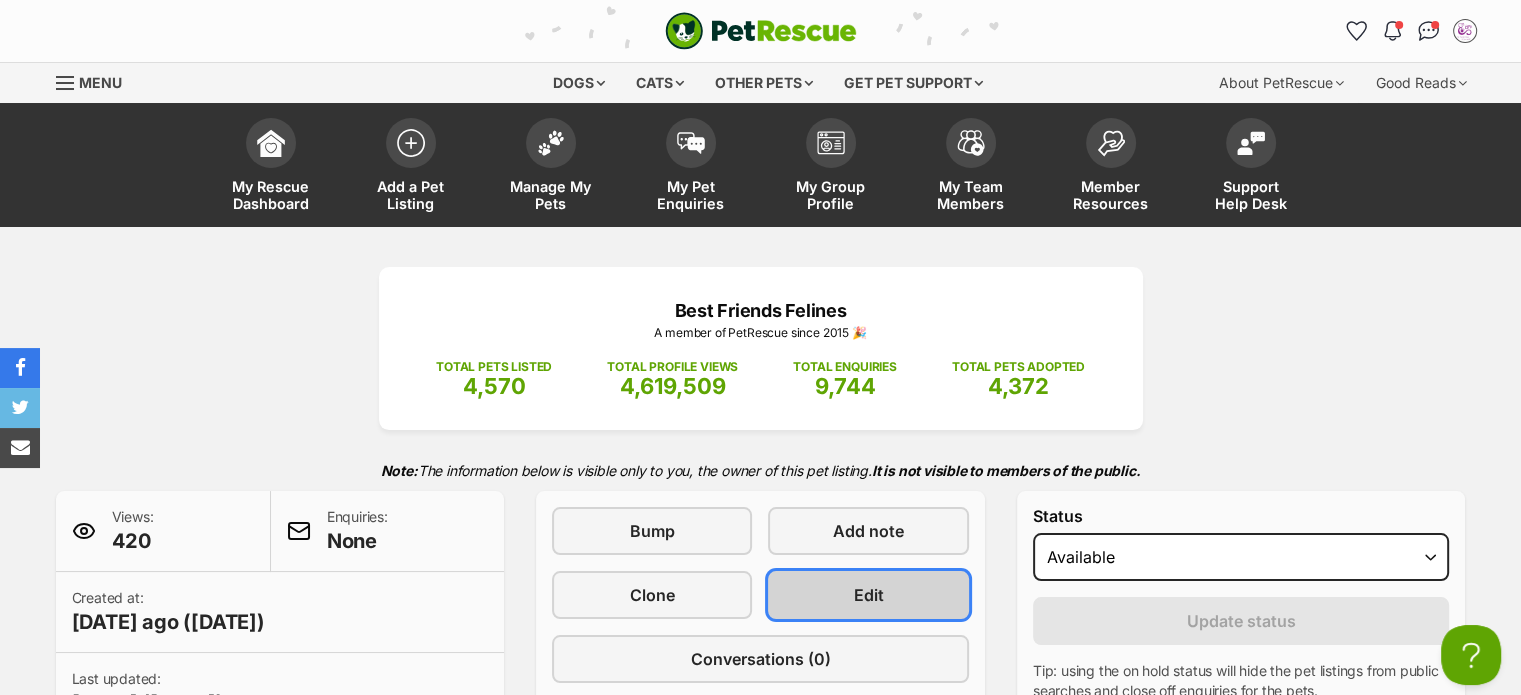 click on "Edit" at bounding box center [868, 595] 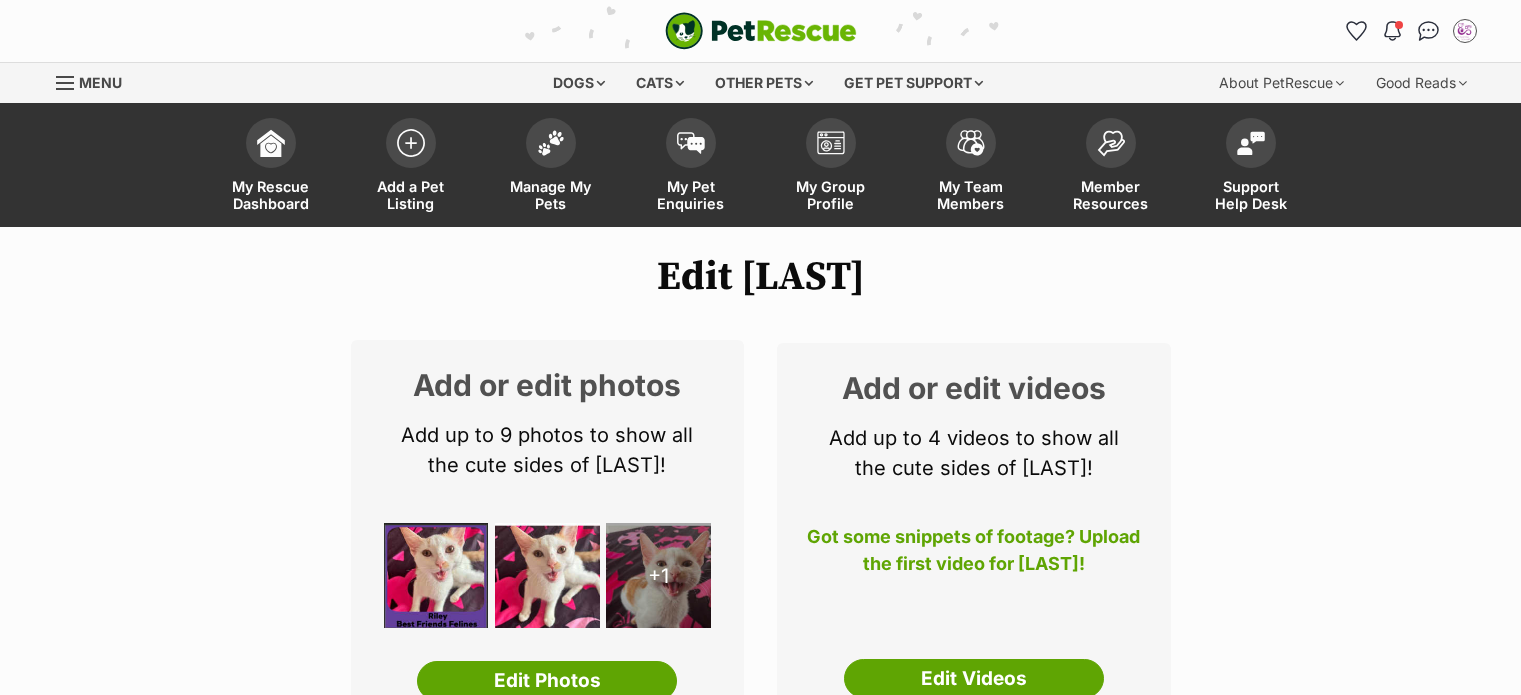 scroll, scrollTop: 0, scrollLeft: 0, axis: both 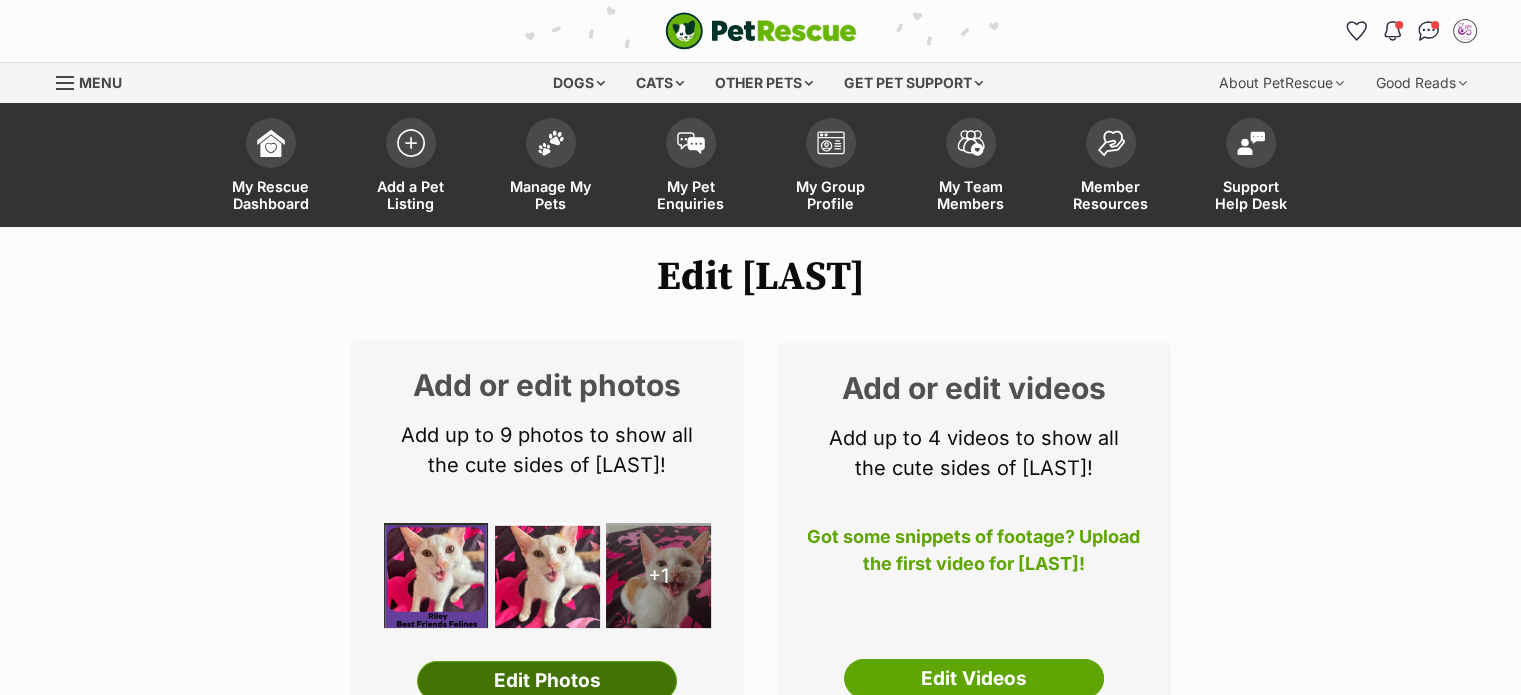 click on "Edit Photos" at bounding box center (547, 681) 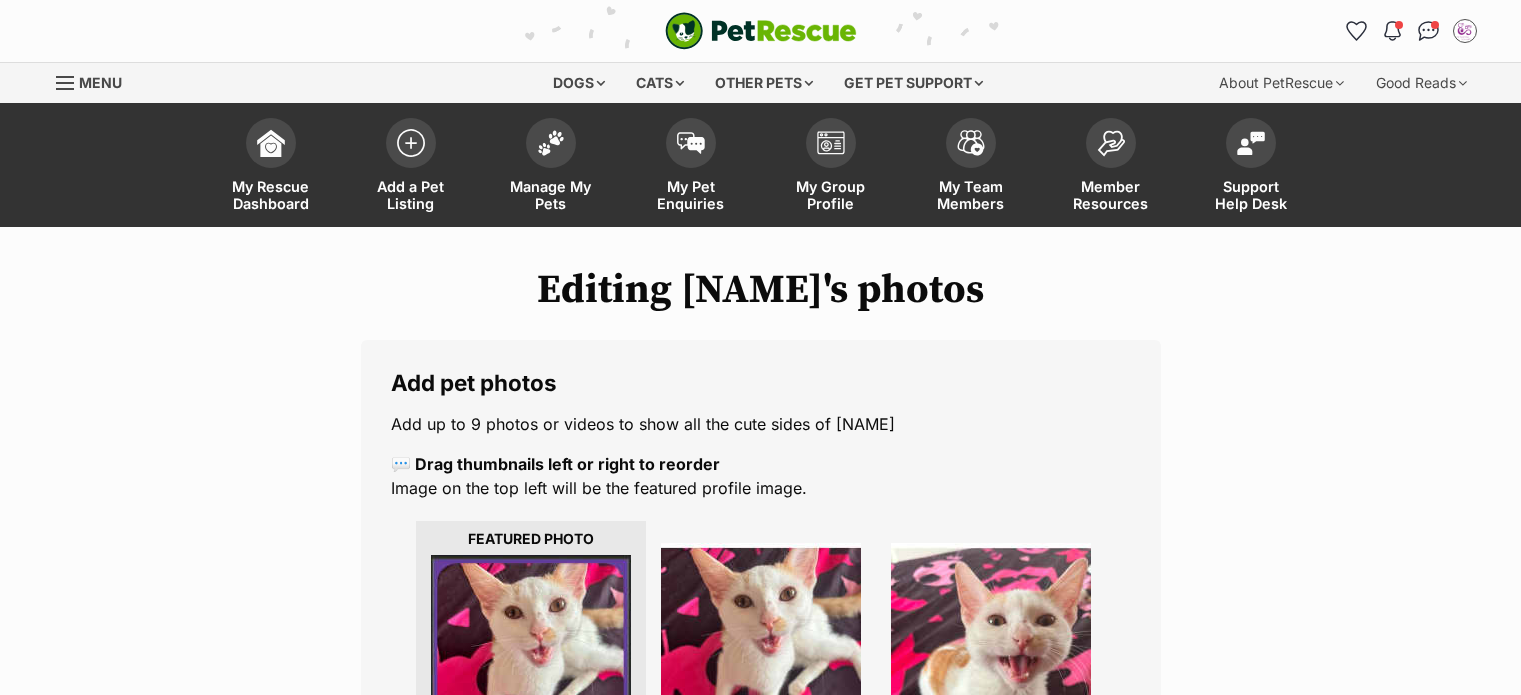 scroll, scrollTop: 0, scrollLeft: 0, axis: both 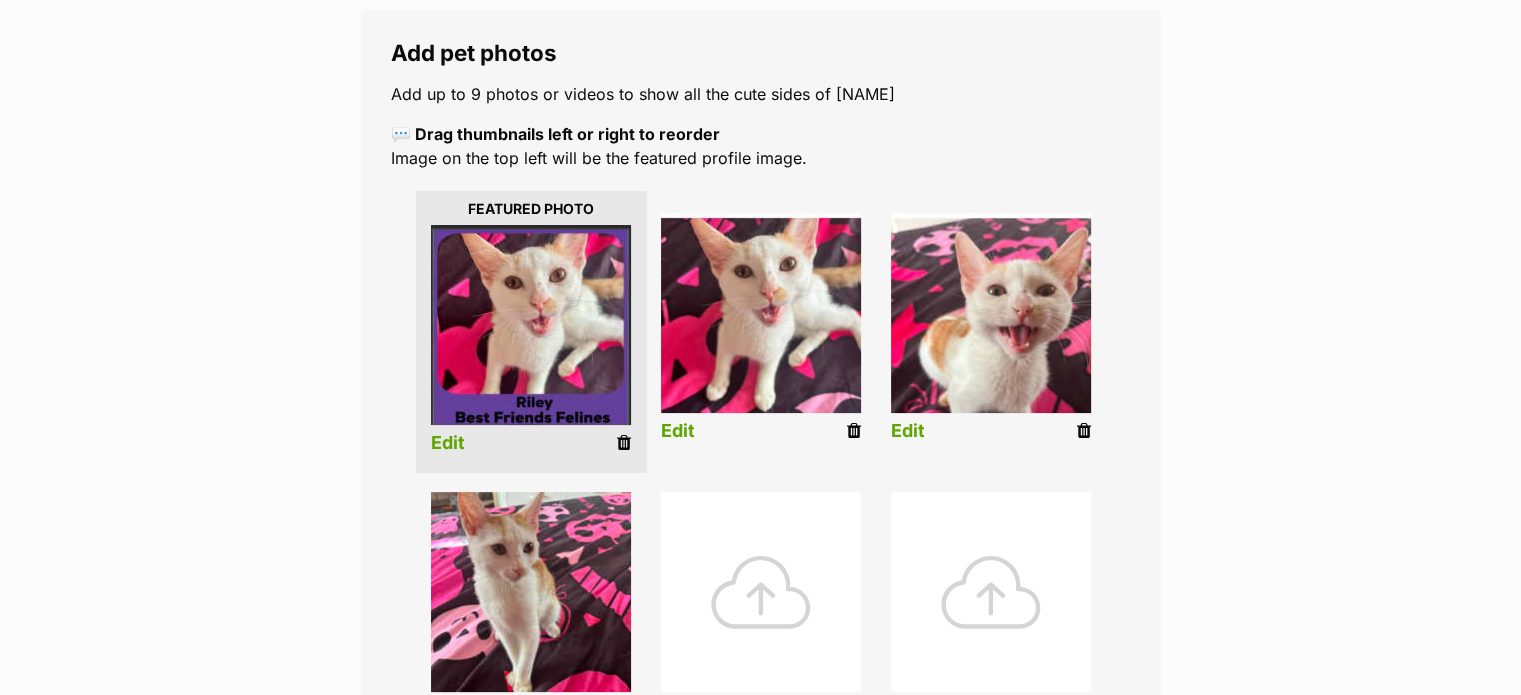 click on "Edit" at bounding box center [531, 331] 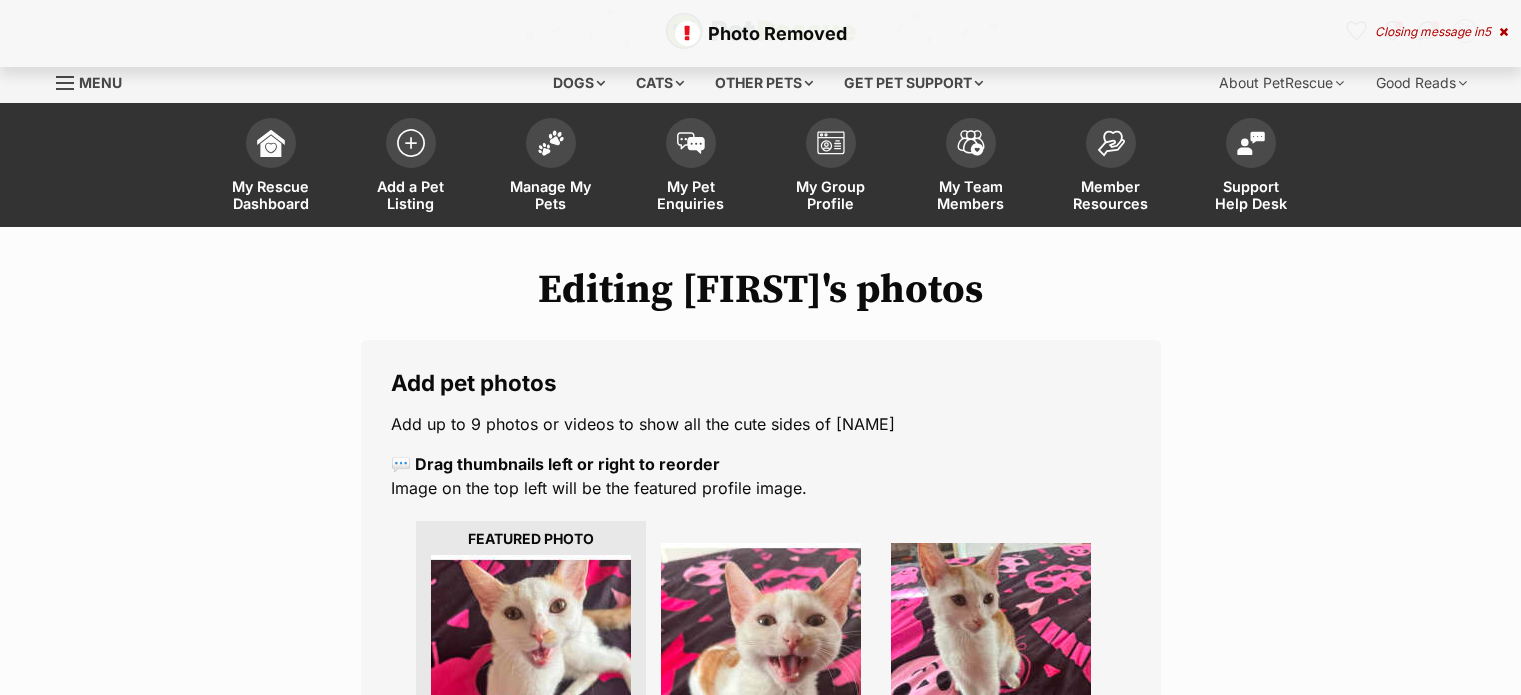 scroll, scrollTop: 0, scrollLeft: 0, axis: both 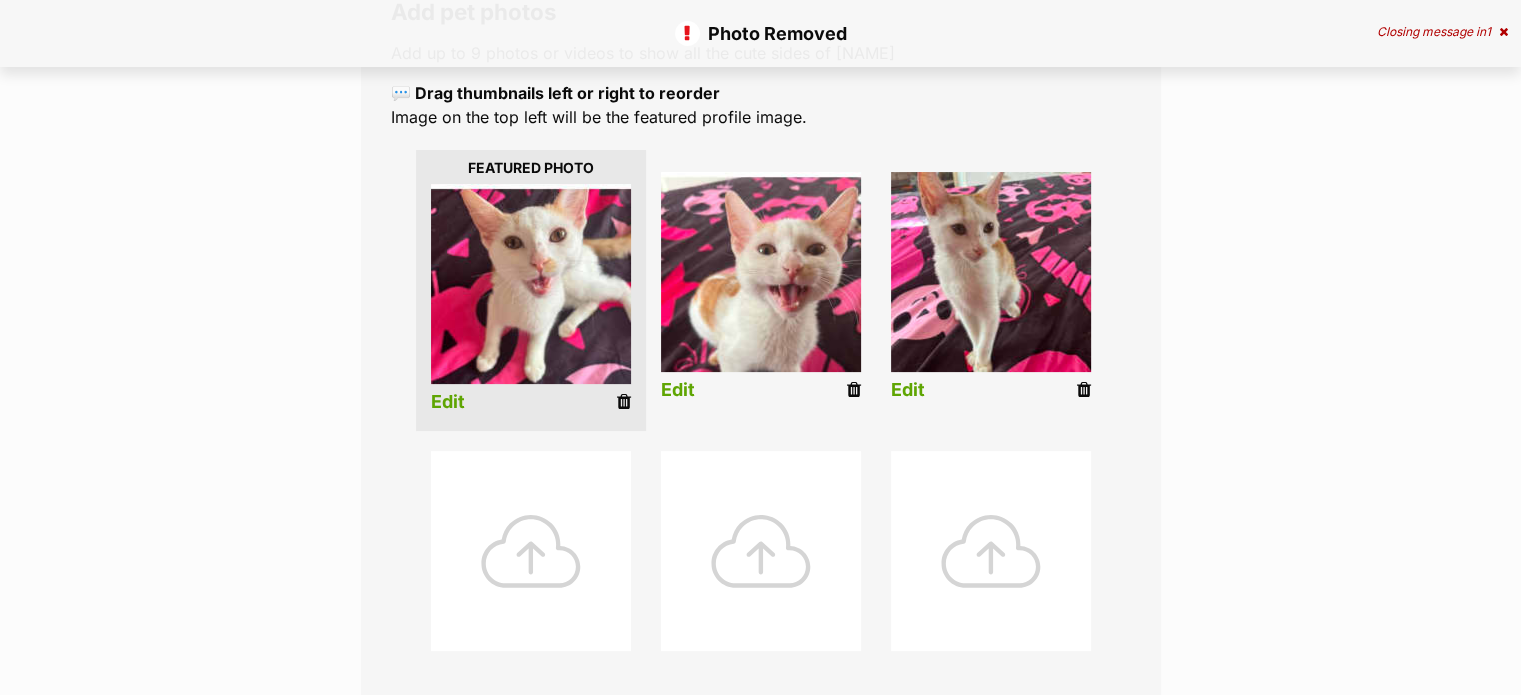 click at bounding box center [854, 390] 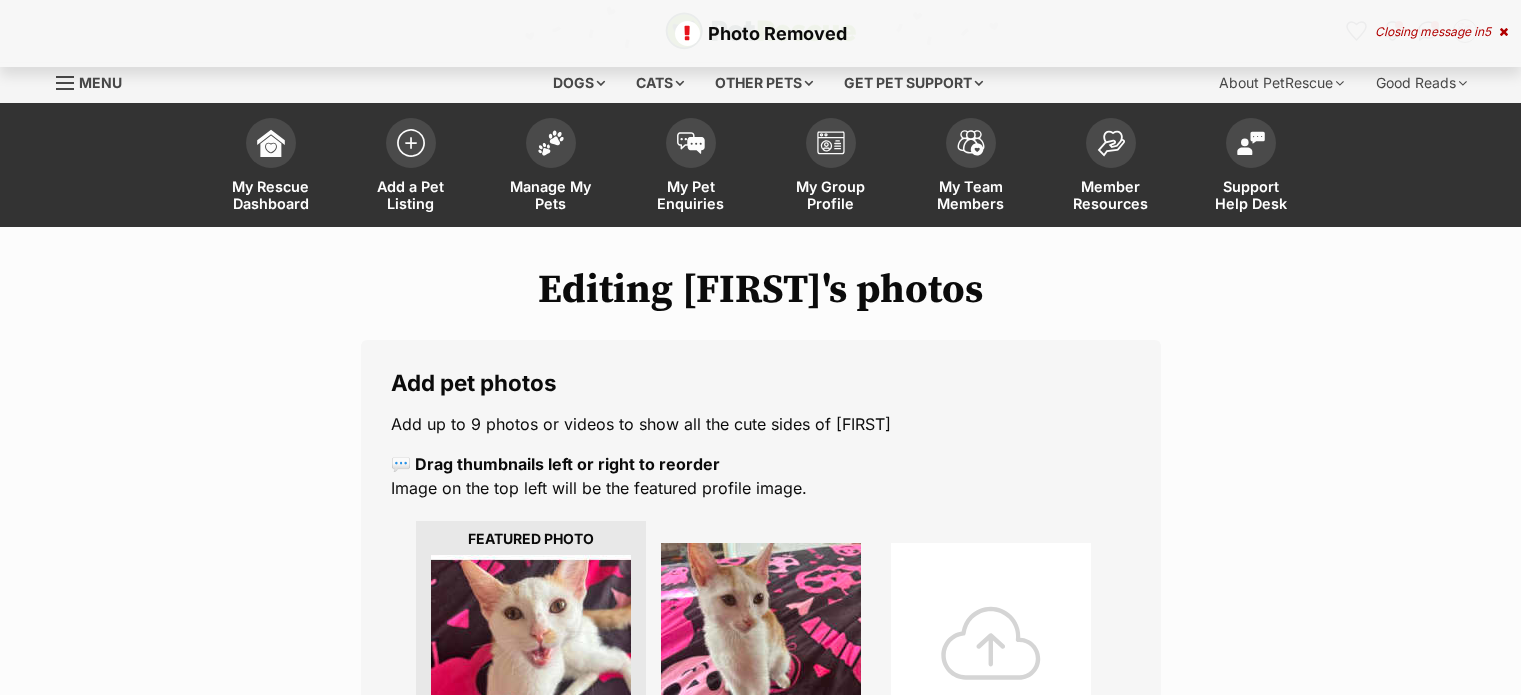 scroll, scrollTop: 0, scrollLeft: 0, axis: both 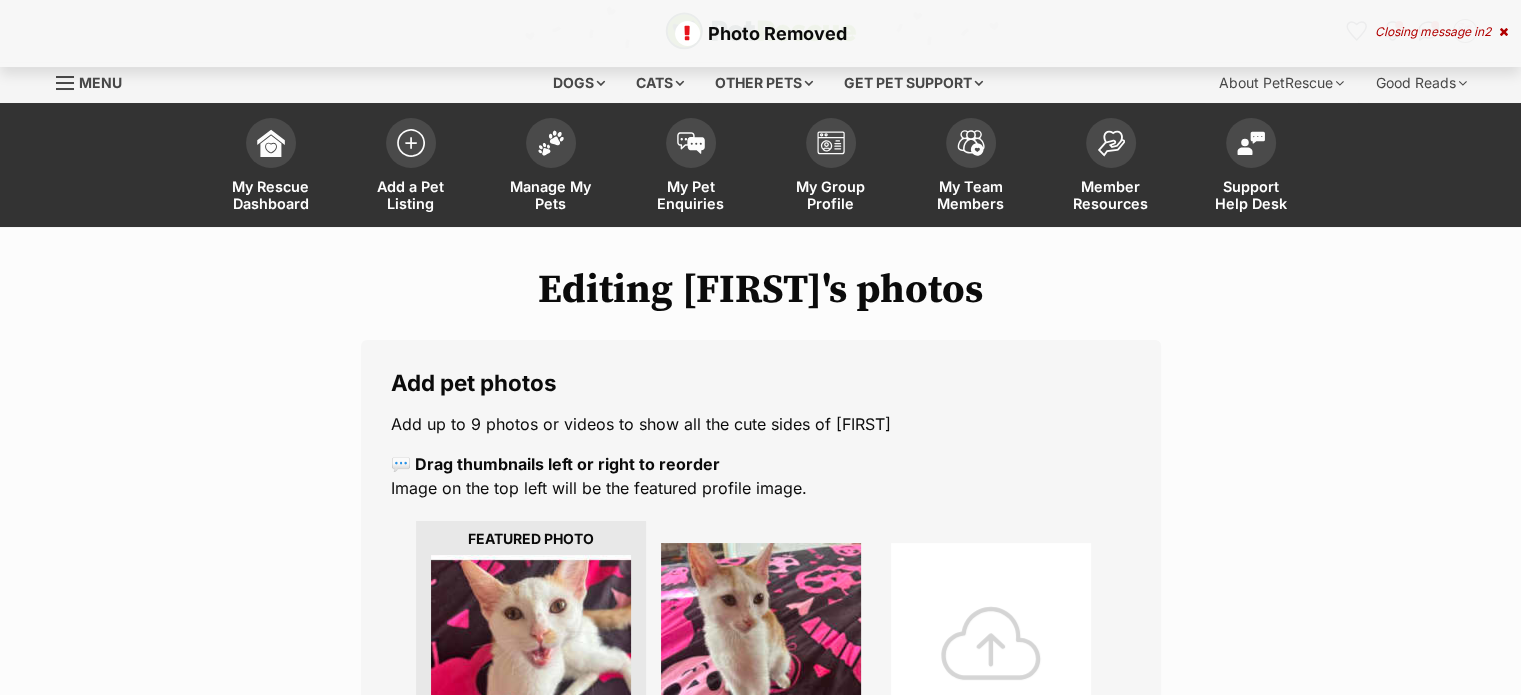 click at bounding box center [991, 643] 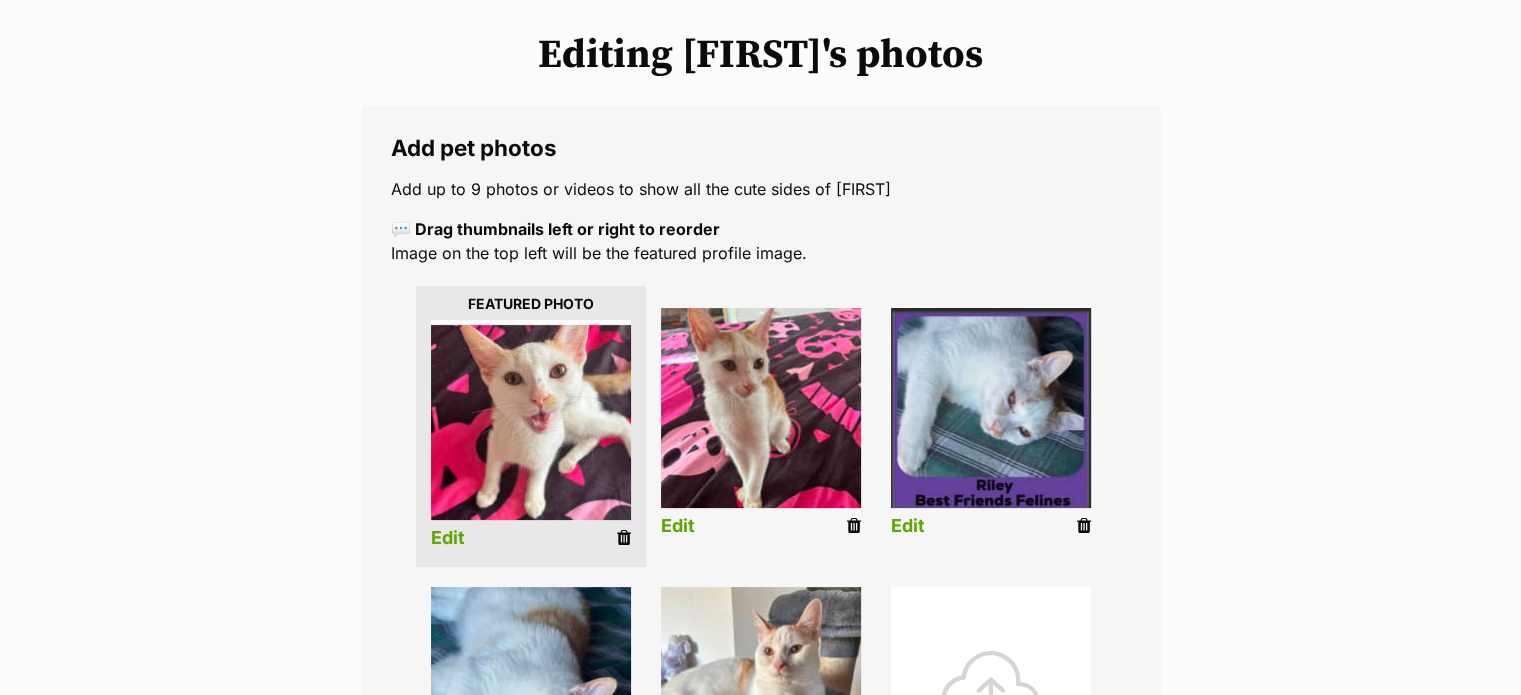 scroll, scrollTop: 292, scrollLeft: 0, axis: vertical 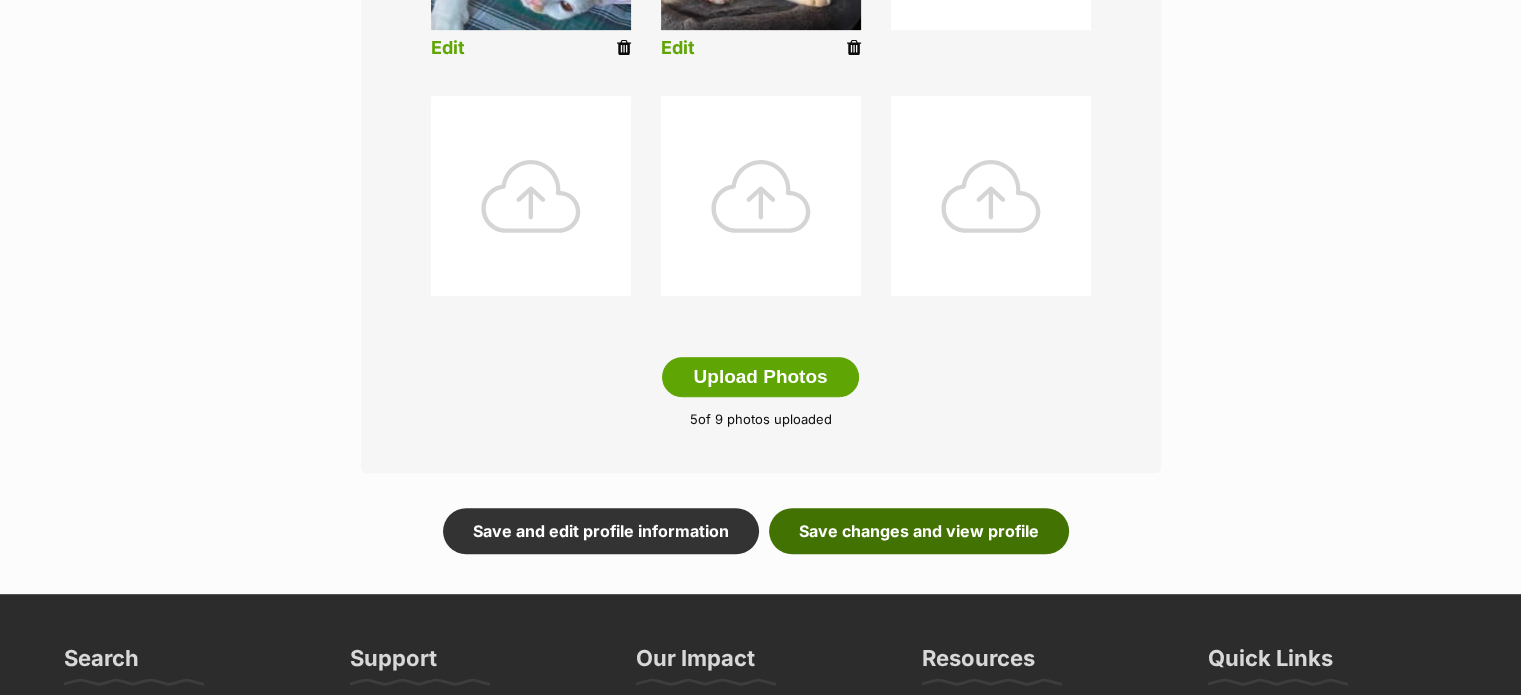 click on "Save changes and view profile" at bounding box center (919, 531) 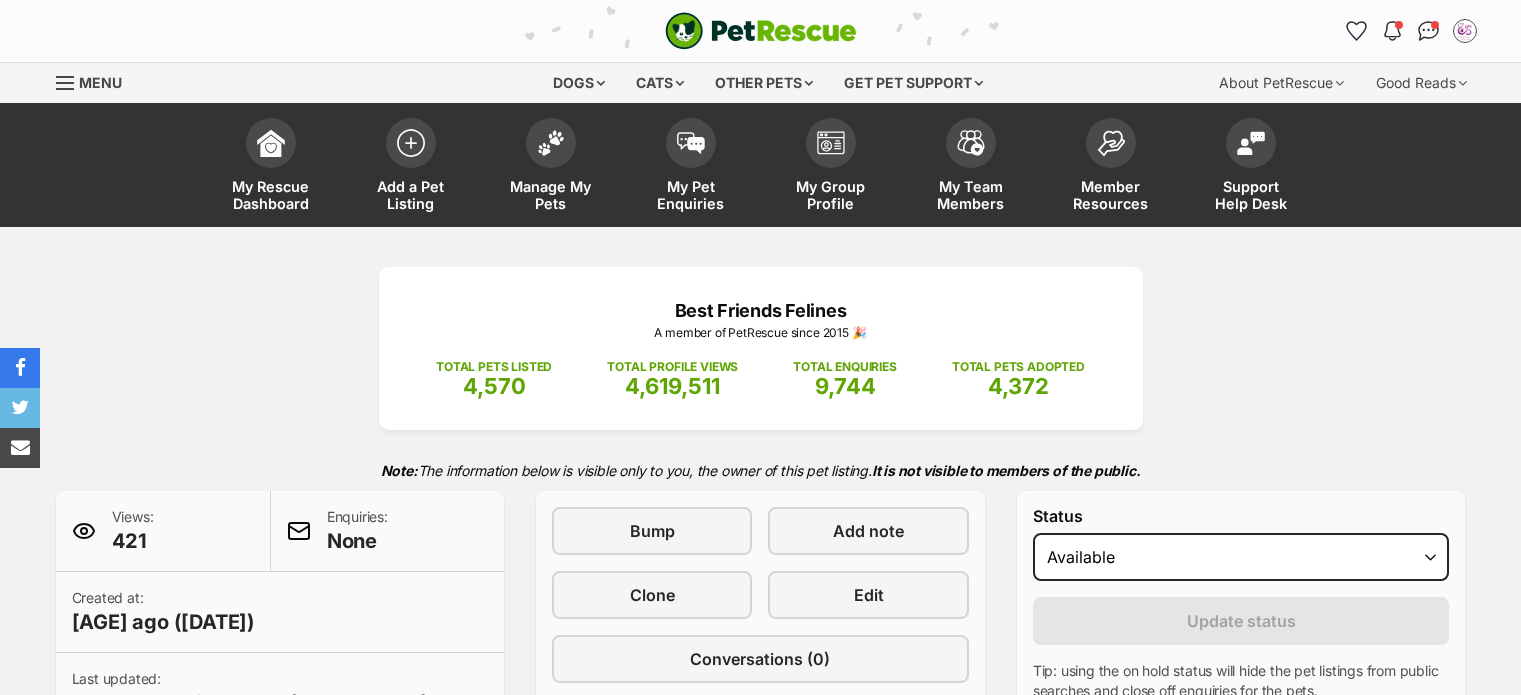 scroll, scrollTop: 0, scrollLeft: 0, axis: both 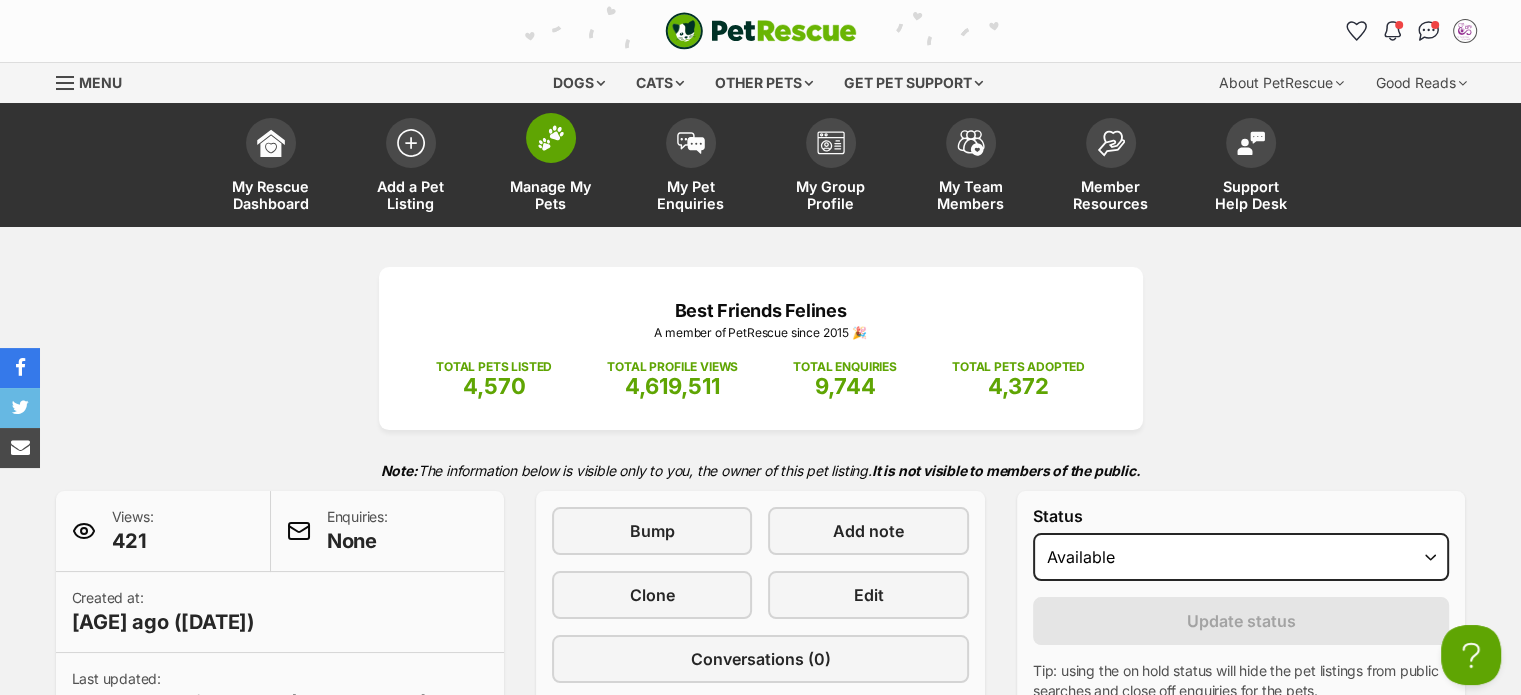 click on "Manage My Pets" at bounding box center (551, 195) 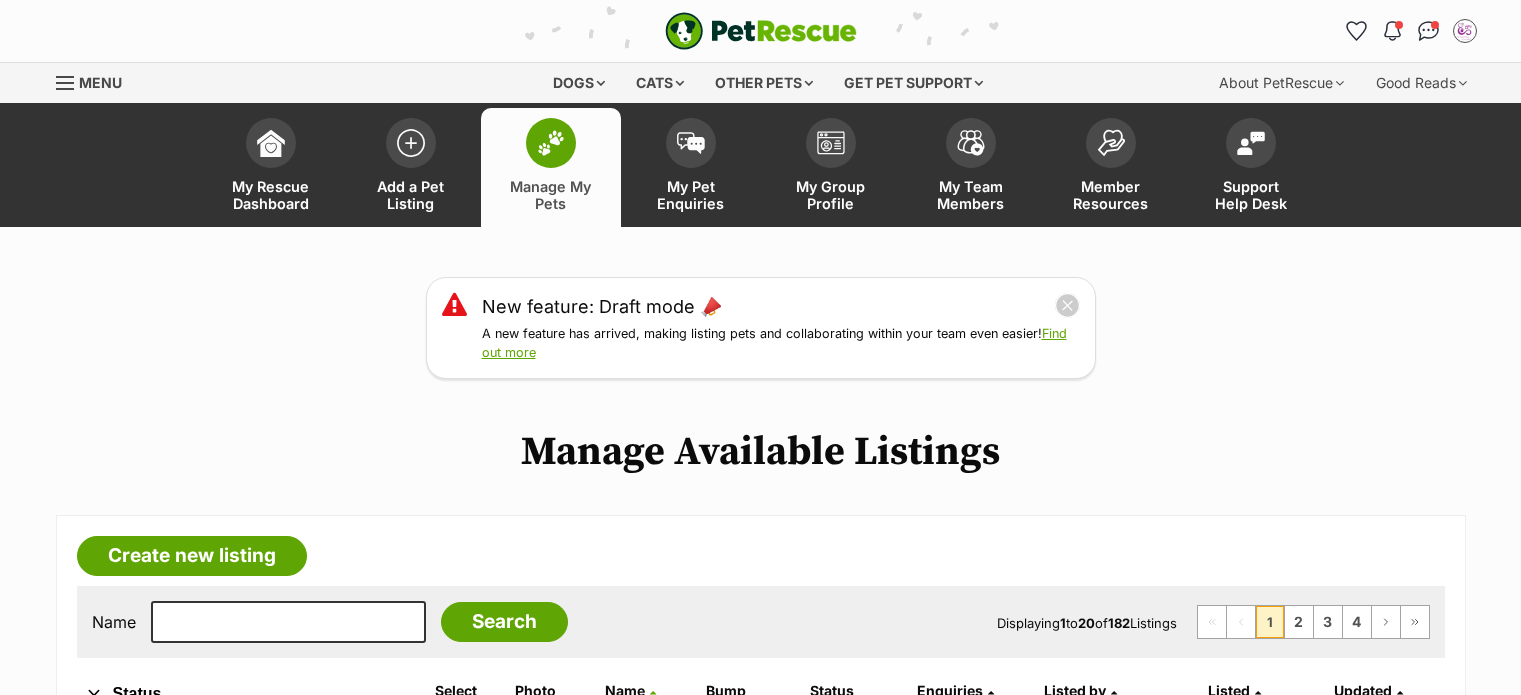 scroll, scrollTop: 0, scrollLeft: 0, axis: both 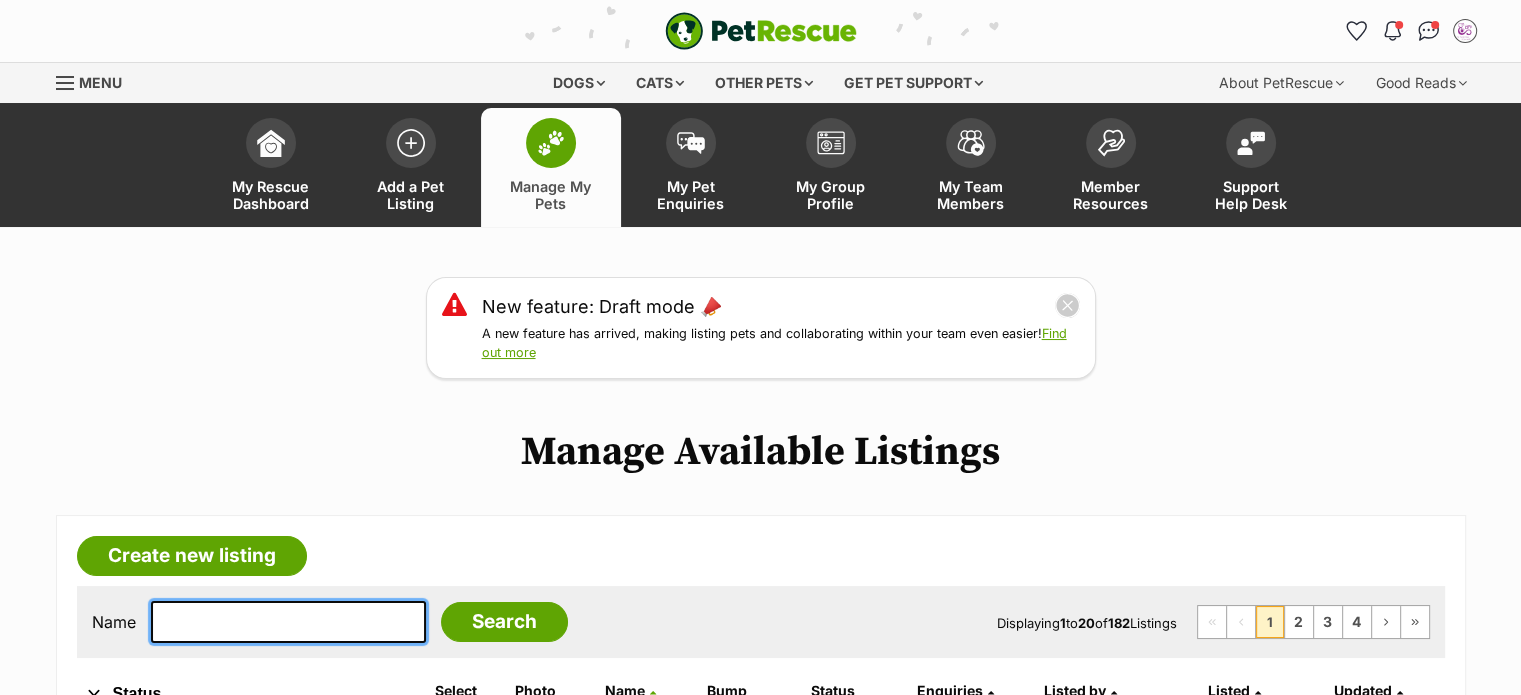 click at bounding box center [288, 622] 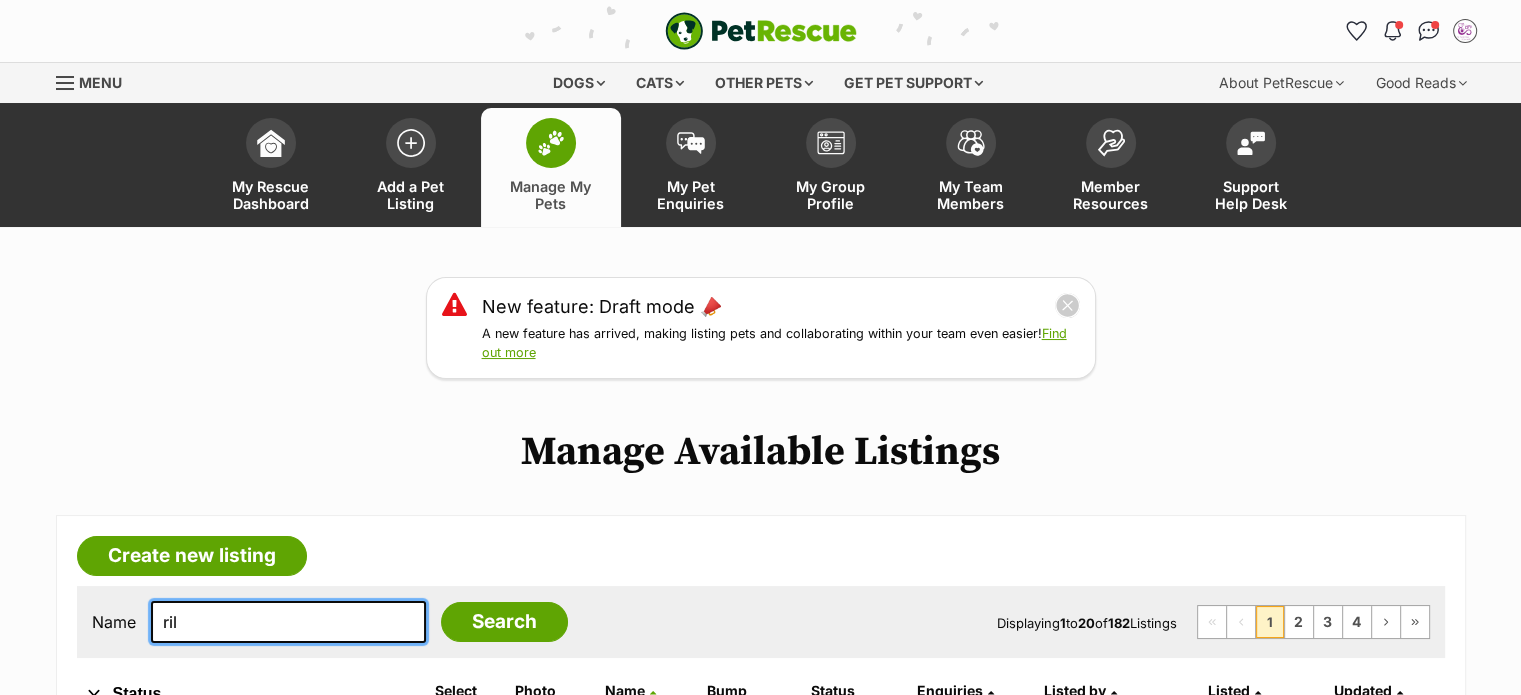 type on "ril" 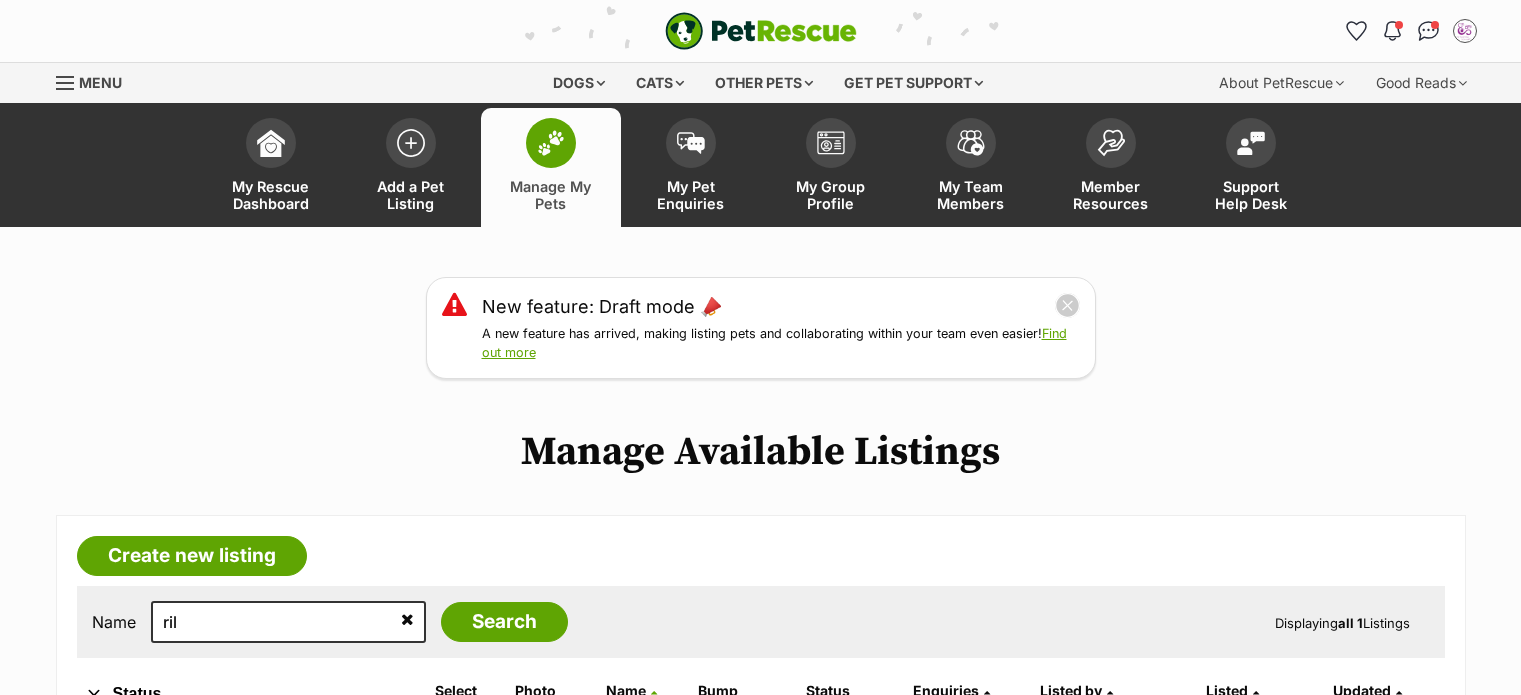scroll, scrollTop: 0, scrollLeft: 0, axis: both 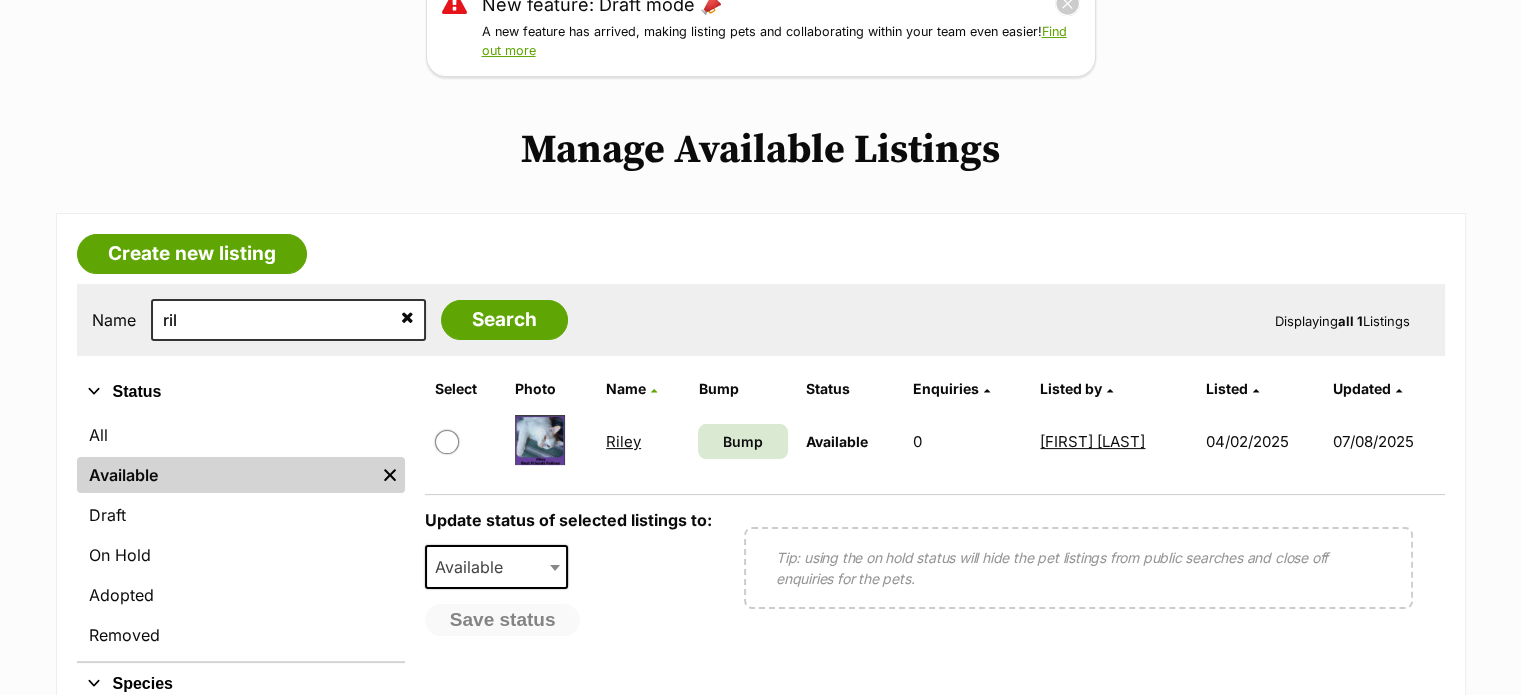drag, startPoint x: 0, startPoint y: 0, endPoint x: 1535, endPoint y: 198, distance: 1547.7174 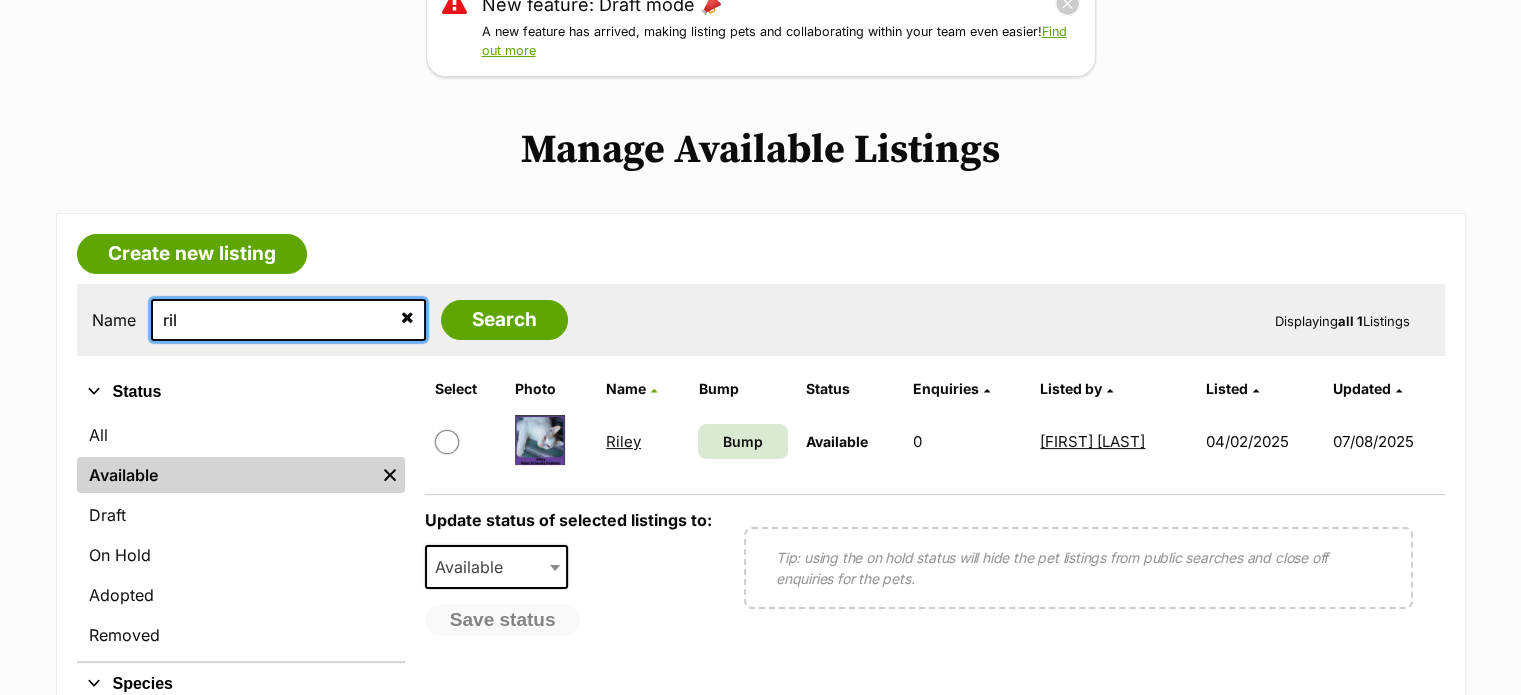 drag, startPoint x: 216, startPoint y: 324, endPoint x: 100, endPoint y: 308, distance: 117.09825 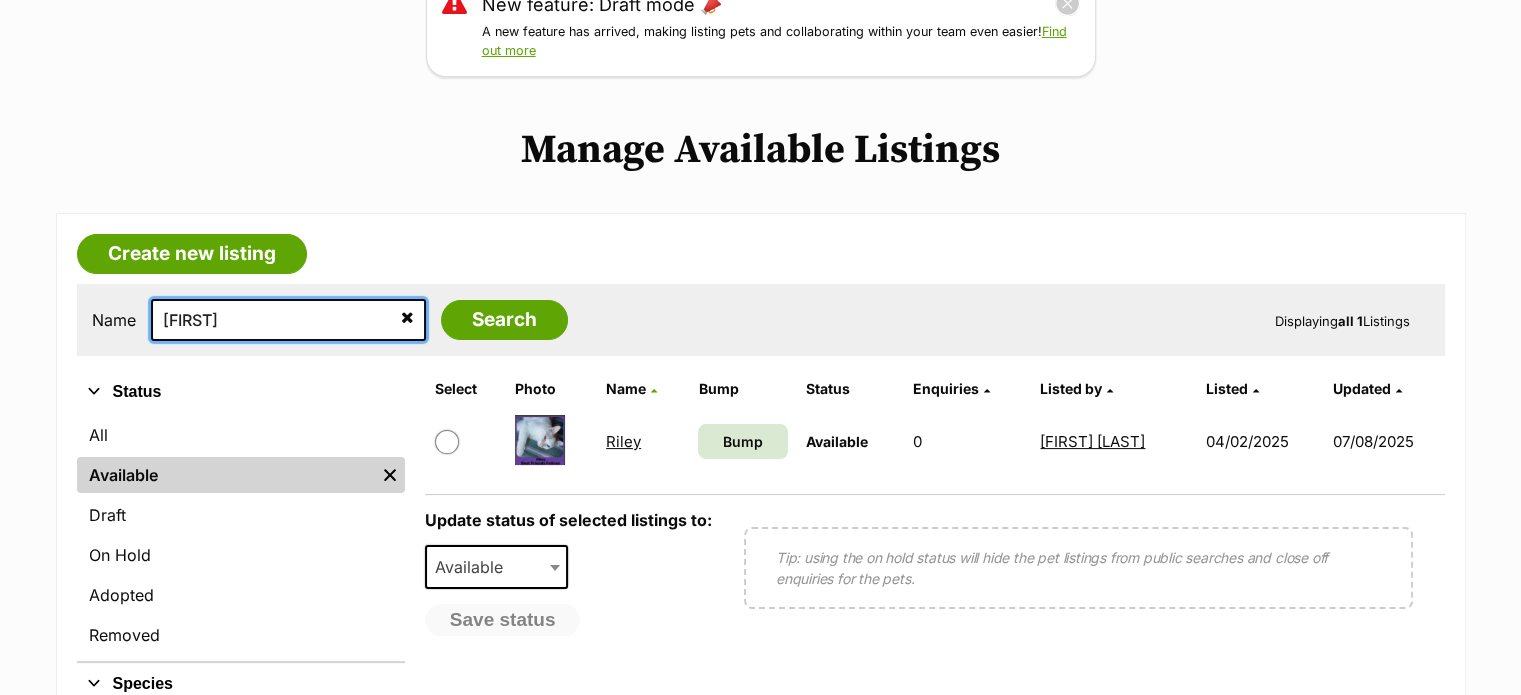 type on "[NAME]" 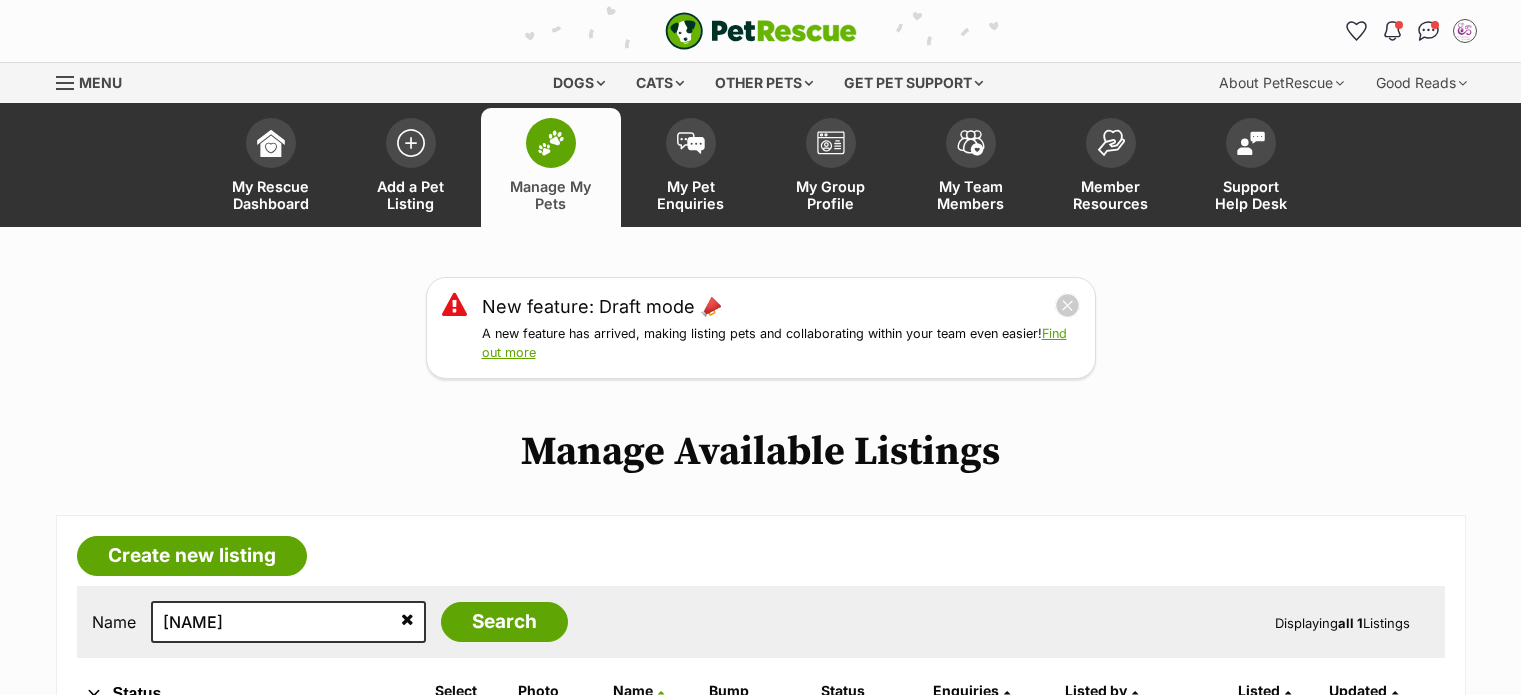 scroll, scrollTop: 0, scrollLeft: 0, axis: both 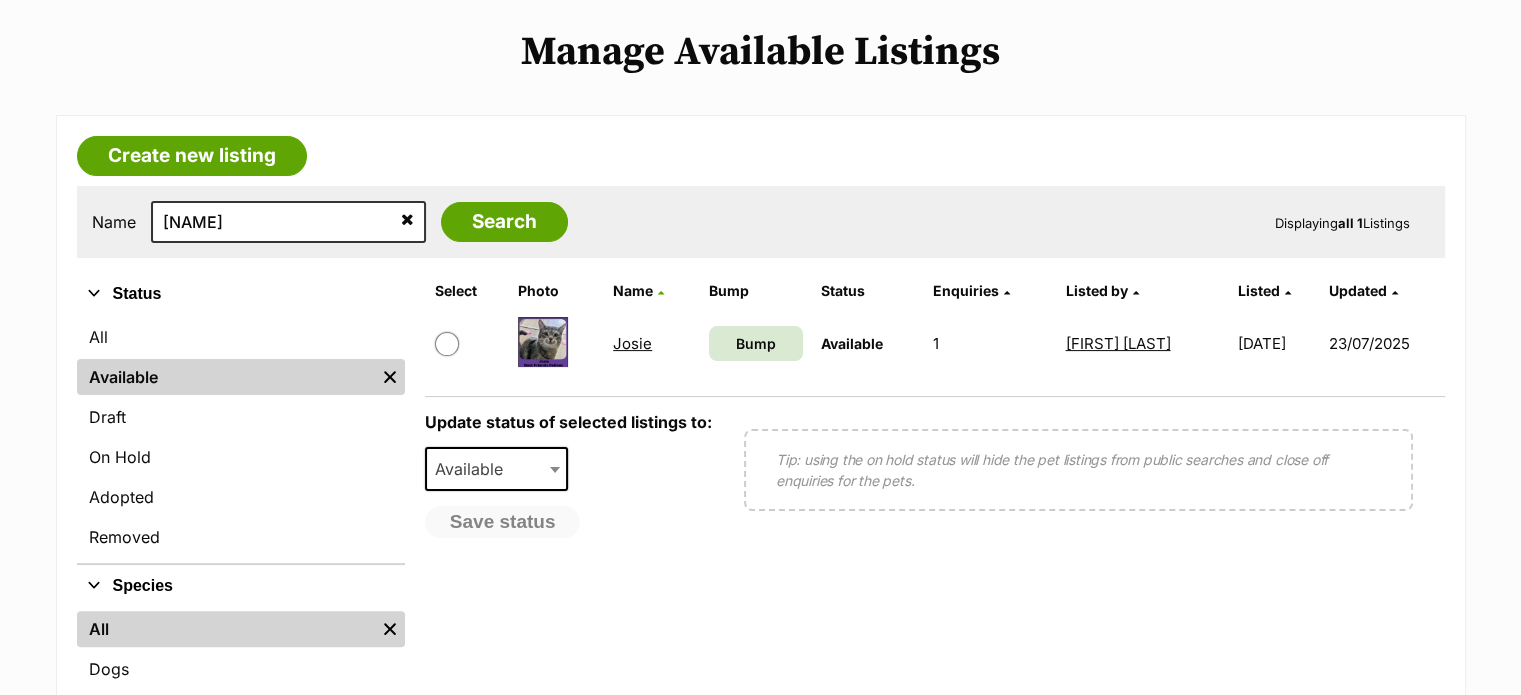 click on "Josie" at bounding box center [632, 343] 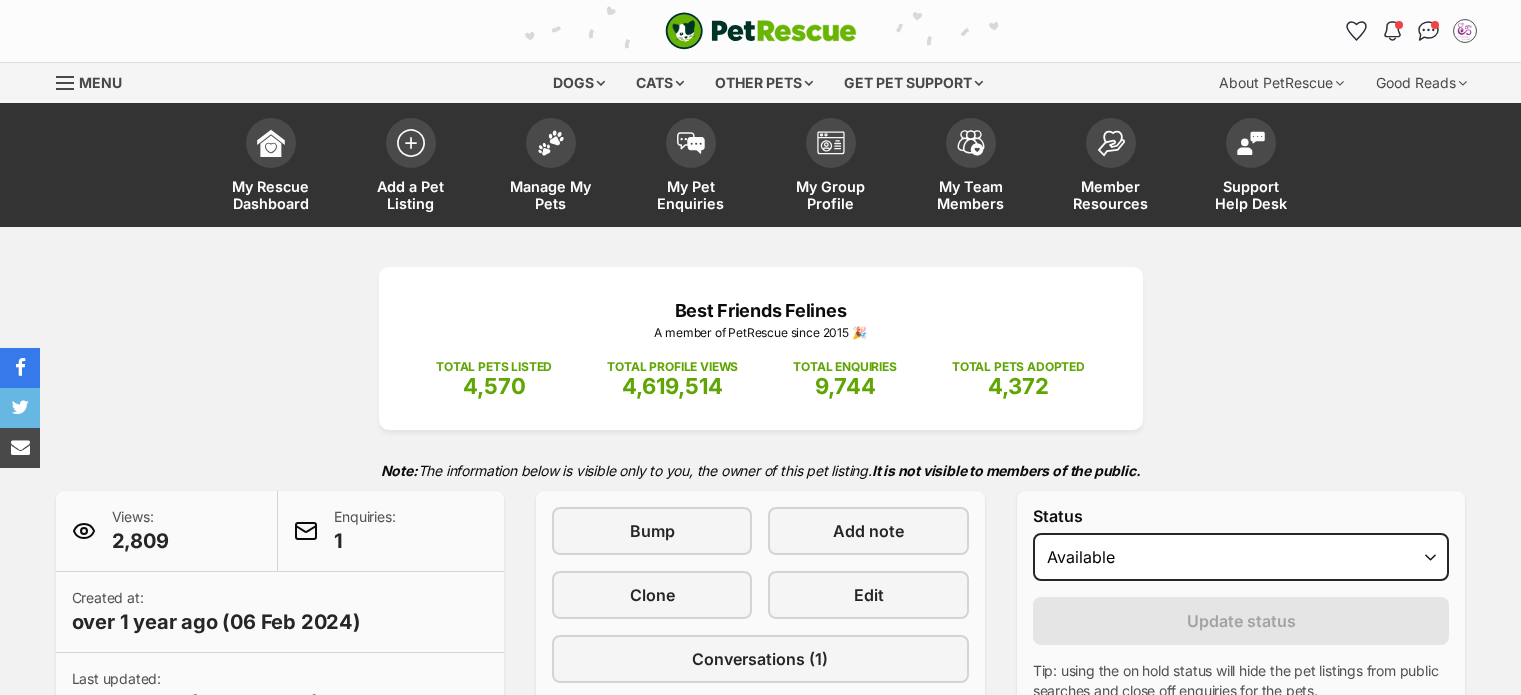 scroll, scrollTop: 0, scrollLeft: 0, axis: both 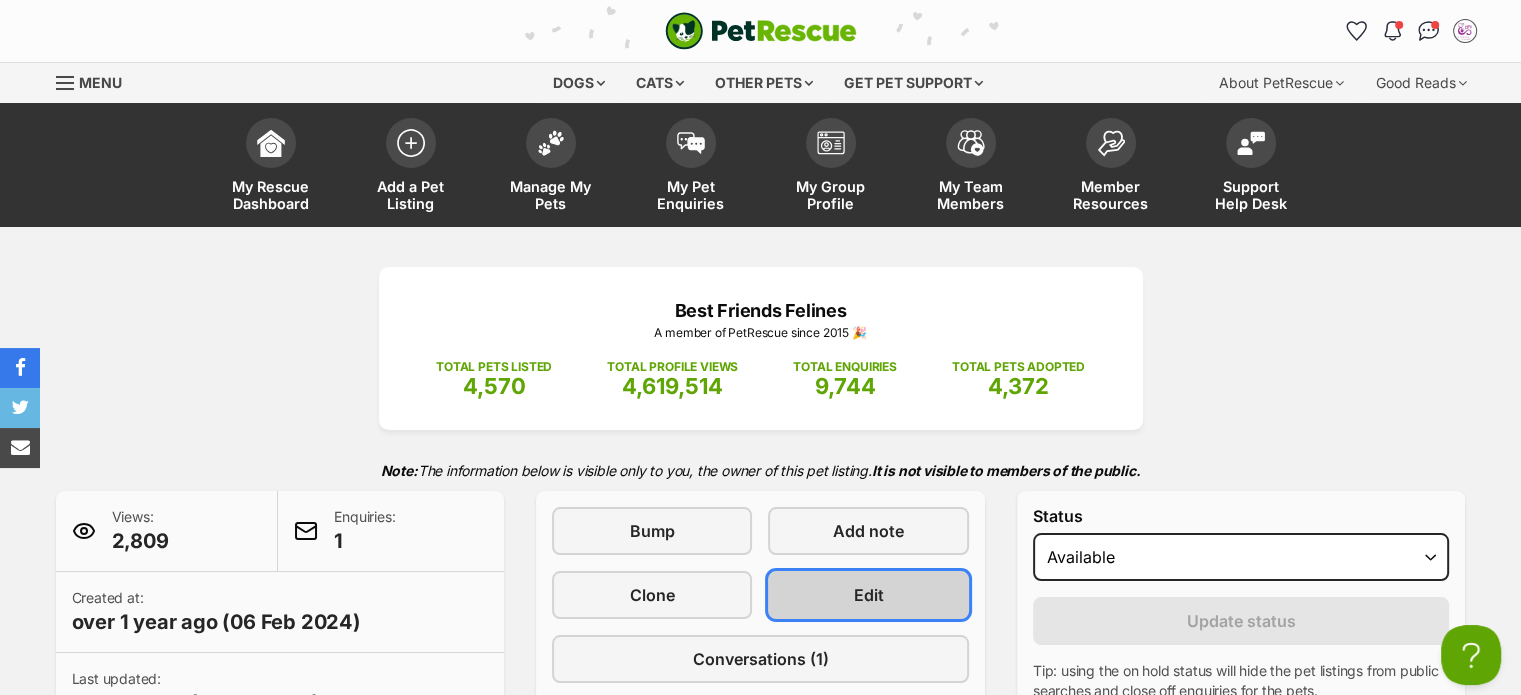 click on "Edit" at bounding box center (869, 595) 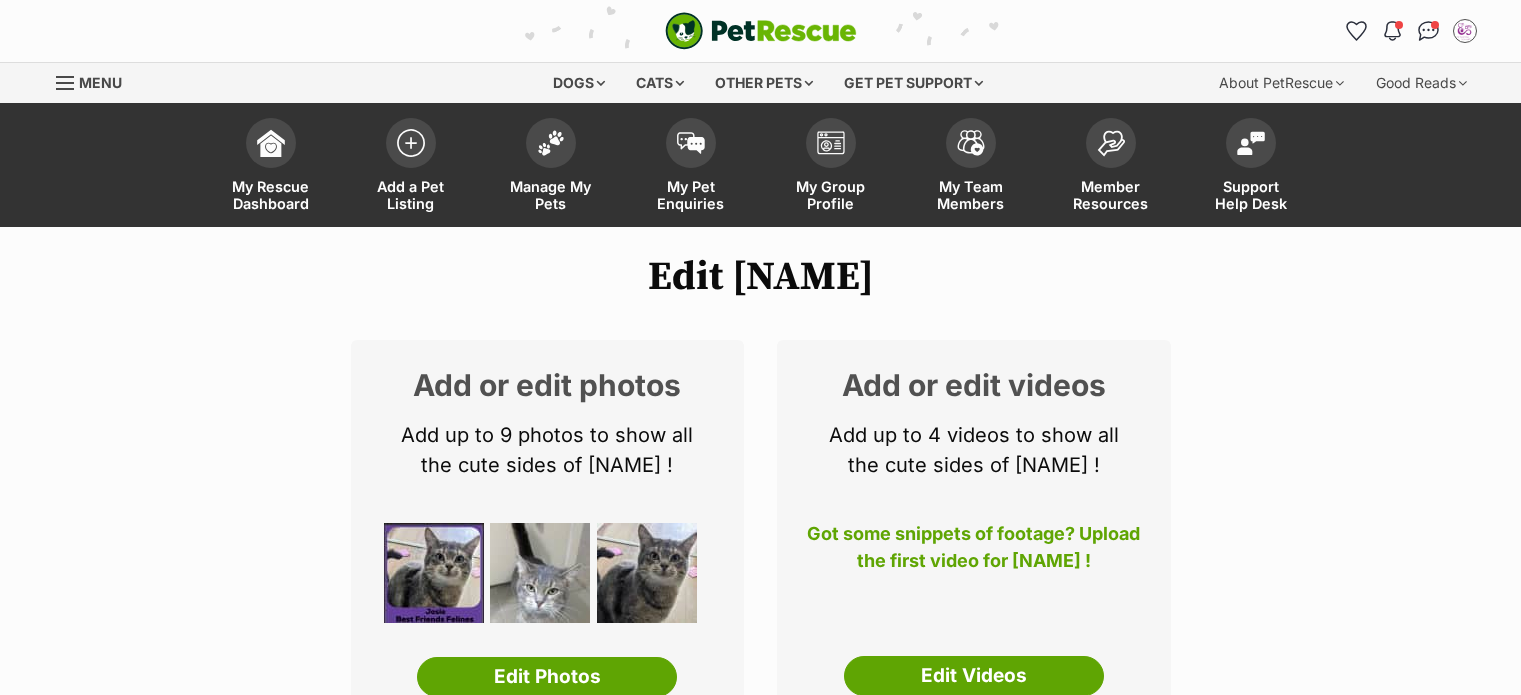 scroll, scrollTop: 0, scrollLeft: 0, axis: both 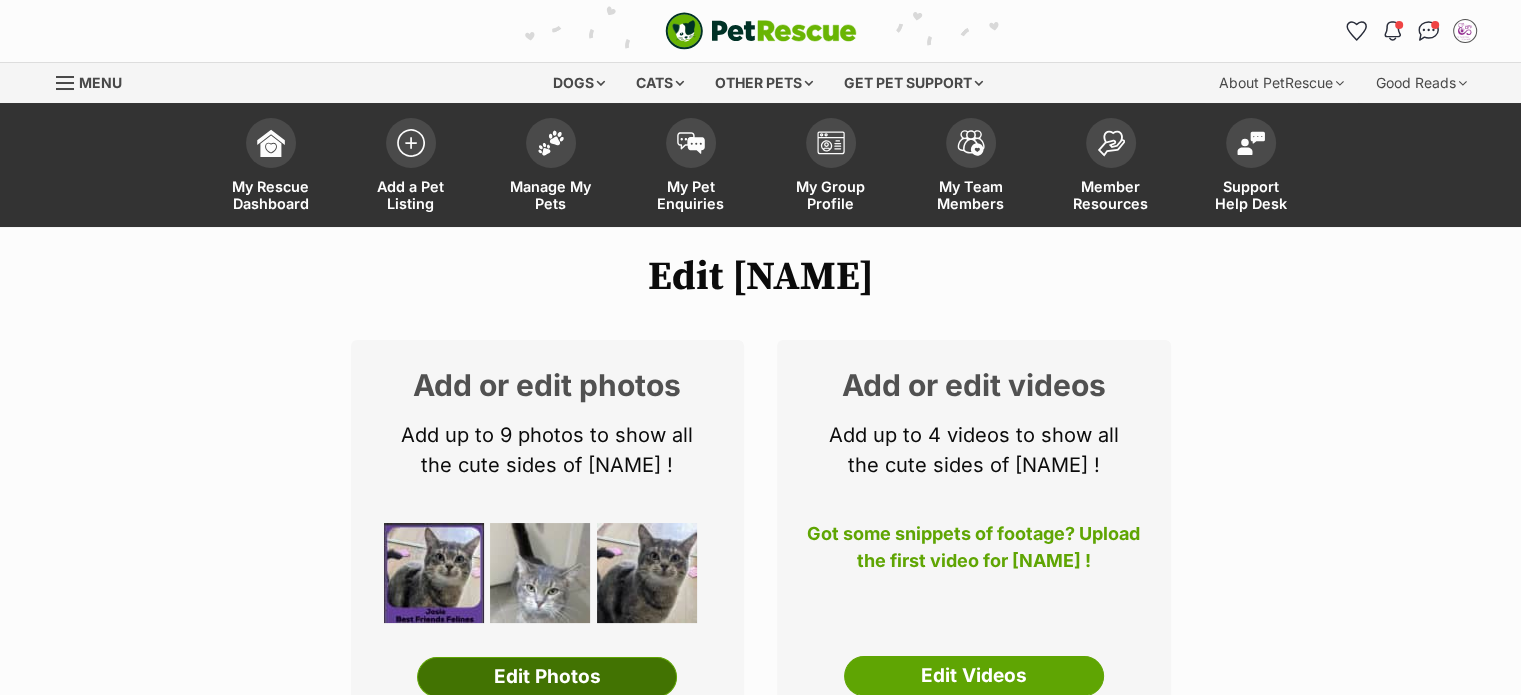 click on "Edit Photos" at bounding box center [547, 677] 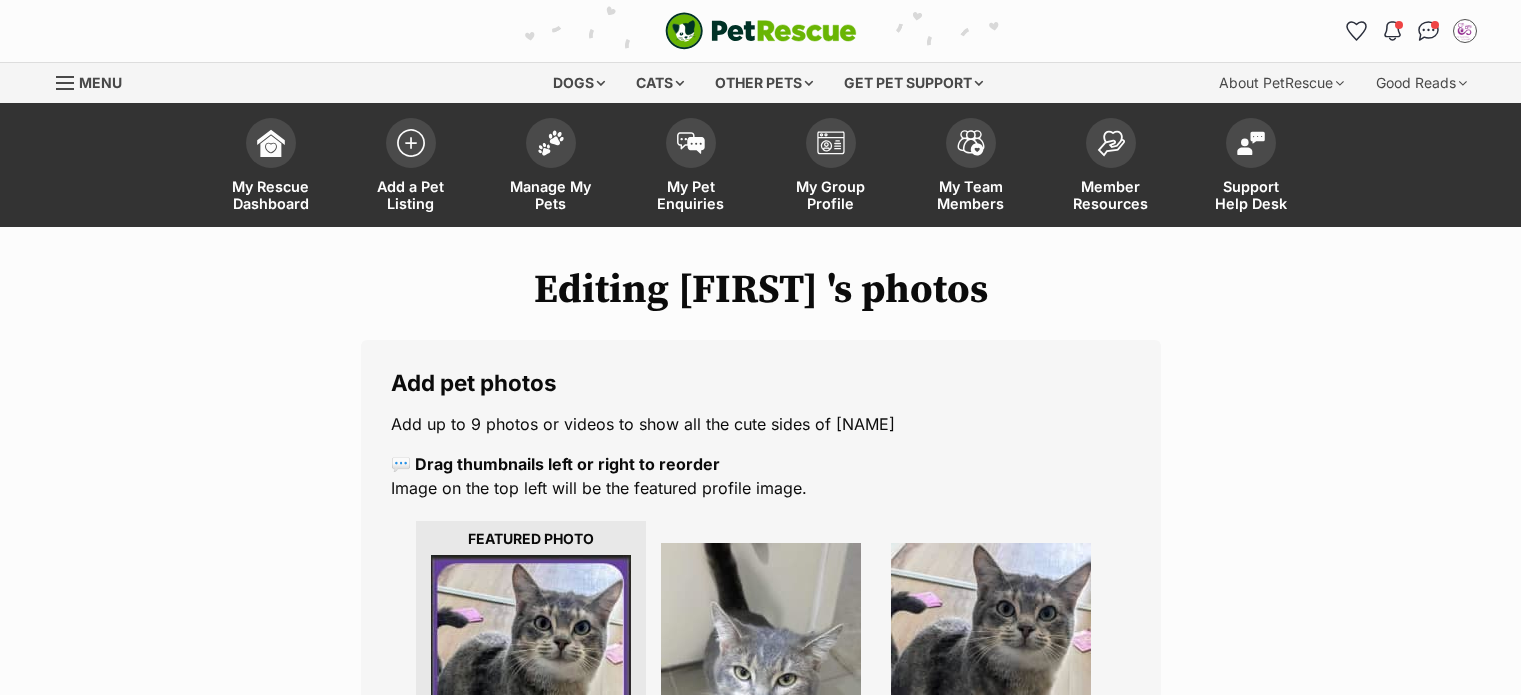 scroll, scrollTop: 0, scrollLeft: 0, axis: both 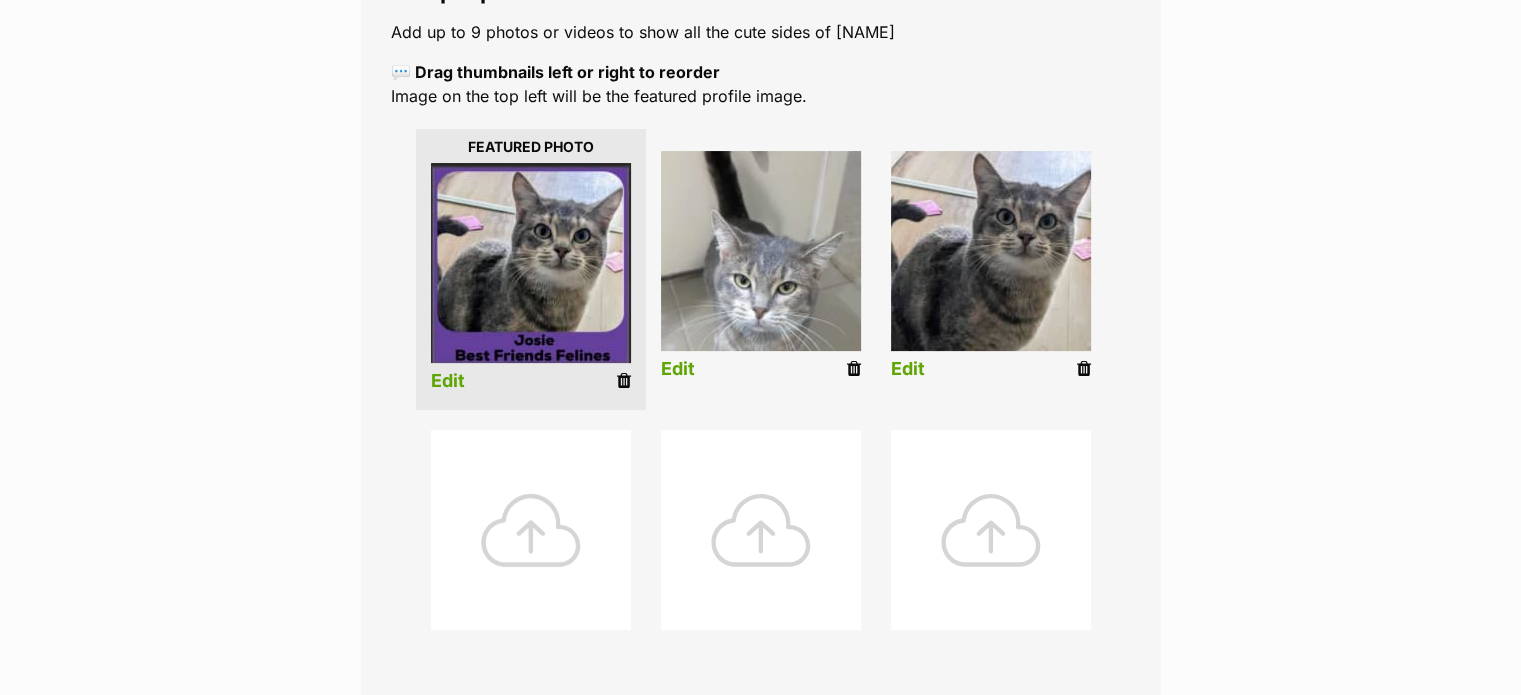 click at bounding box center [531, 530] 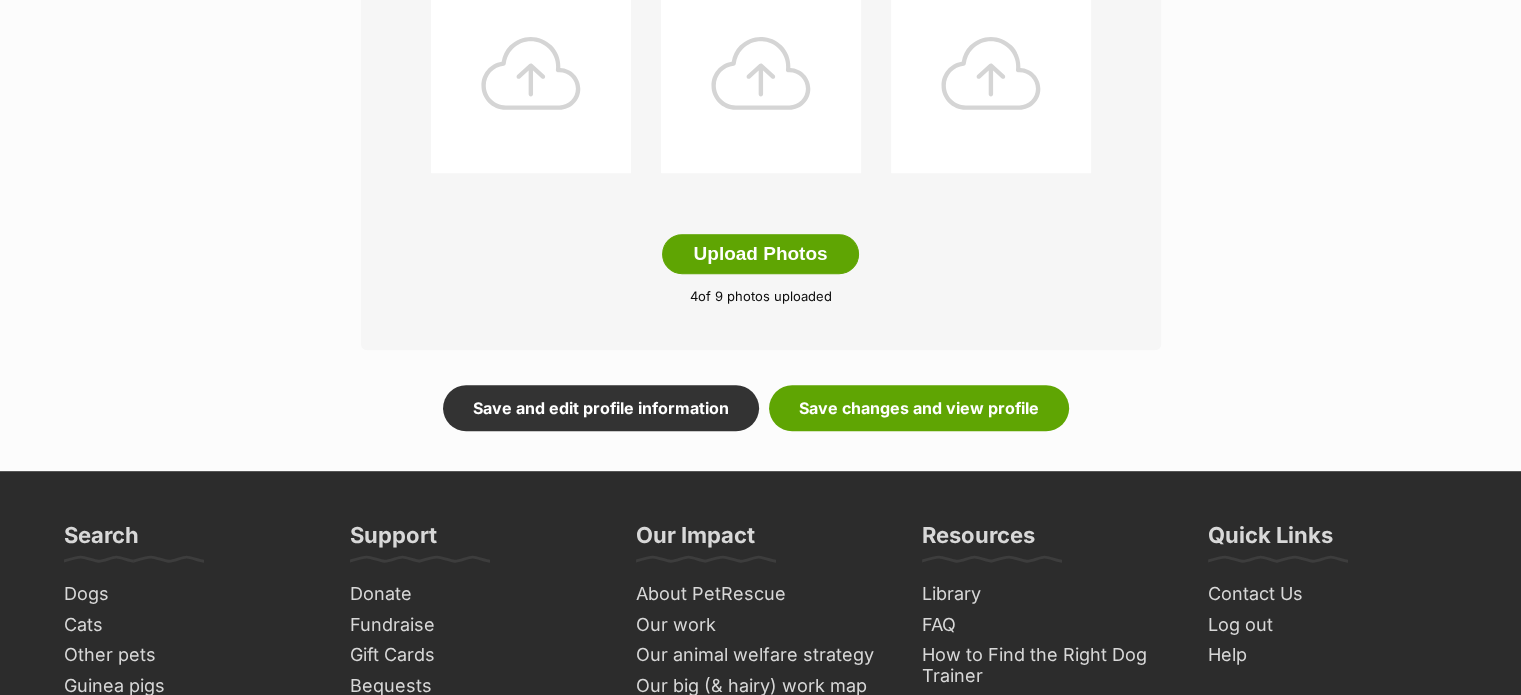 scroll, scrollTop: 1128, scrollLeft: 0, axis: vertical 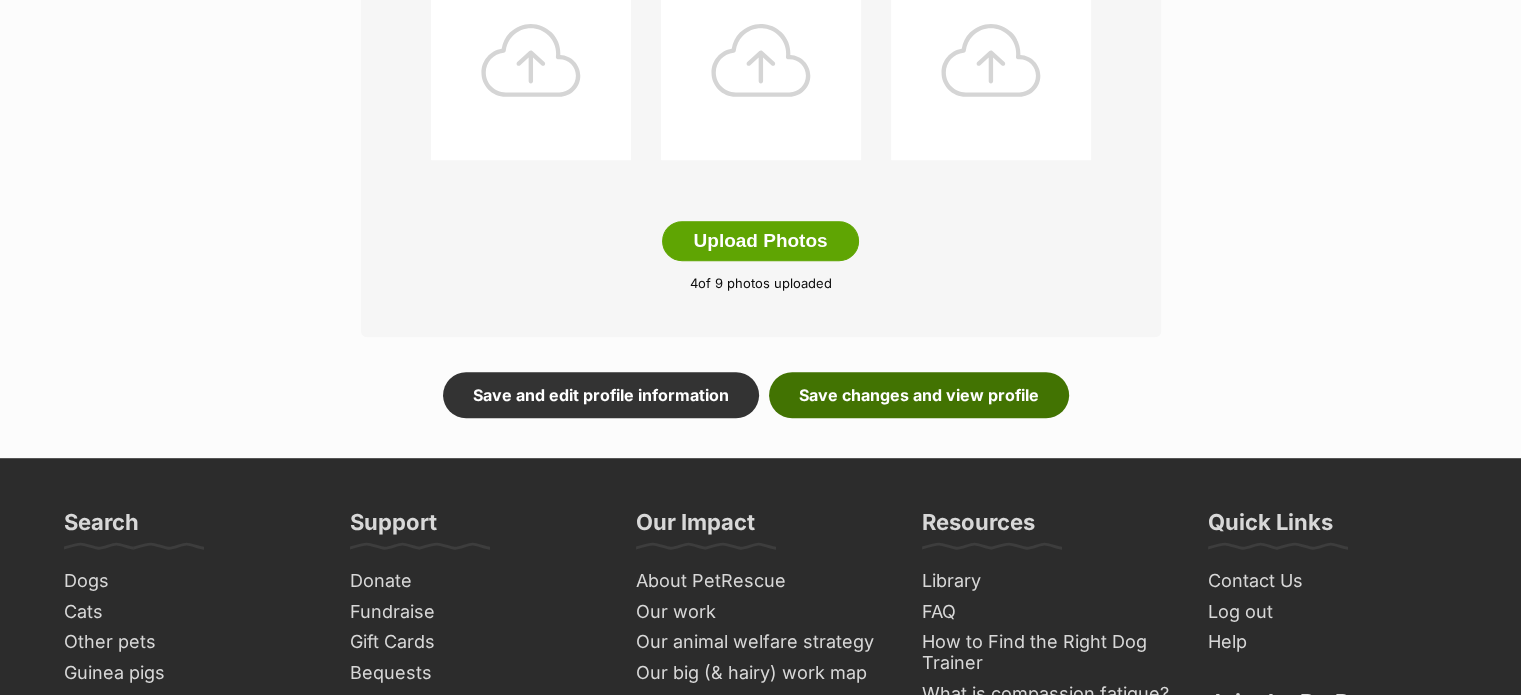 click on "Save changes and view profile" at bounding box center [919, 395] 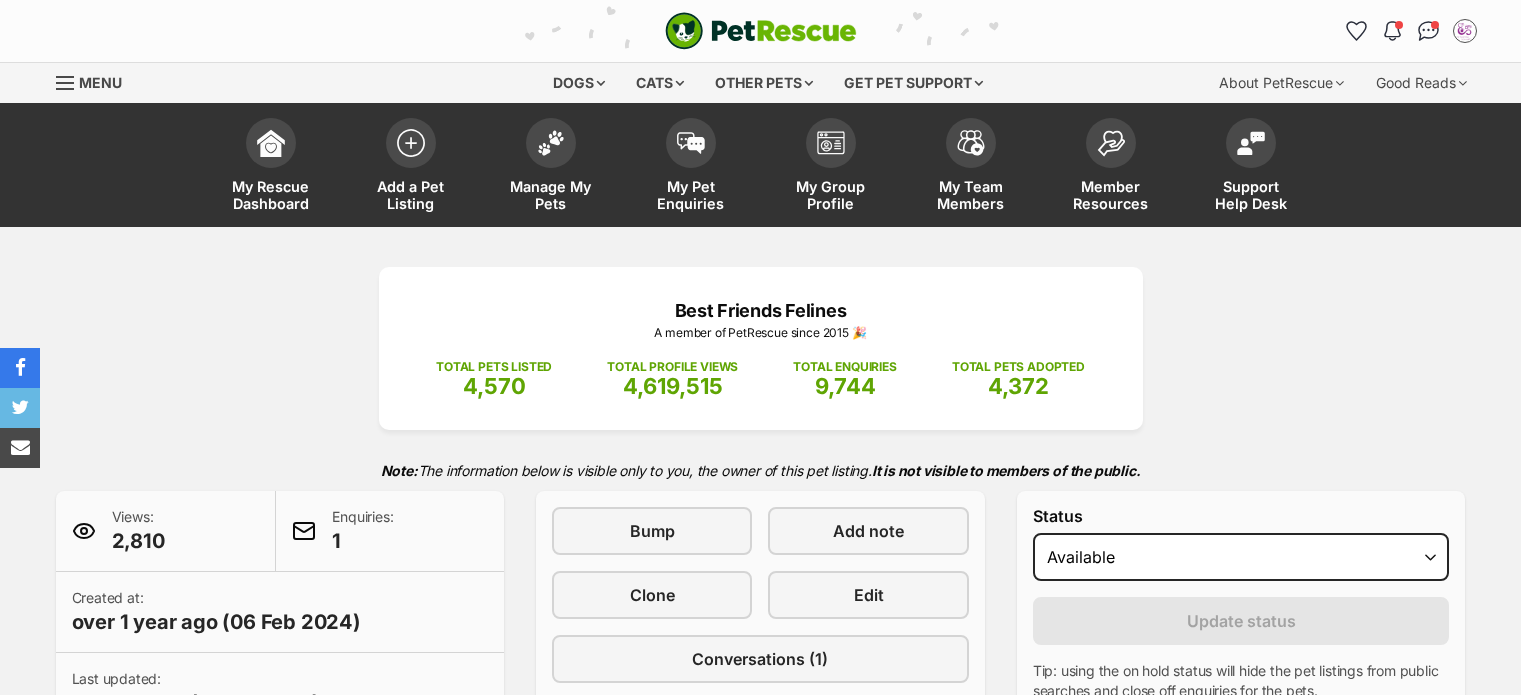 scroll, scrollTop: 0, scrollLeft: 0, axis: both 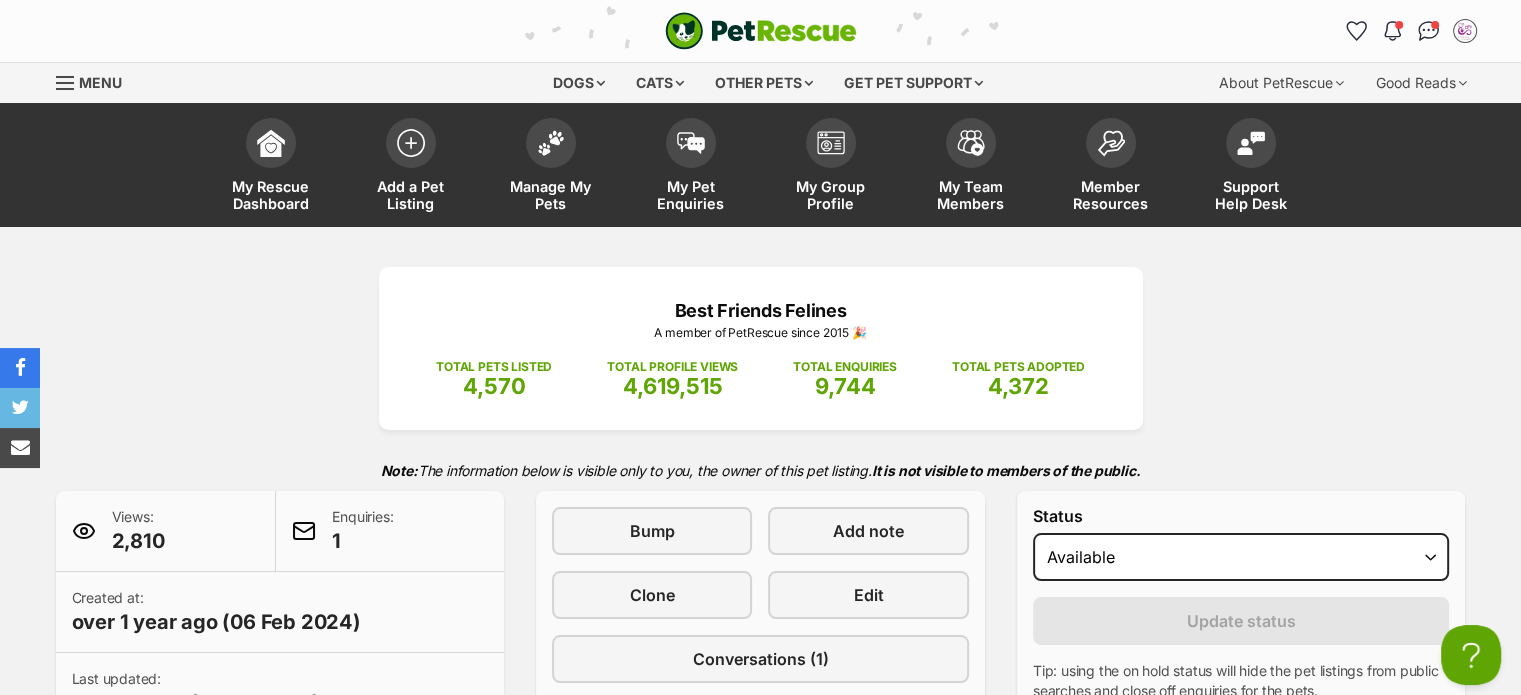 click on "Menu" at bounding box center [96, 81] 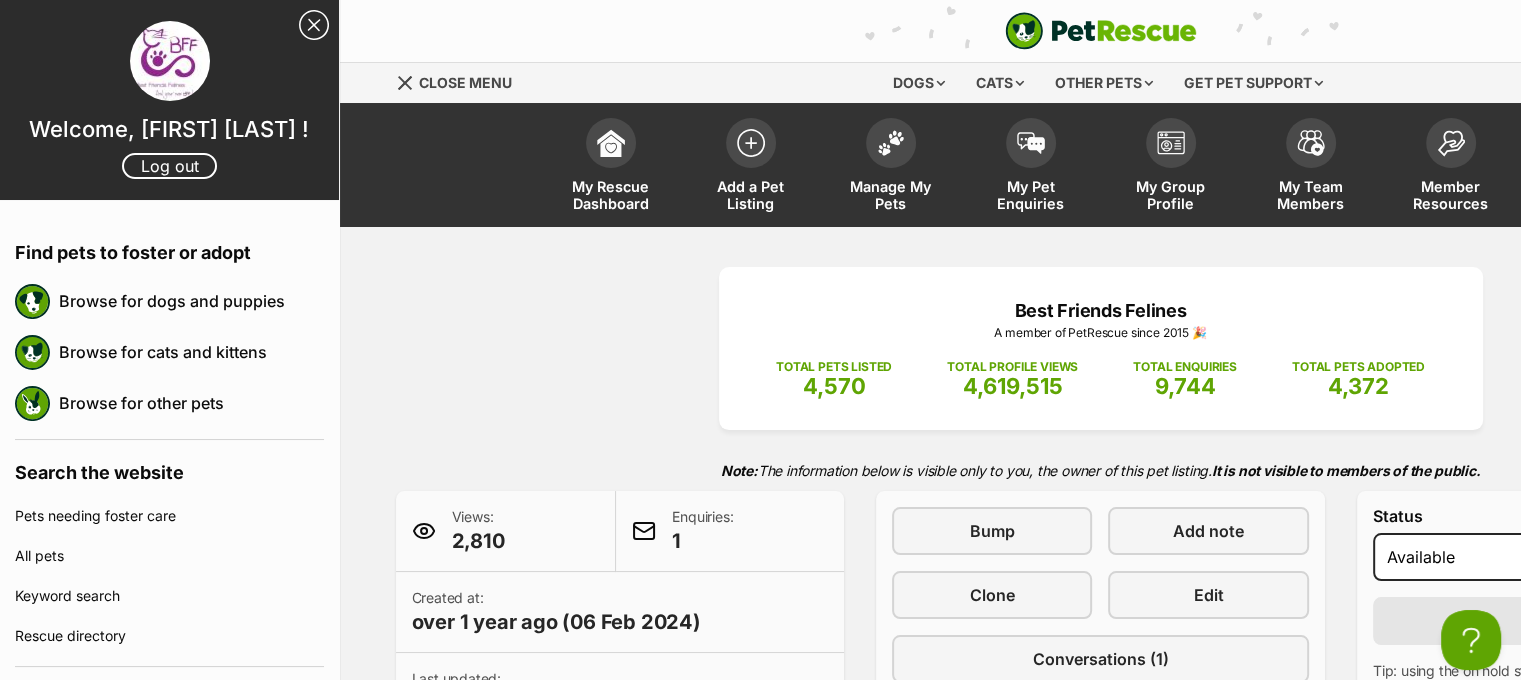 click on "Welcome, [NAME] !
Log out" at bounding box center [169, 100] 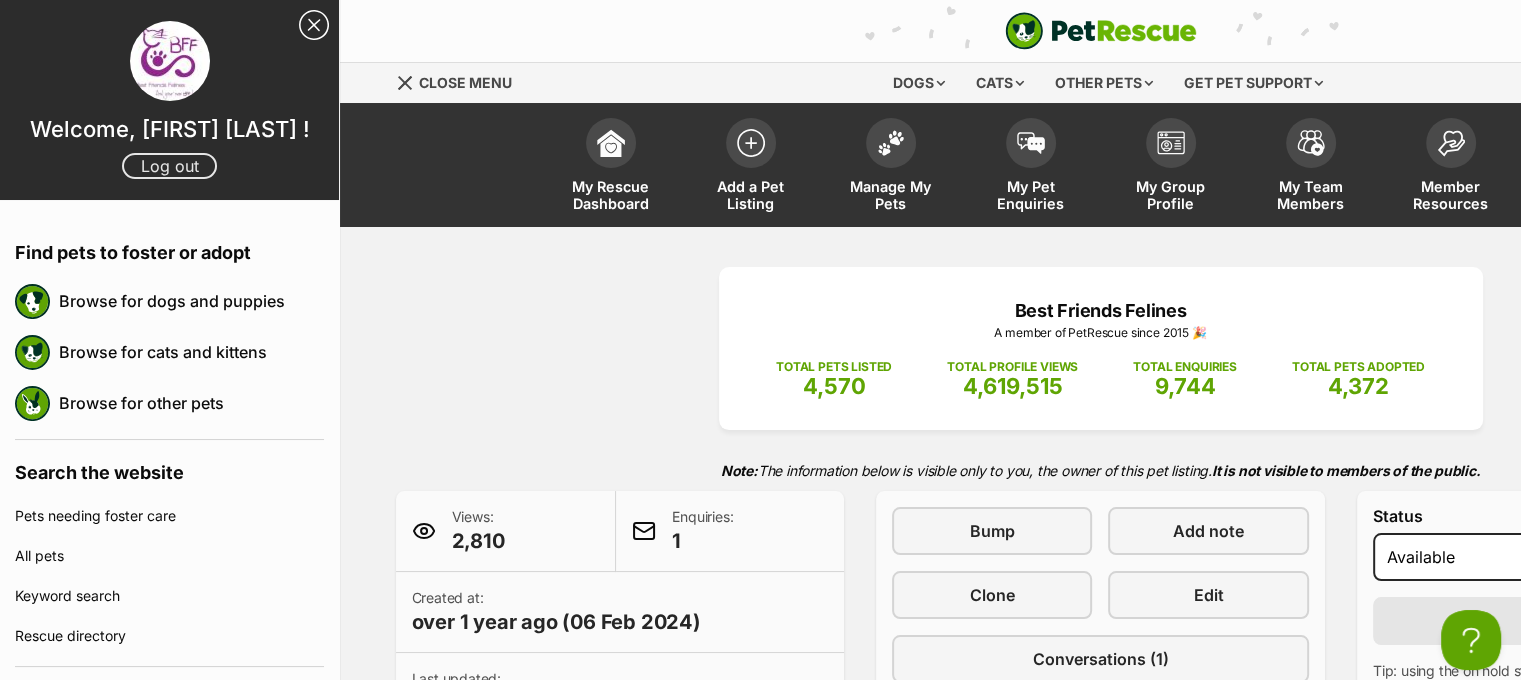 click on "Log out" at bounding box center [169, 166] 